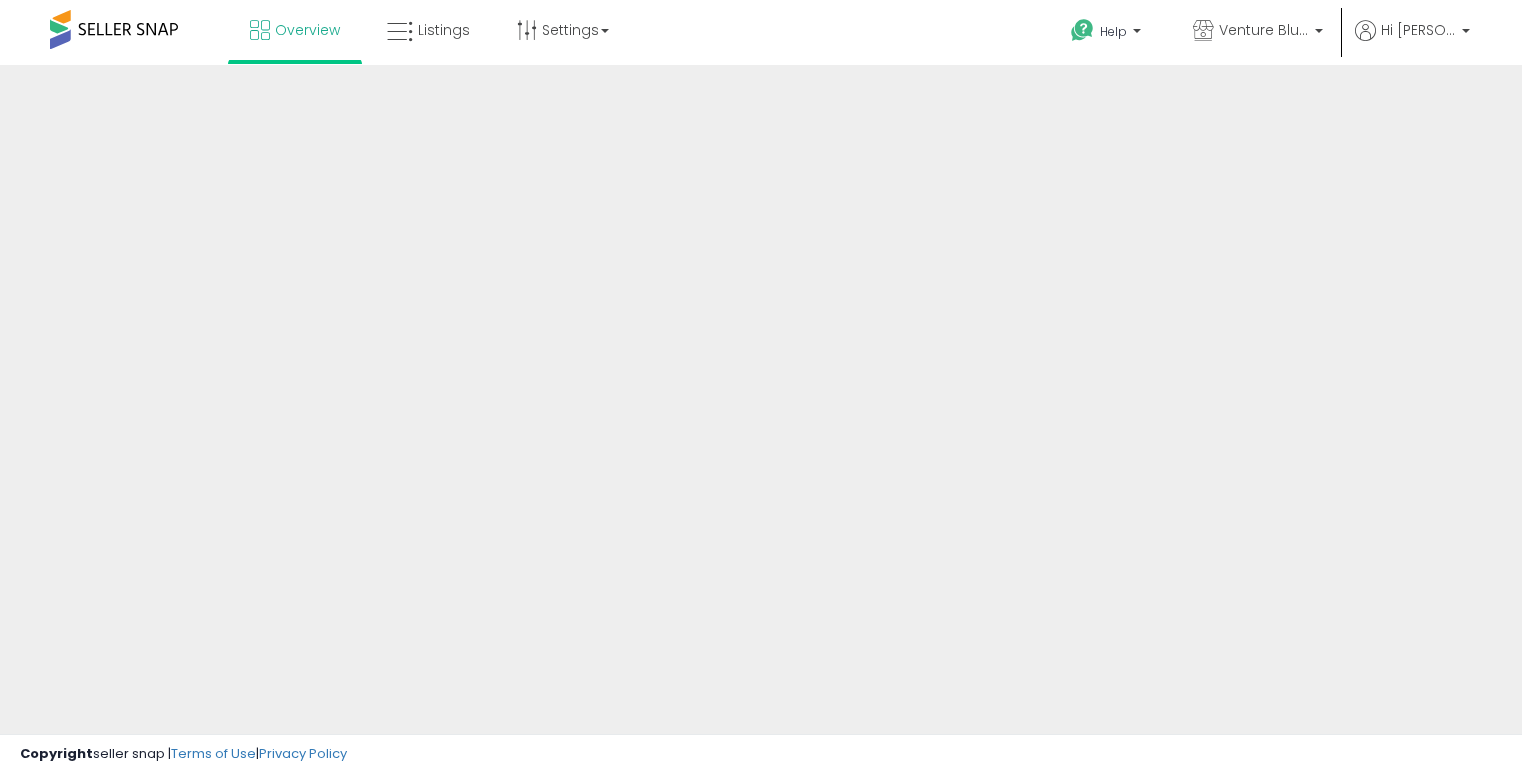 scroll, scrollTop: 0, scrollLeft: 0, axis: both 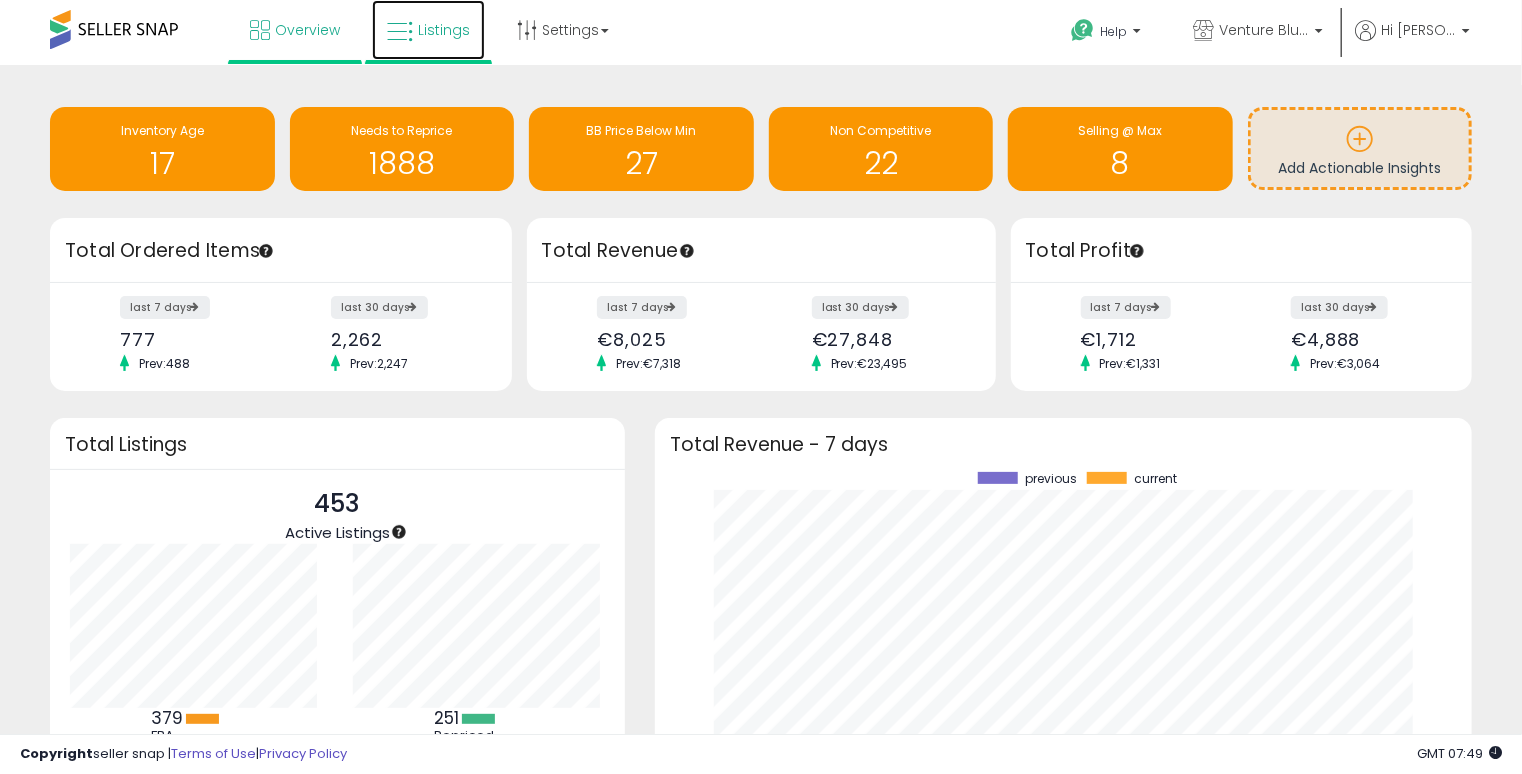 click on "Listings" at bounding box center [444, 30] 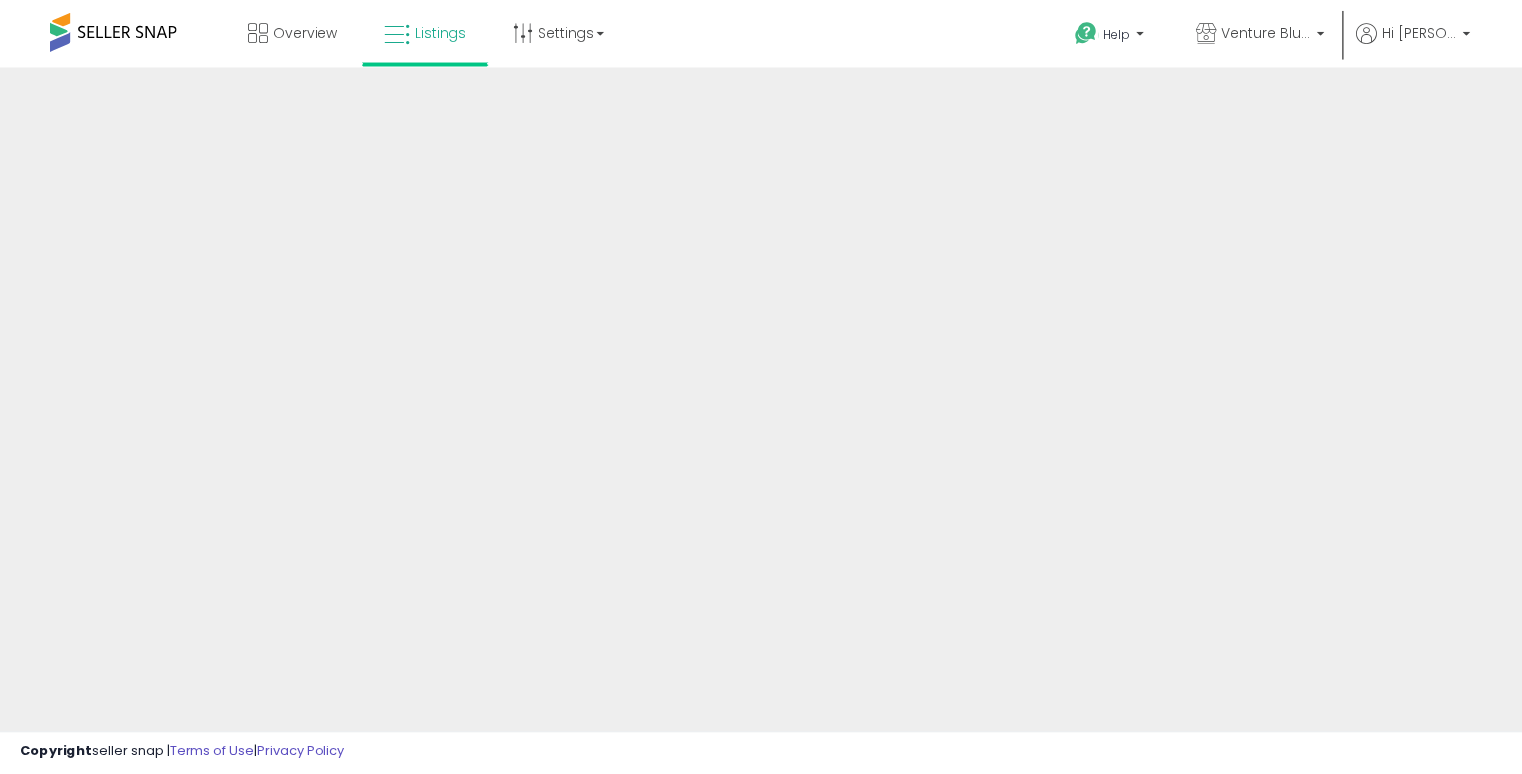 scroll, scrollTop: 0, scrollLeft: 0, axis: both 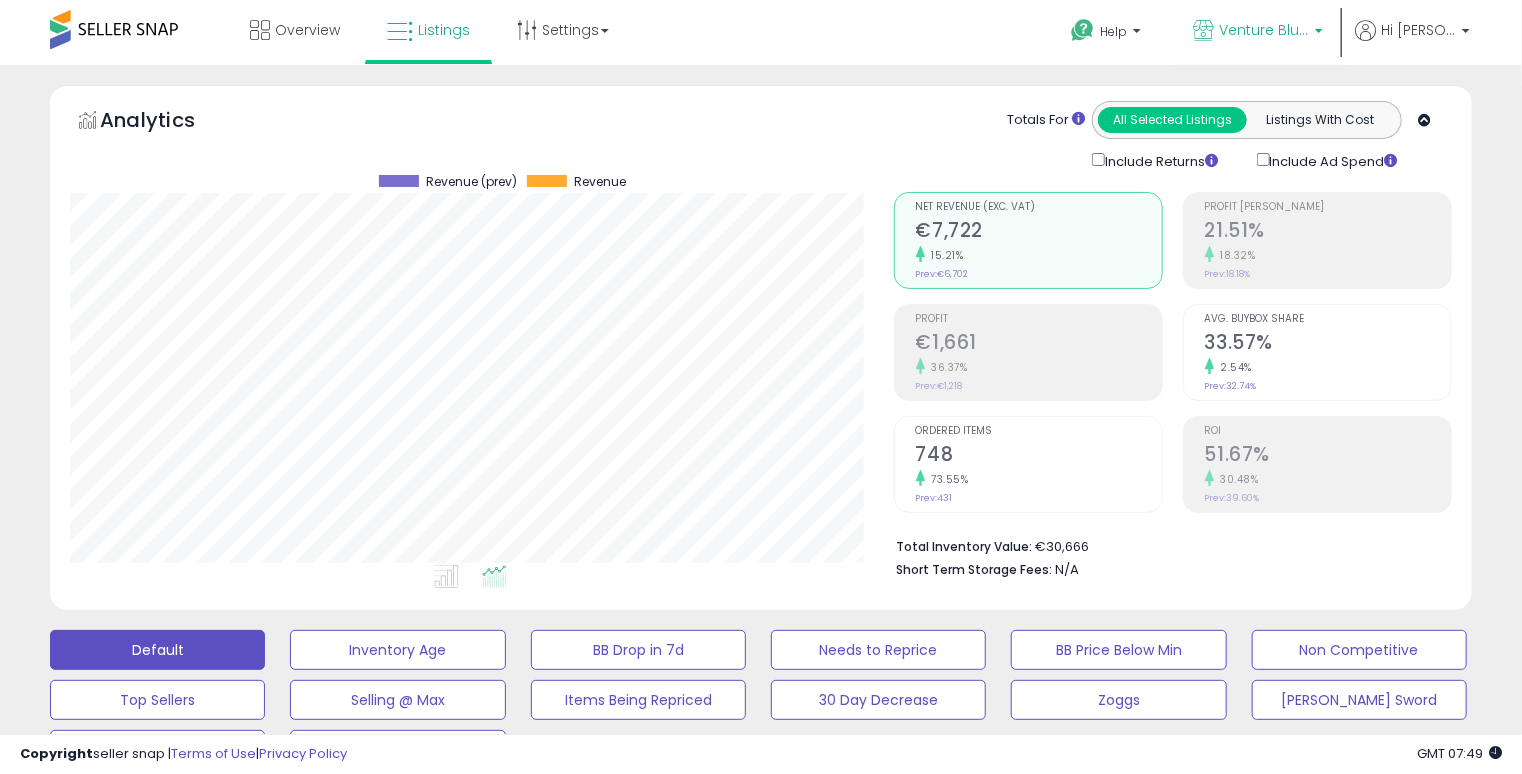 click on "Venture Blue DE" at bounding box center (1264, 30) 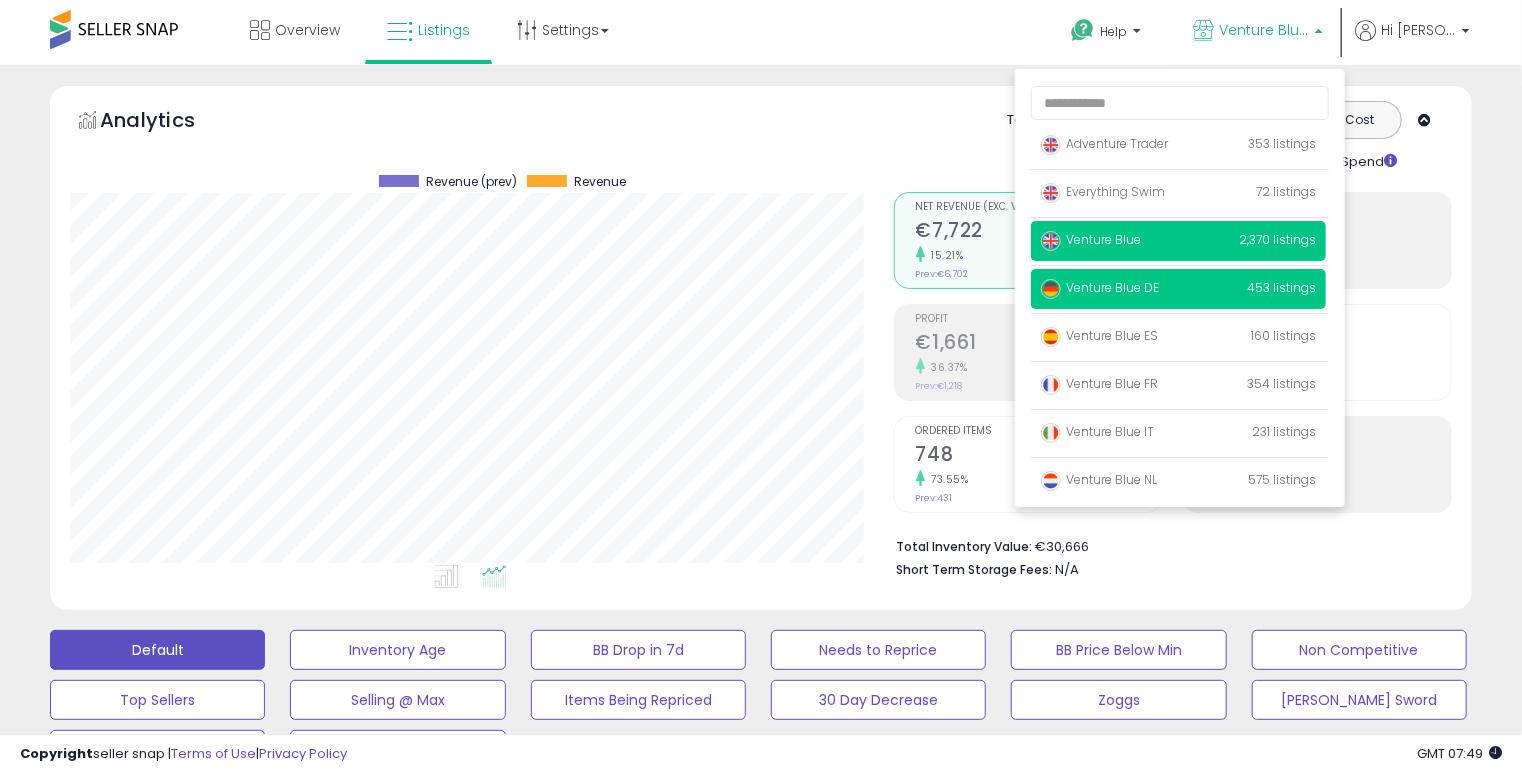 click on "Venture Blue
2,370
listings" at bounding box center [1178, 241] 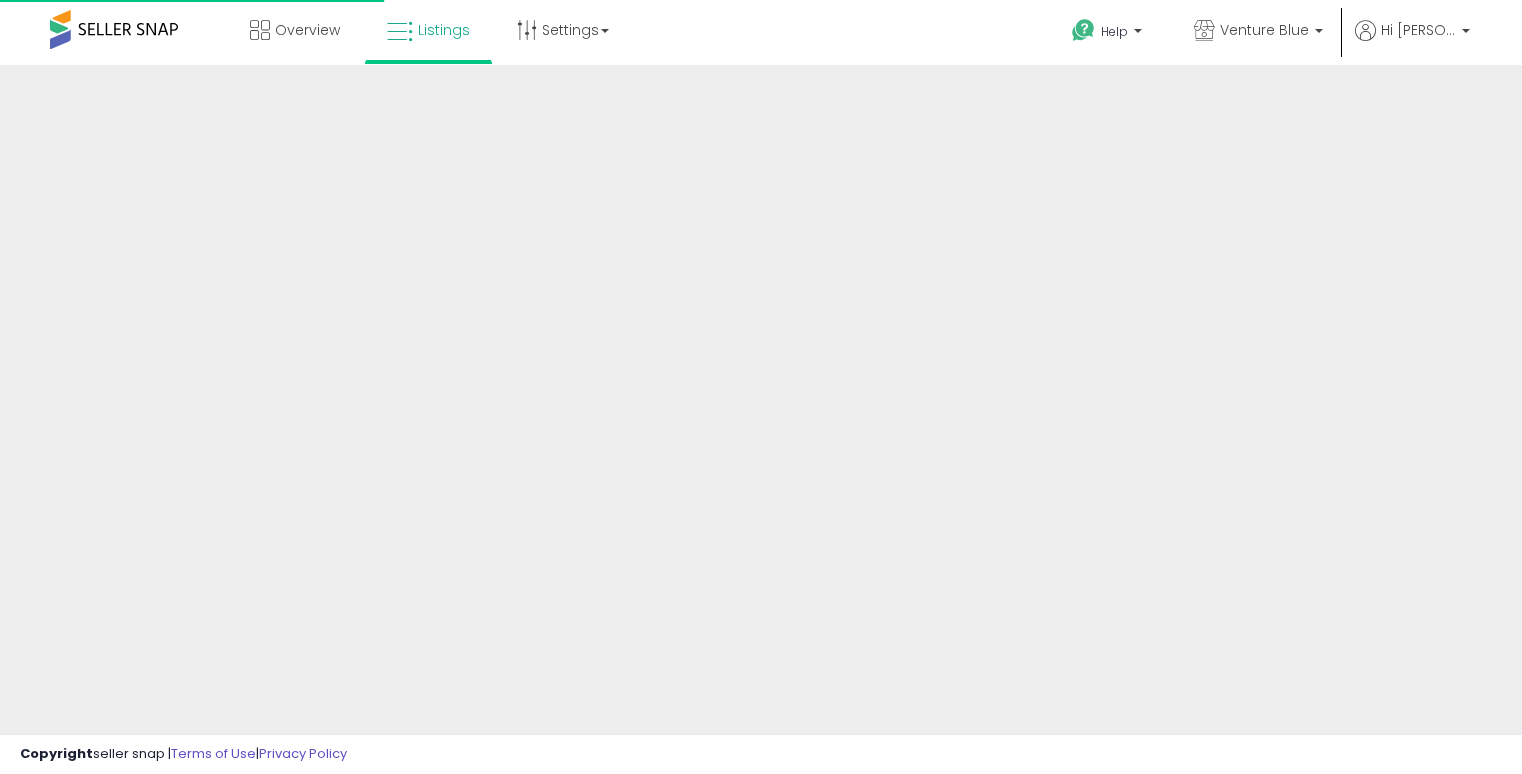 scroll, scrollTop: 0, scrollLeft: 0, axis: both 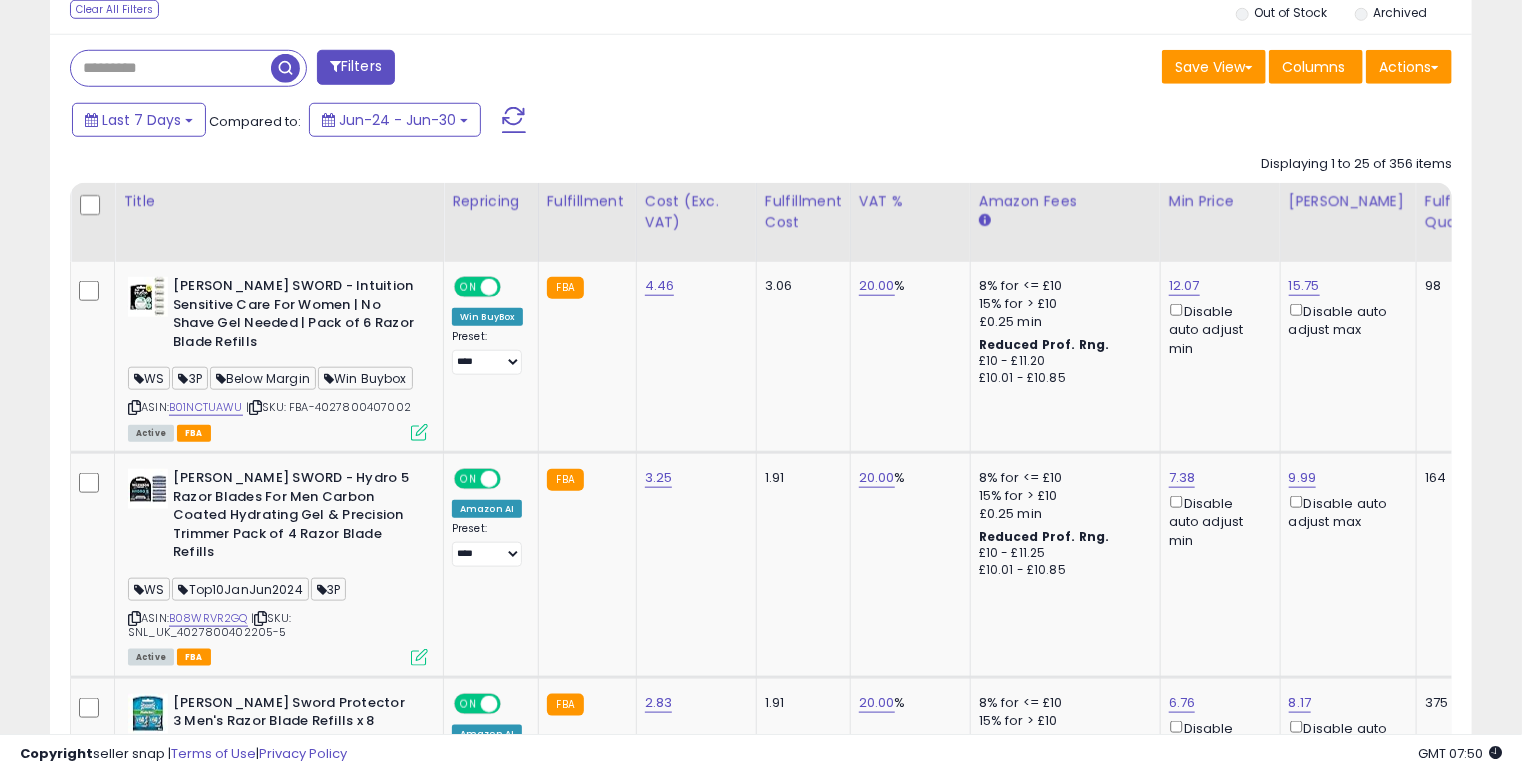 click at bounding box center (171, 68) 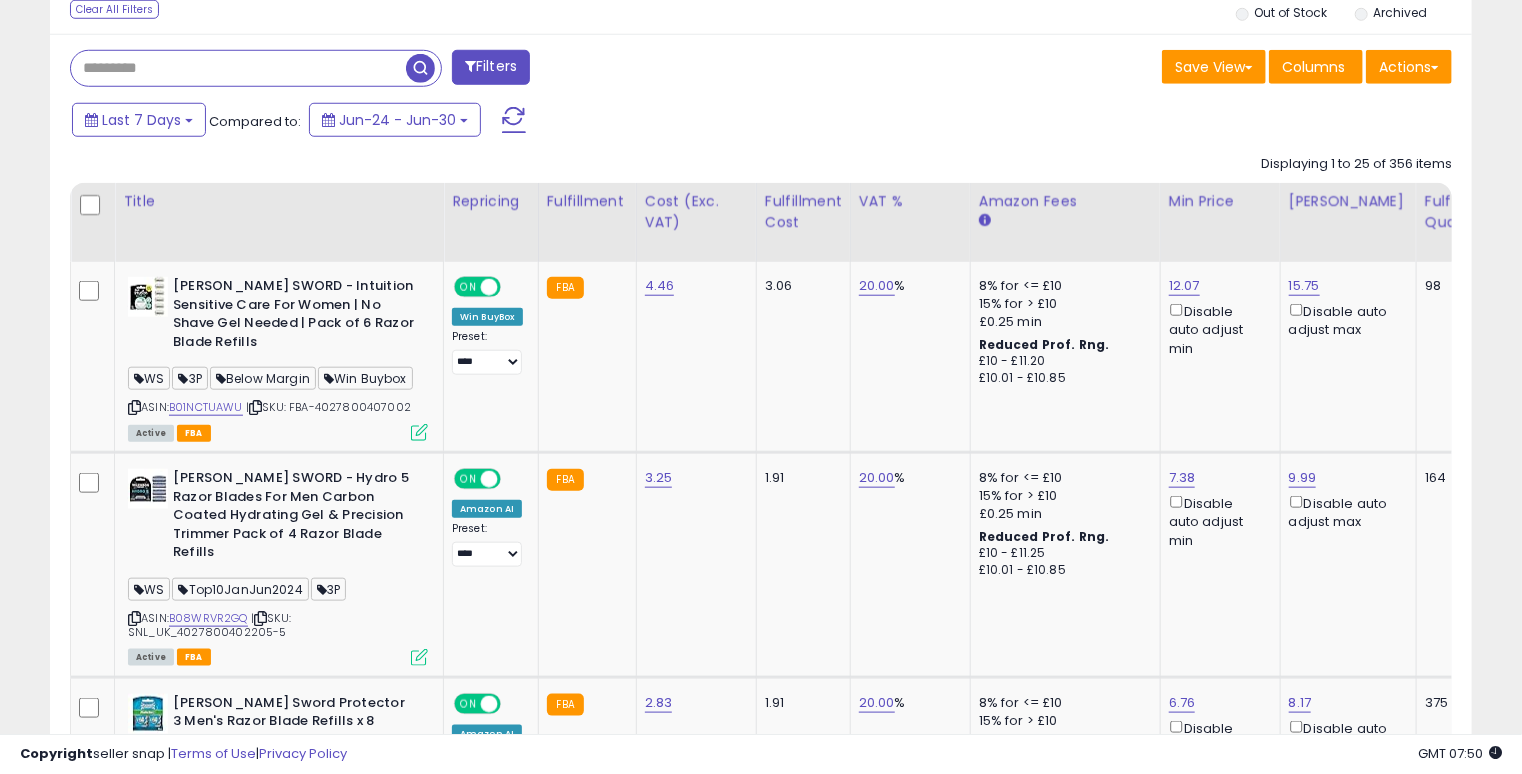 click at bounding box center [238, 68] 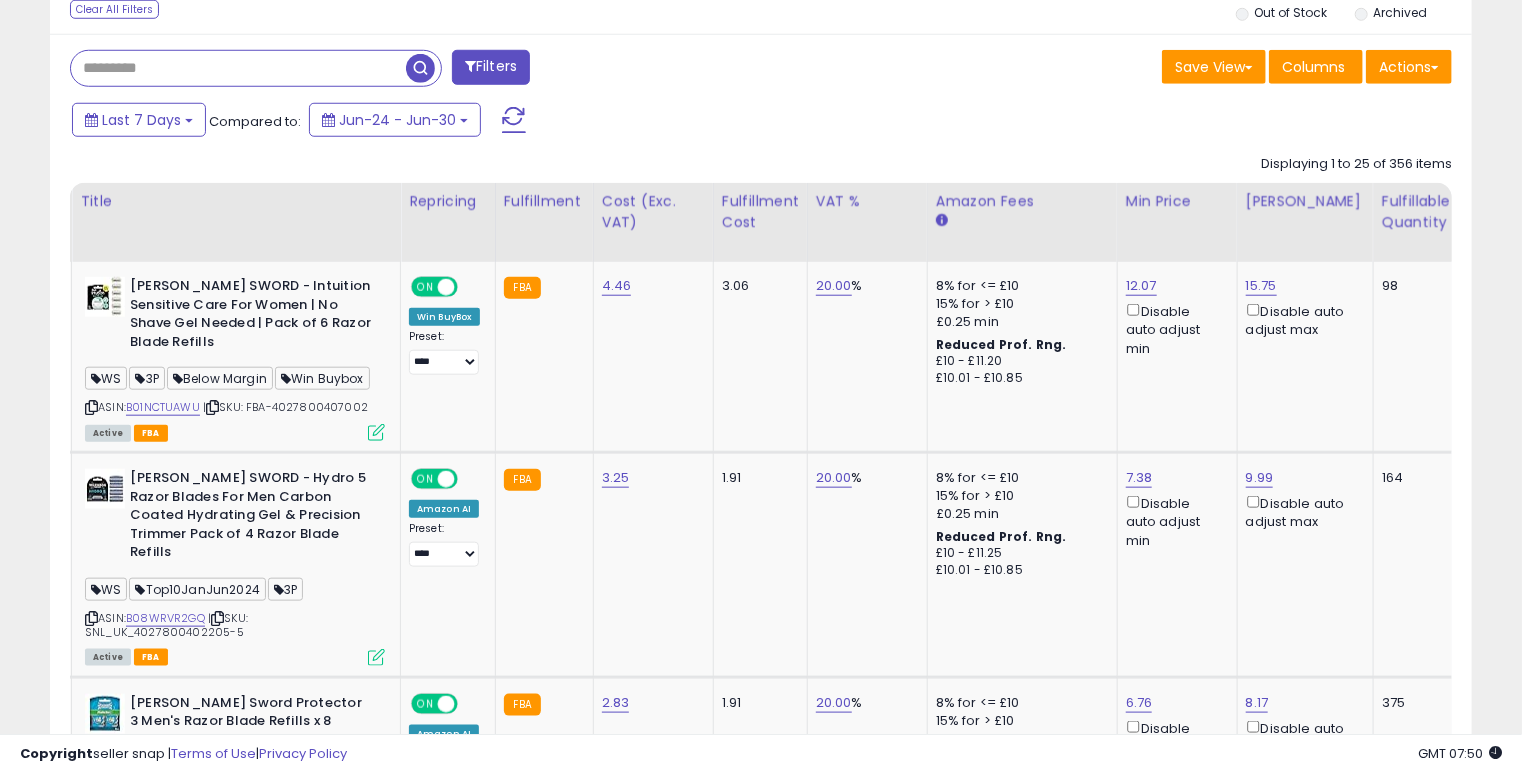 scroll, scrollTop: 0, scrollLeft: 540, axis: horizontal 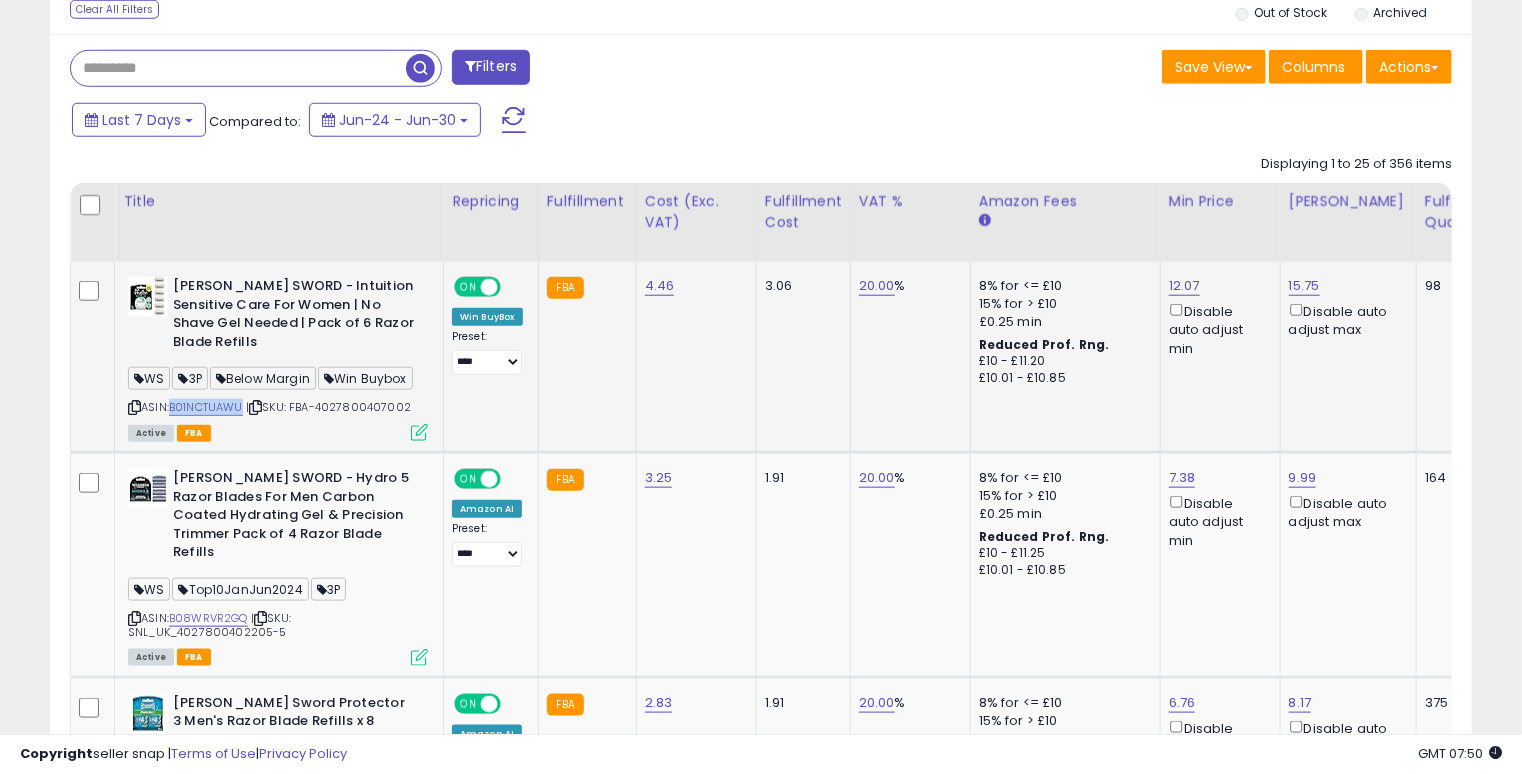 drag, startPoint x: 247, startPoint y: 408, endPoint x: 172, endPoint y: 404, distance: 75.10659 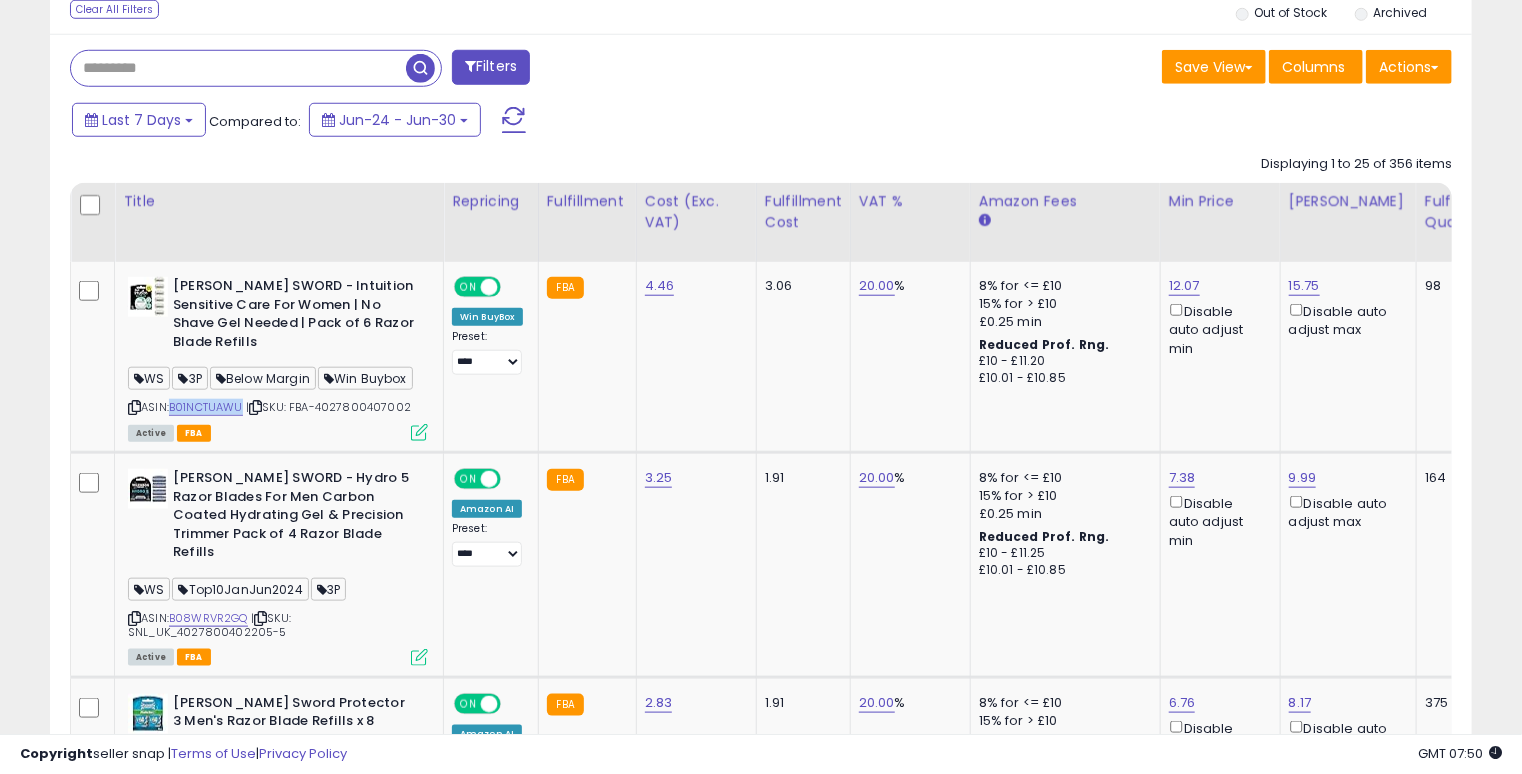 copy on "B01NCTUAWU" 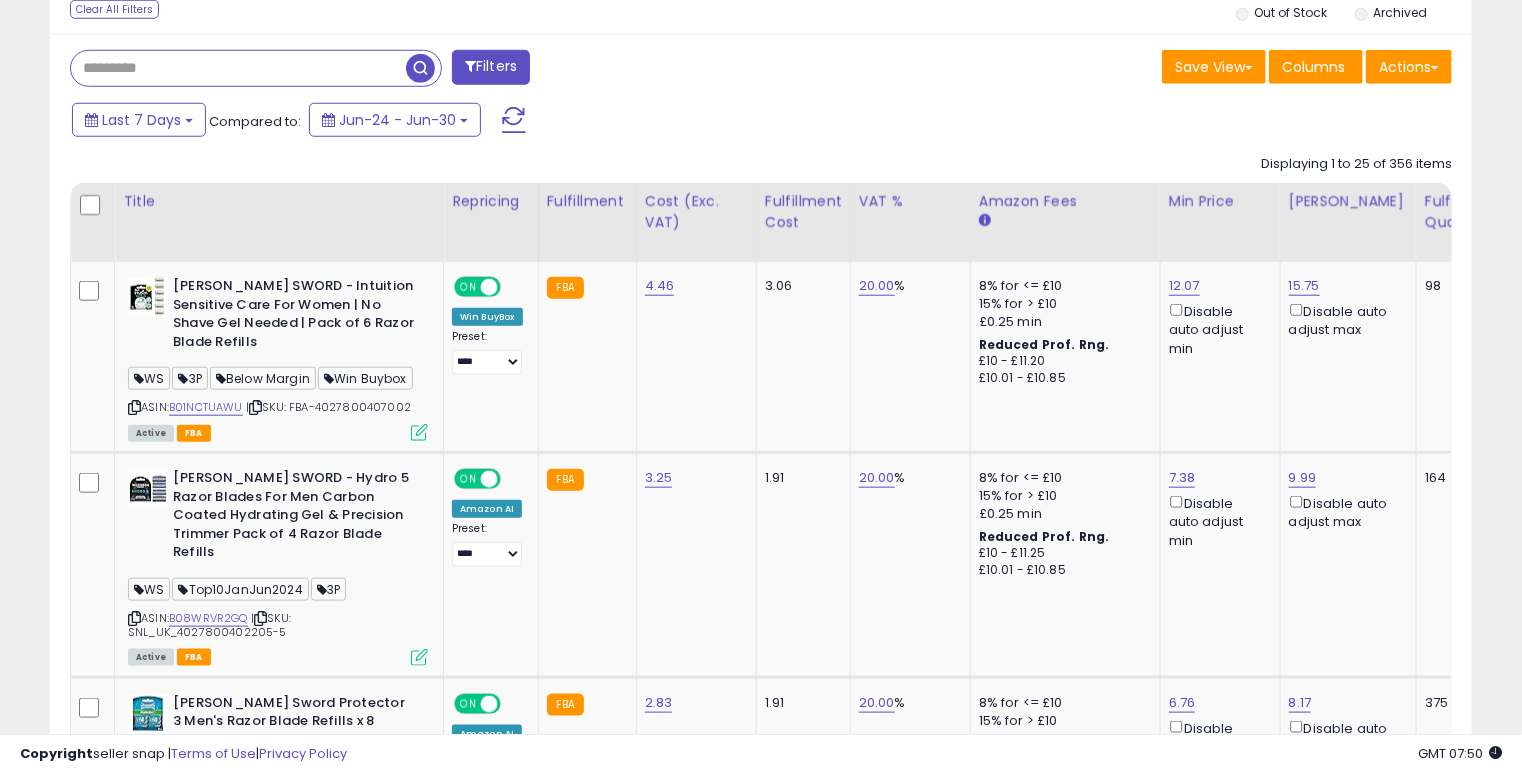 paste on "**********" 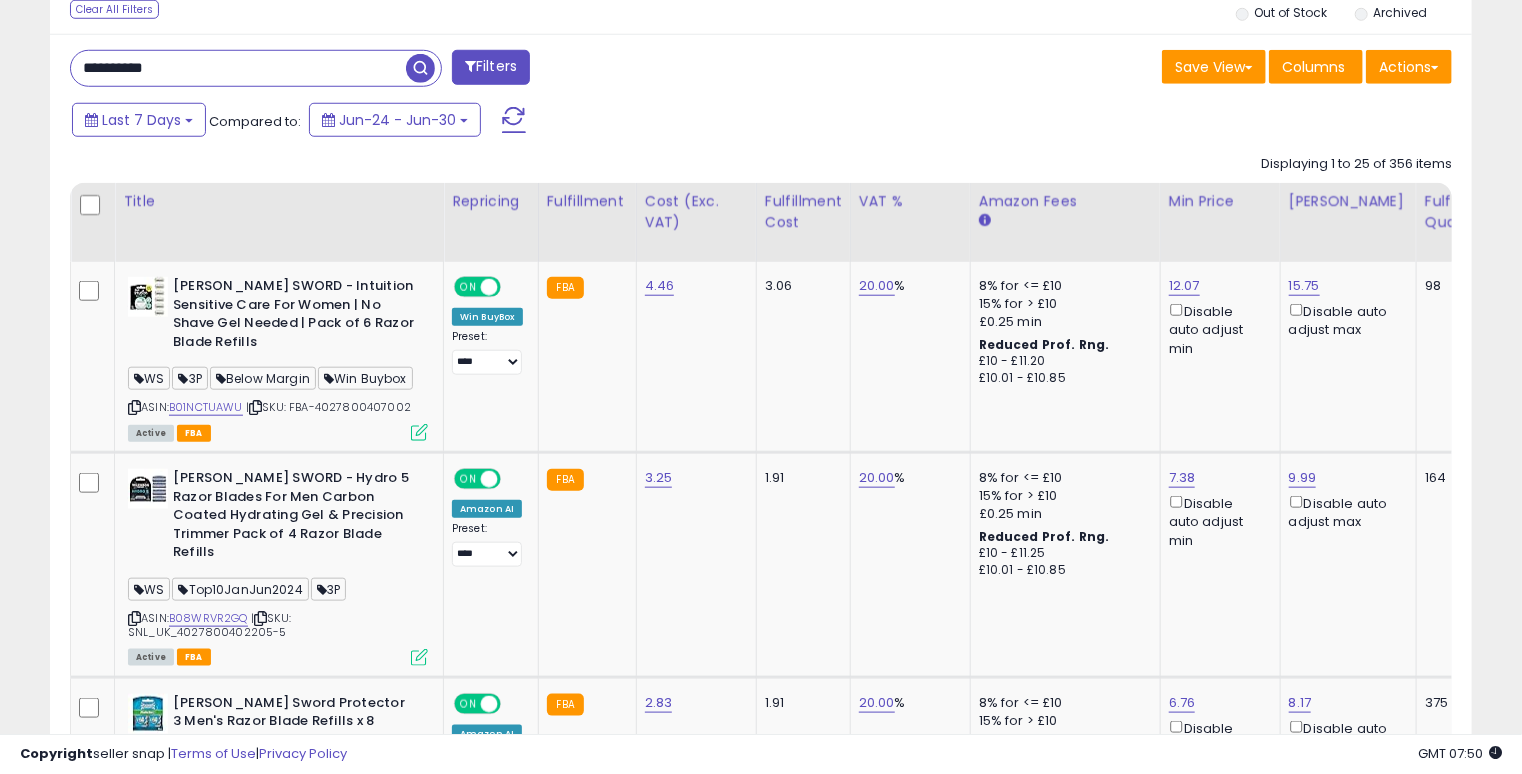 type on "**********" 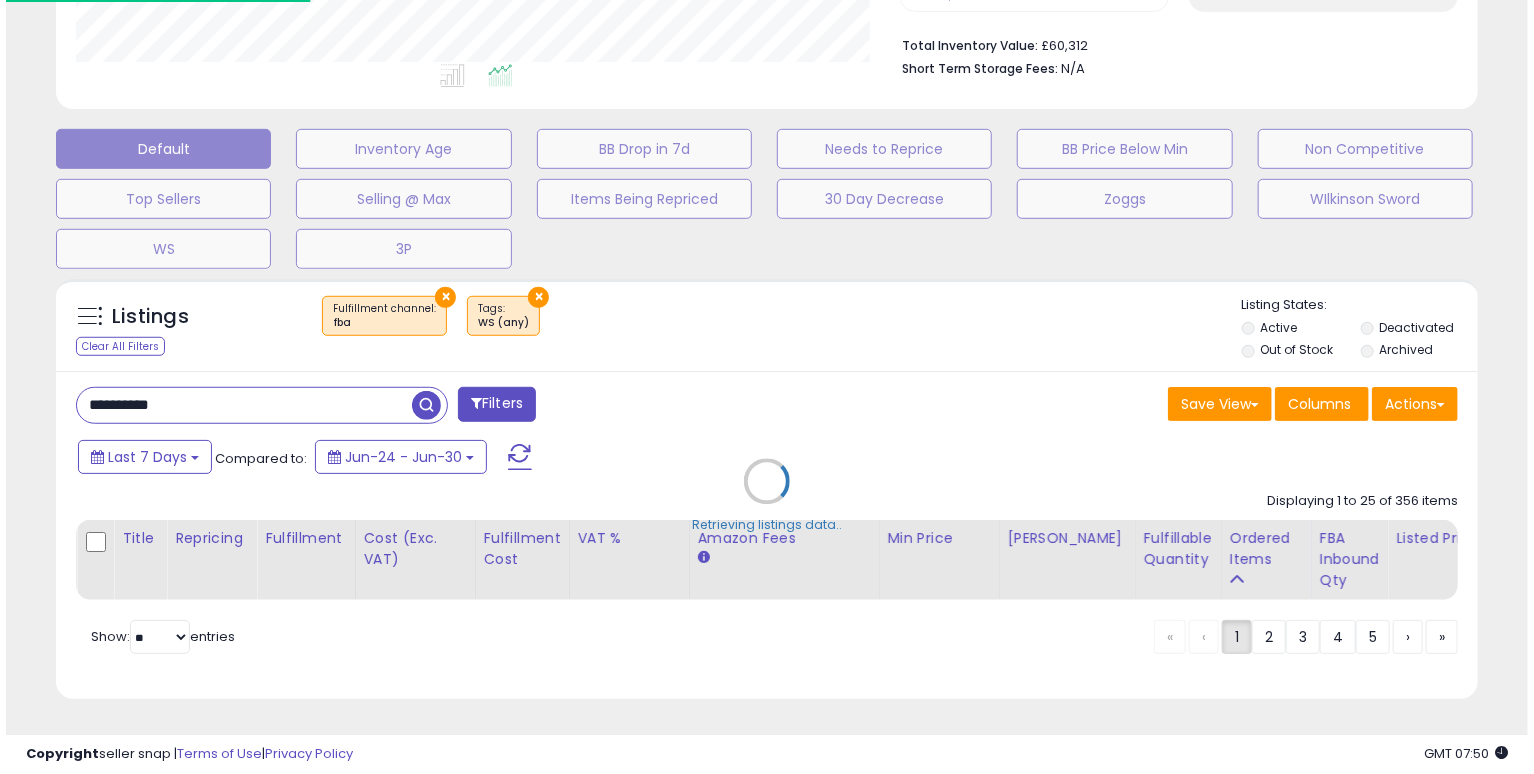 scroll, scrollTop: 511, scrollLeft: 0, axis: vertical 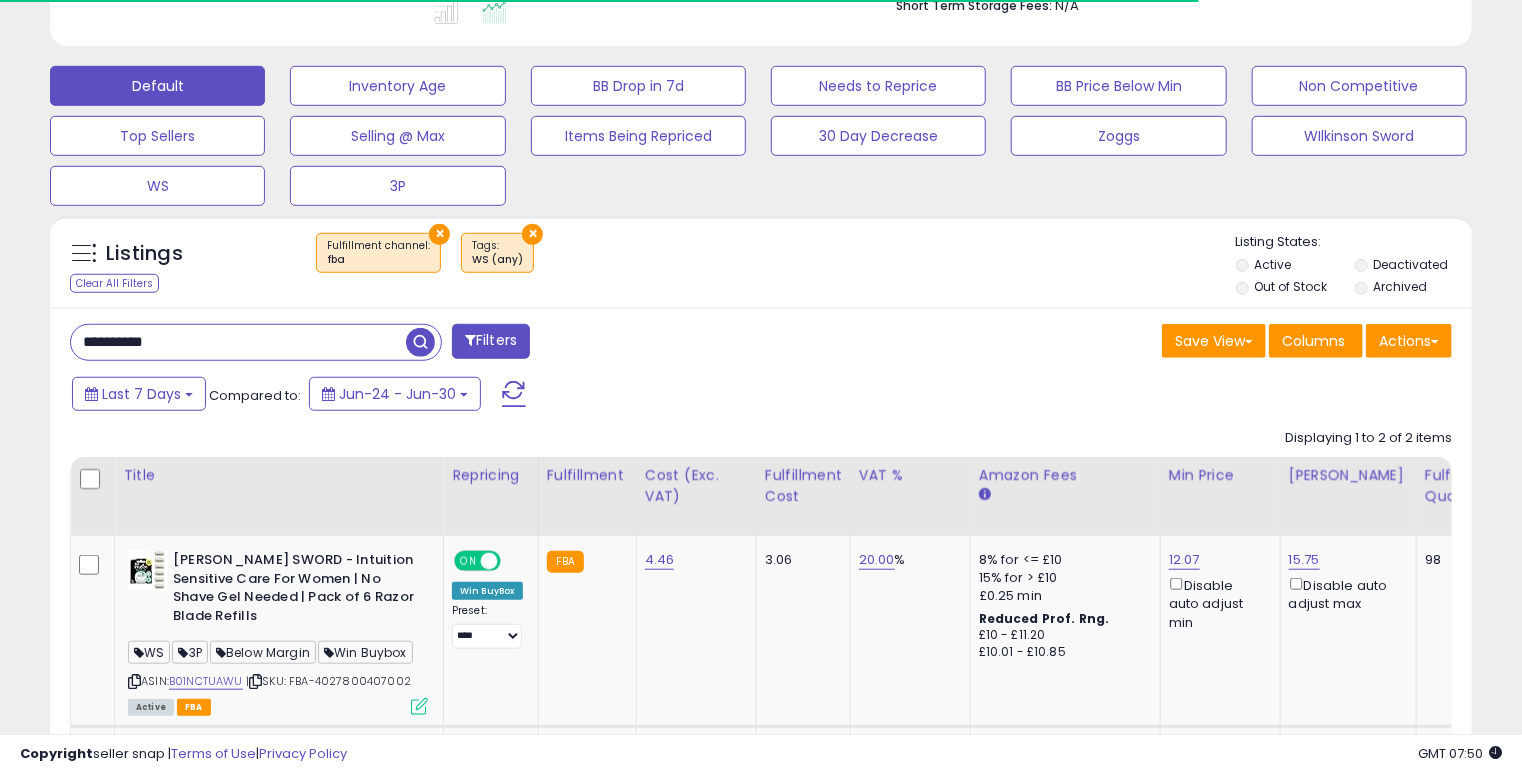 drag, startPoint x: 785, startPoint y: 267, endPoint x: 811, endPoint y: 261, distance: 26.683329 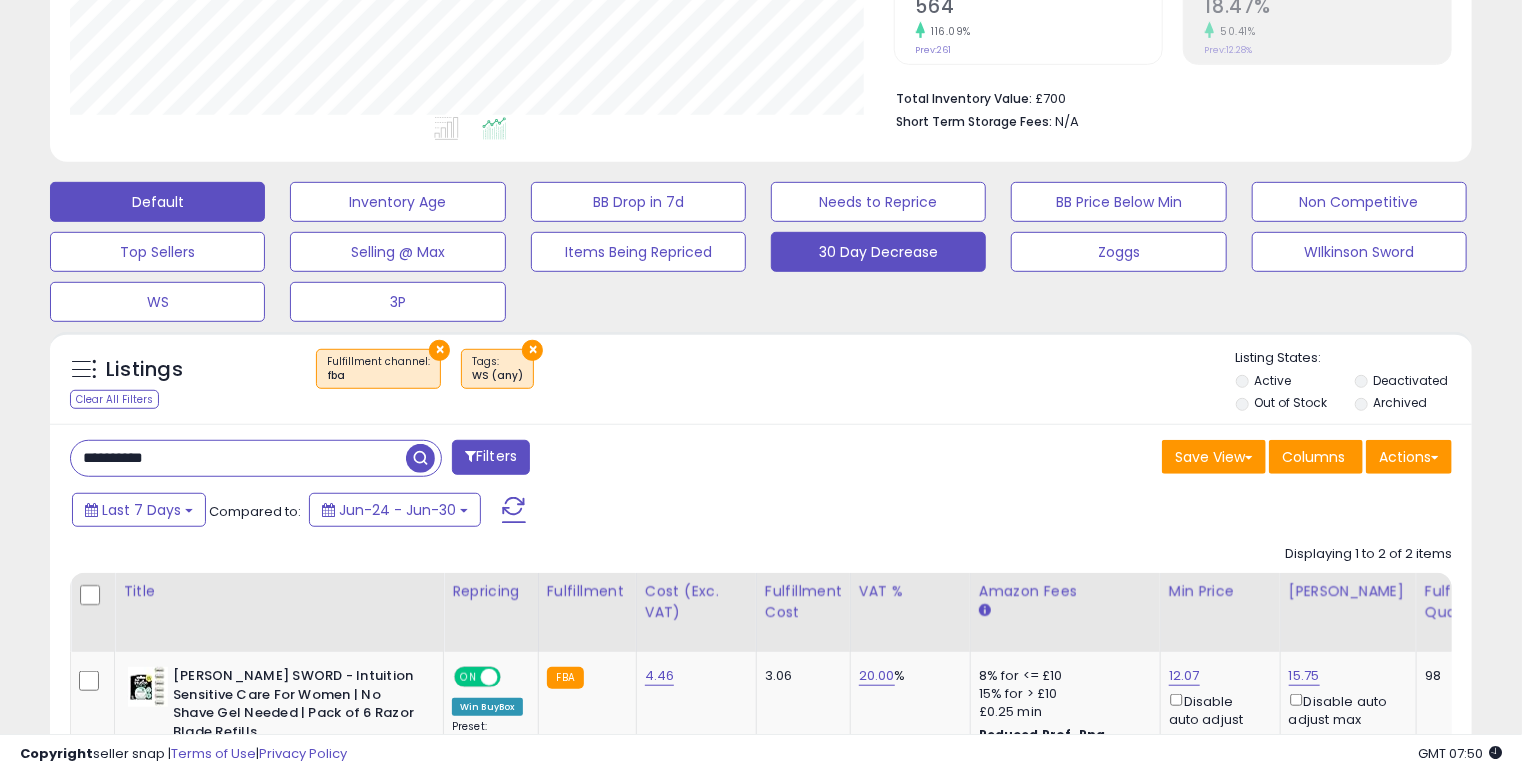 scroll, scrollTop: 457, scrollLeft: 0, axis: vertical 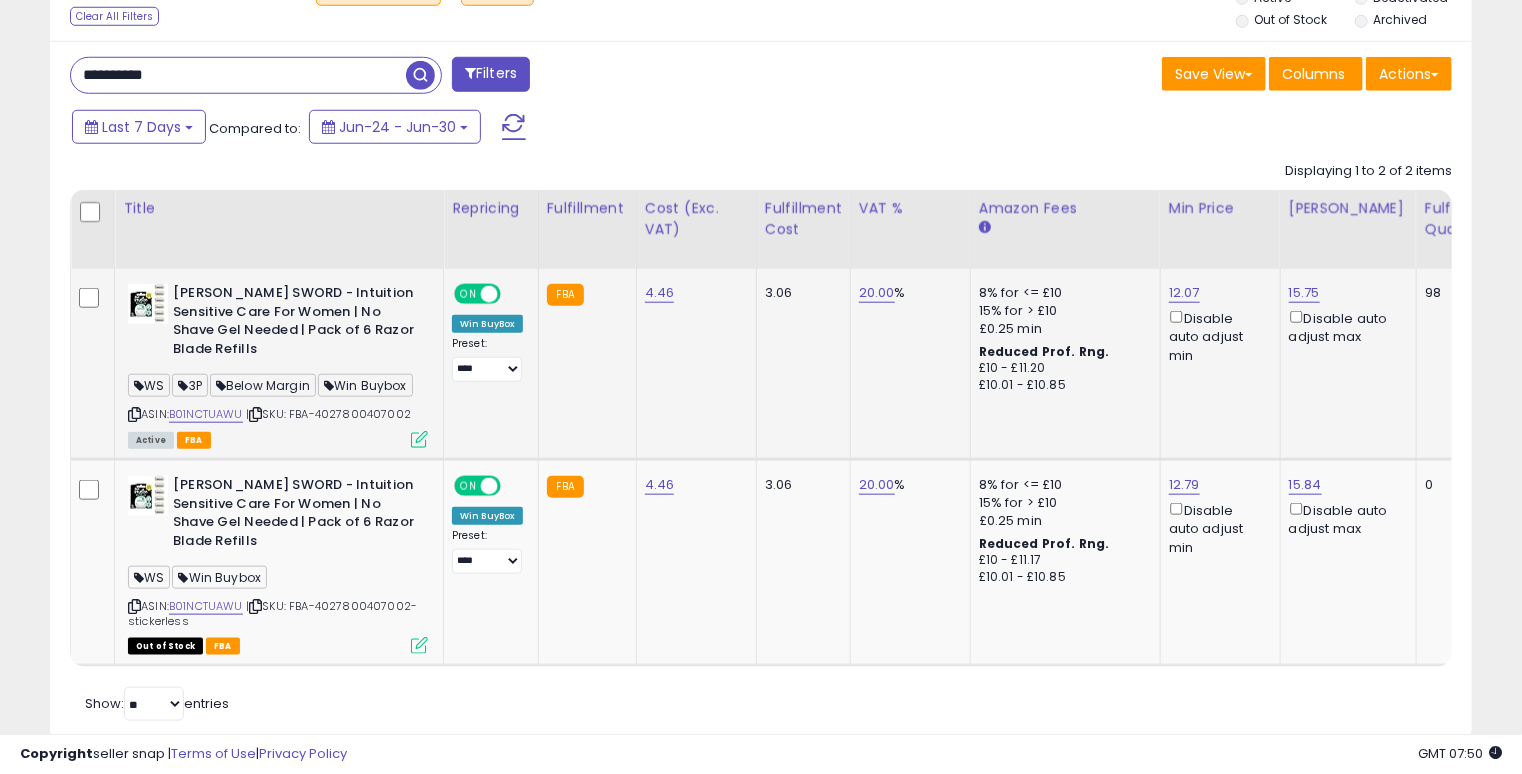 click at bounding box center (419, 439) 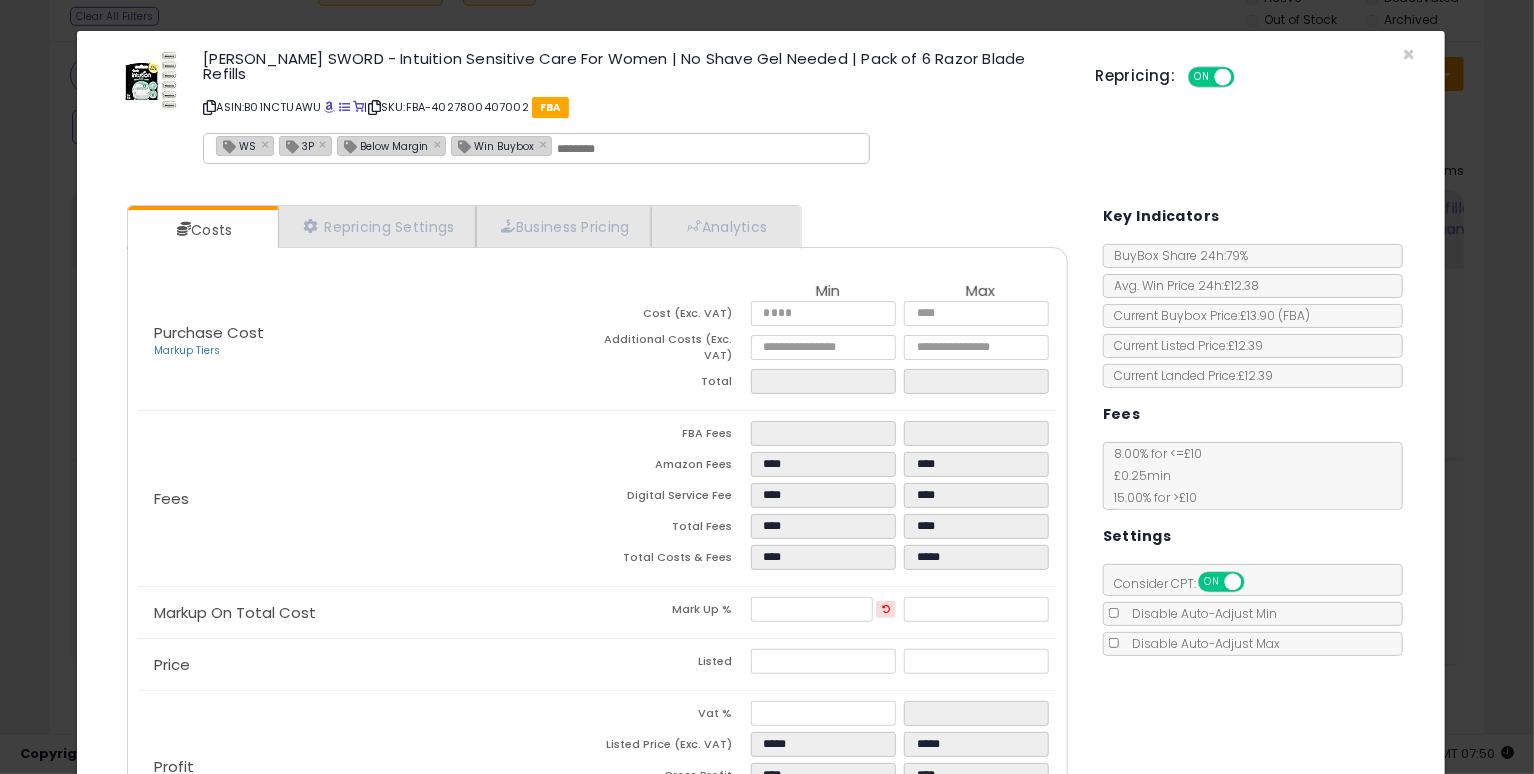 click at bounding box center [886, 610] 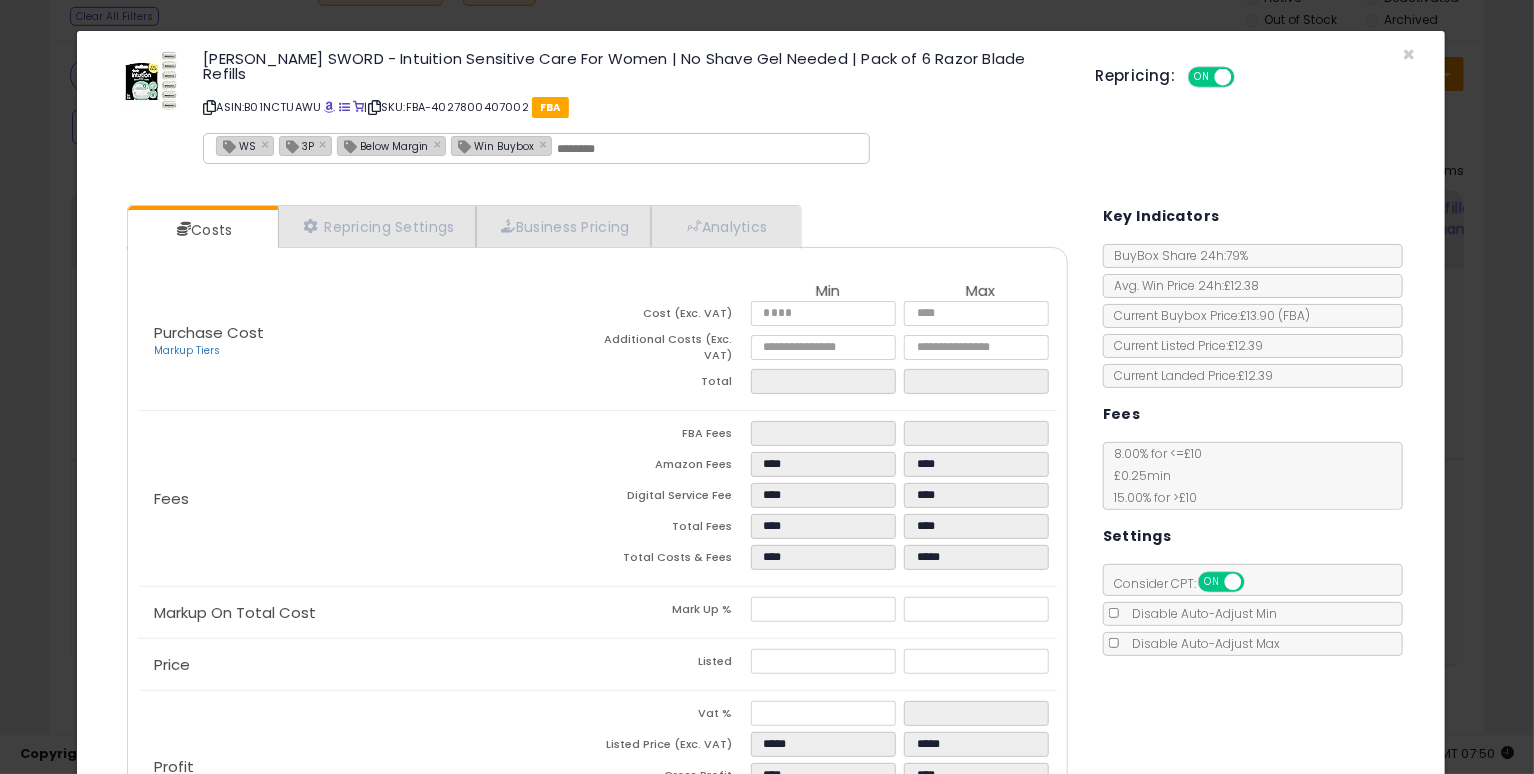 drag, startPoint x: 925, startPoint y: 204, endPoint x: 1068, endPoint y: 208, distance: 143.05594 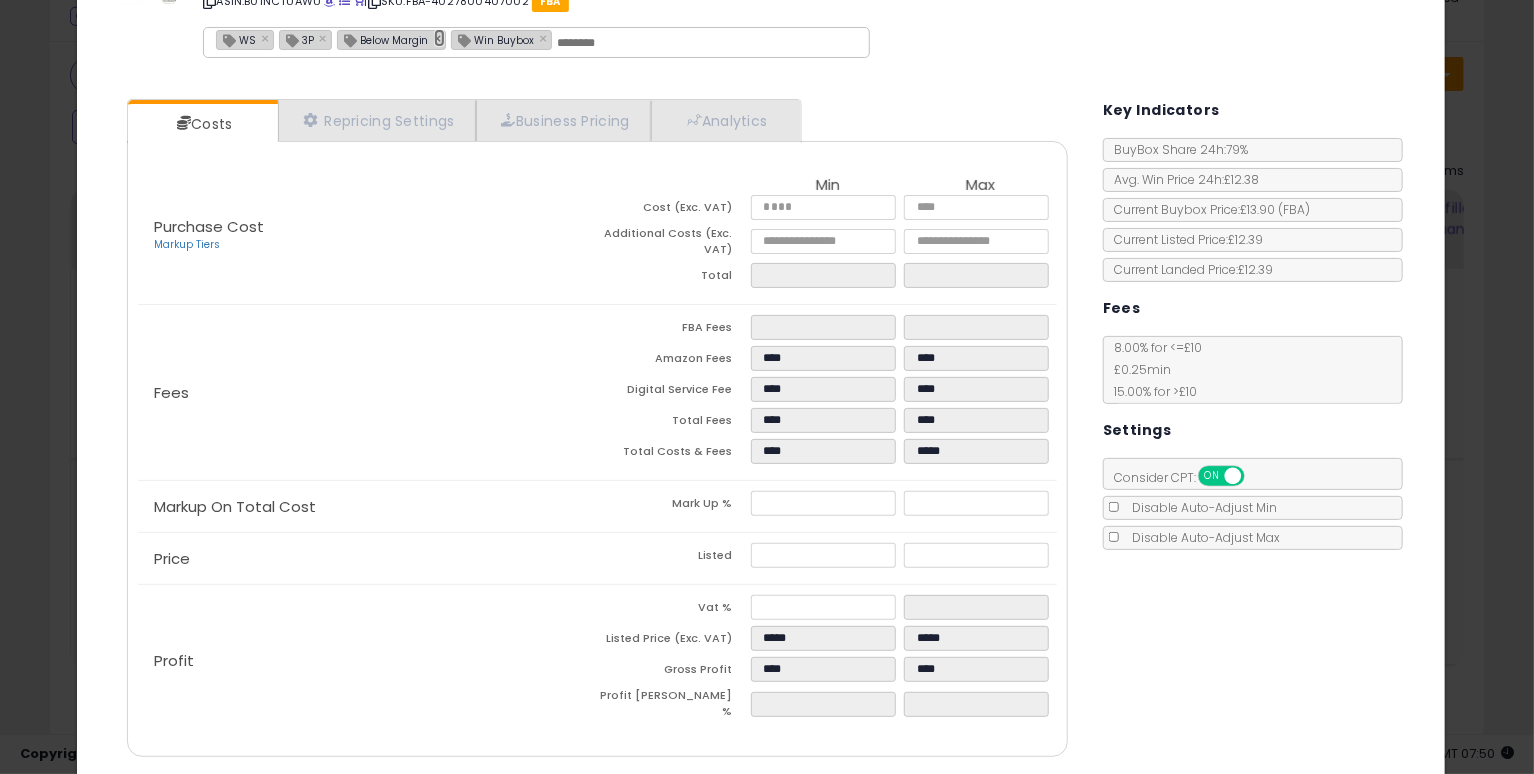 click on "×" at bounding box center (440, 38) 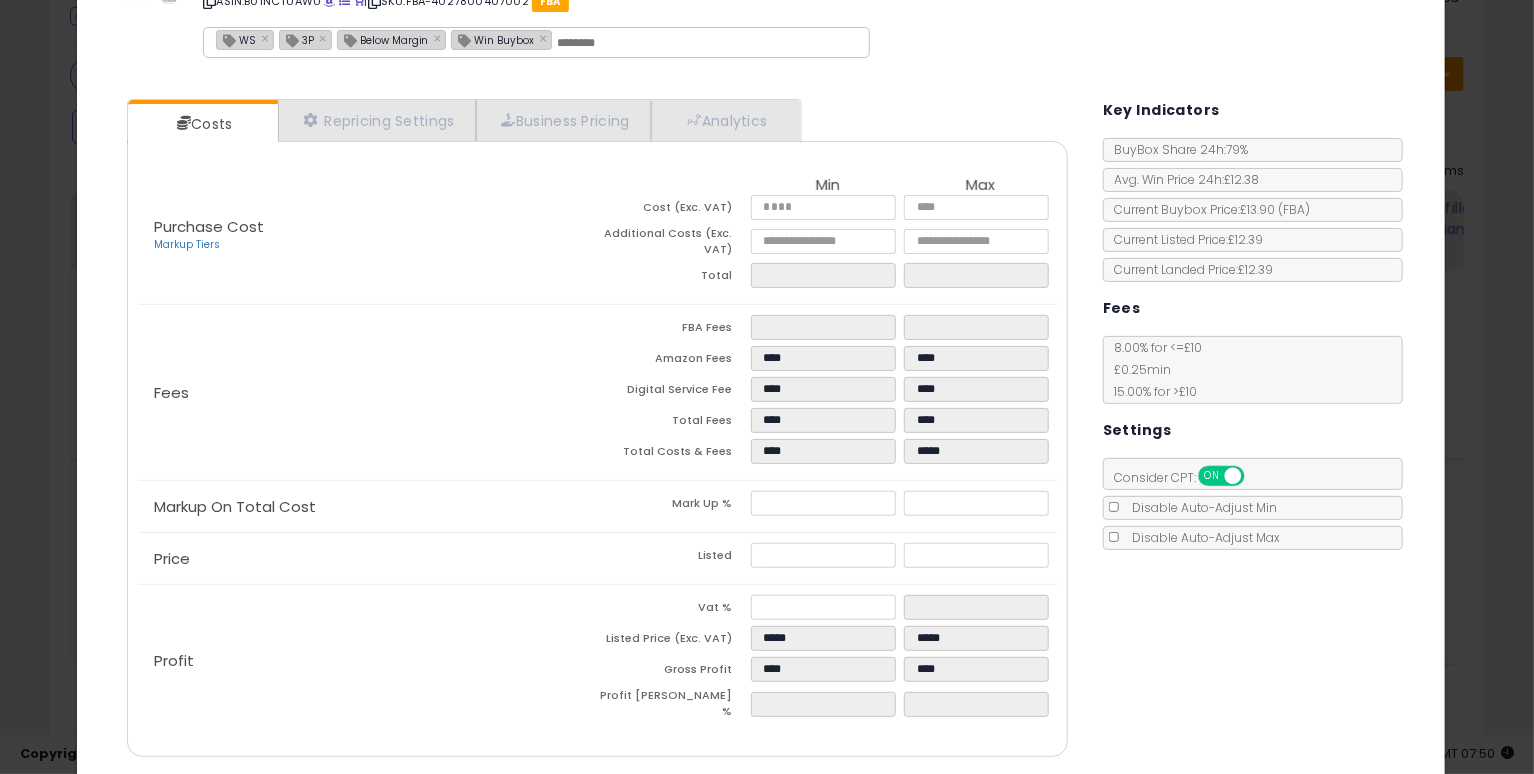 type on "**********" 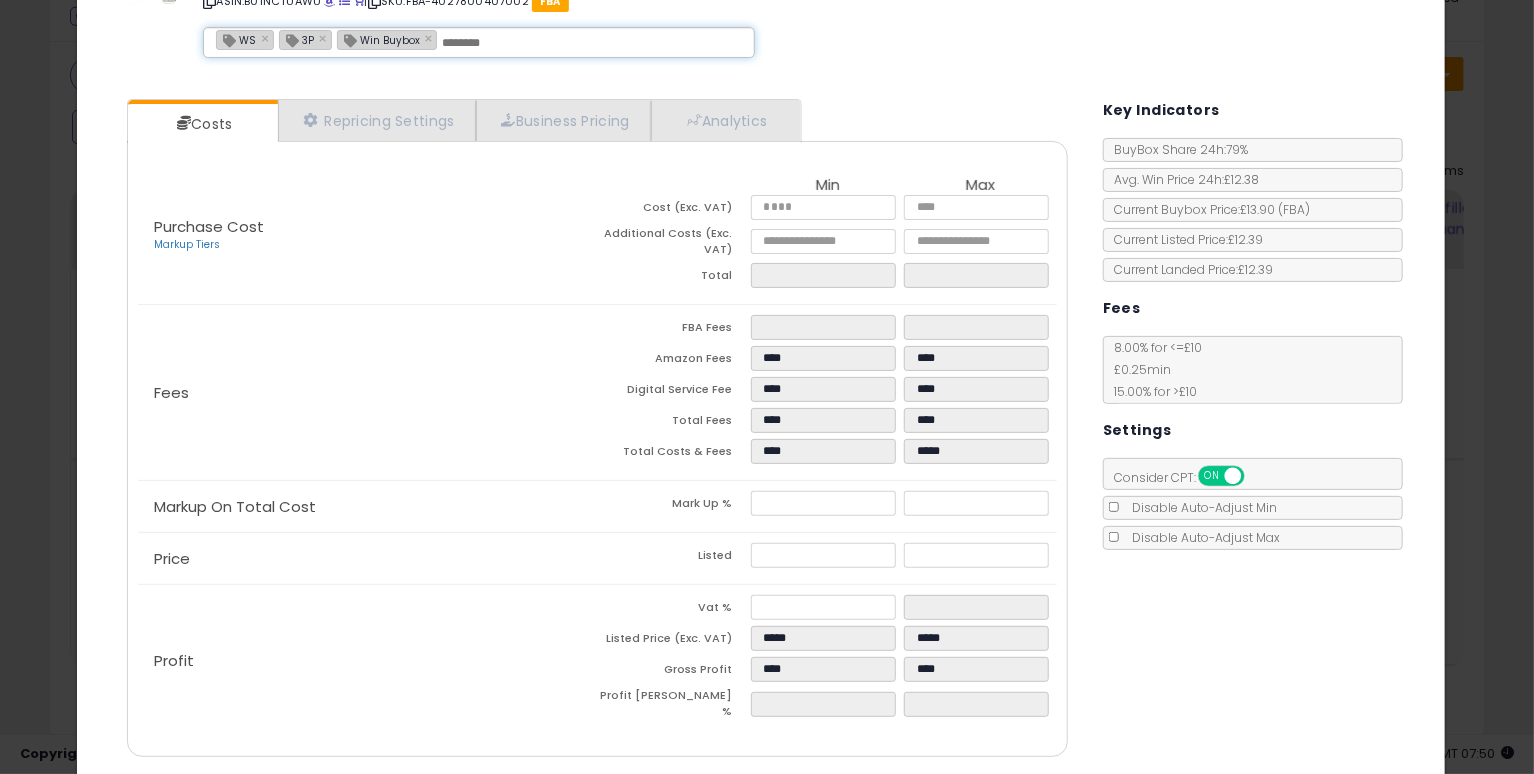 click on "Costs
Repricing Settings
Business Pricing
Analytics
**" at bounding box center (597, 428) 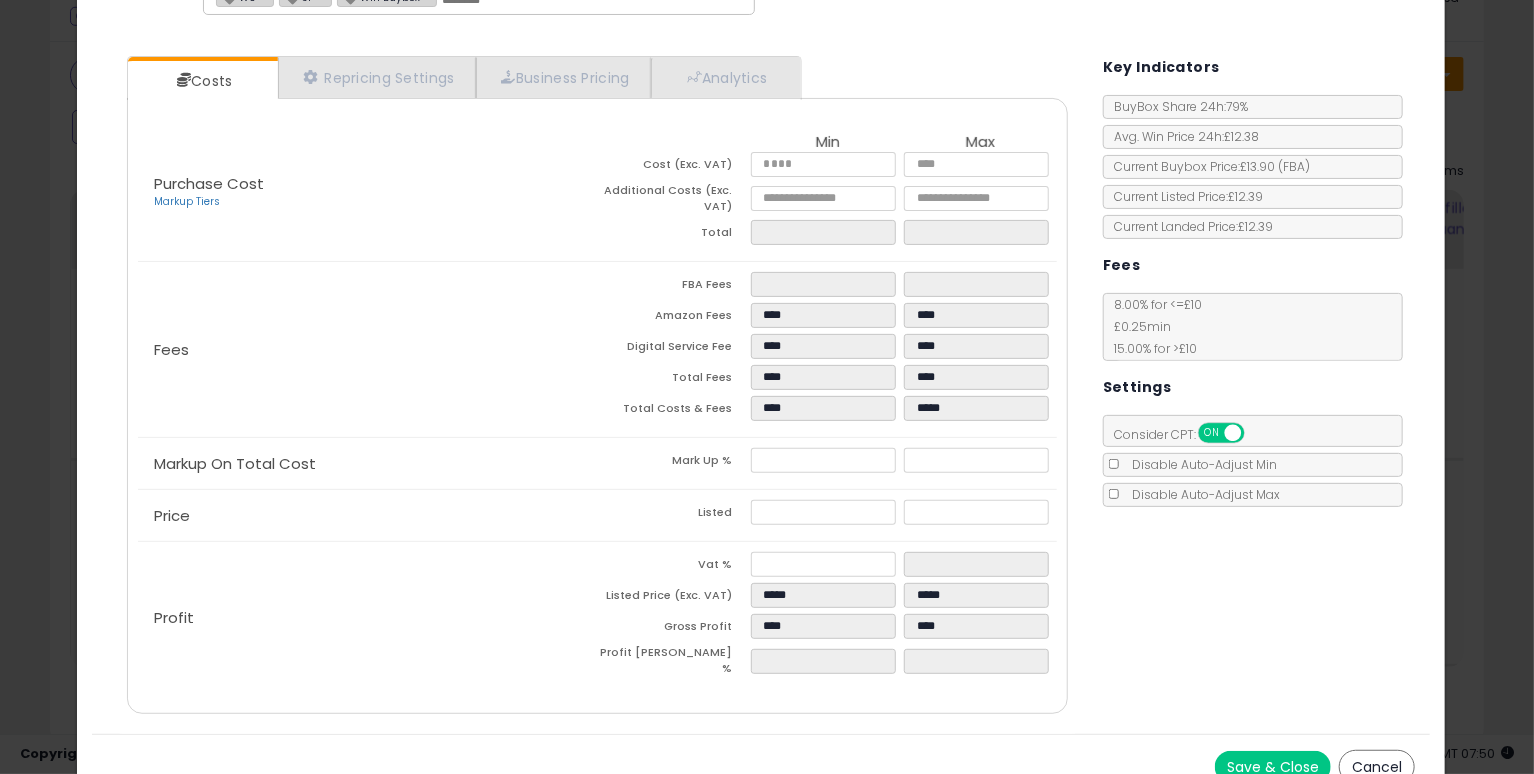 click on "Save & Close" at bounding box center (1273, 767) 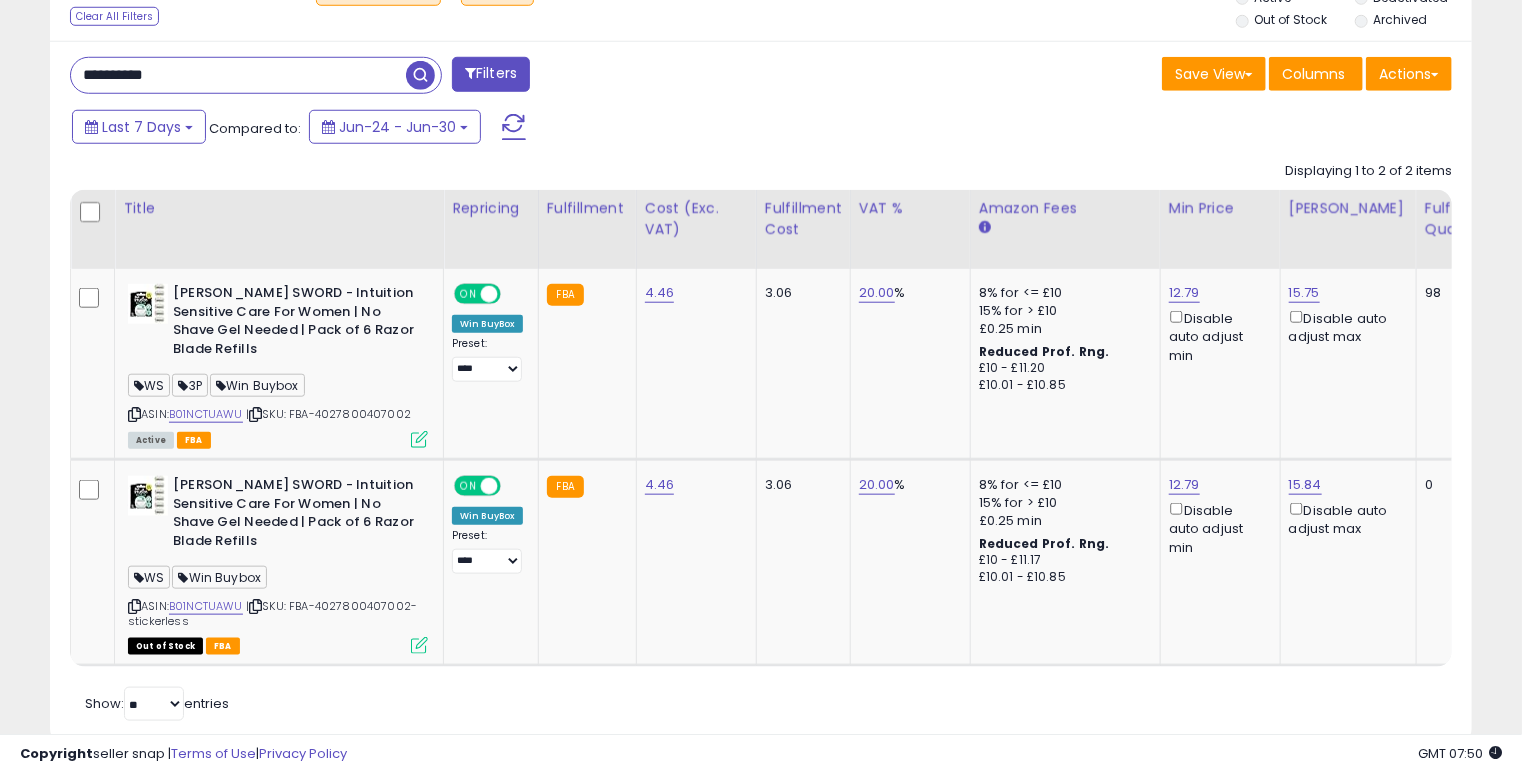 click on "**********" at bounding box center [238, 75] 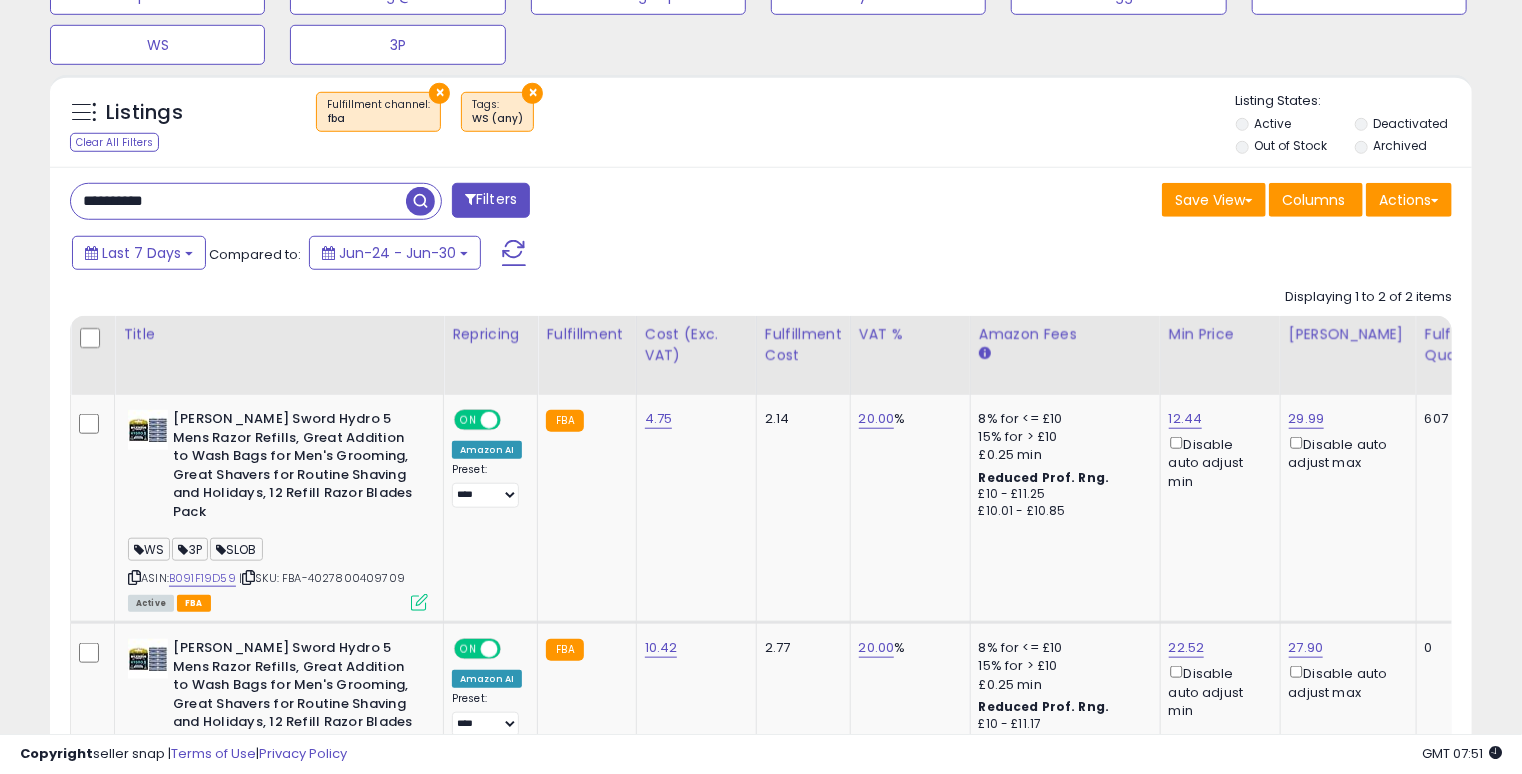click on "**********" at bounding box center [238, 201] 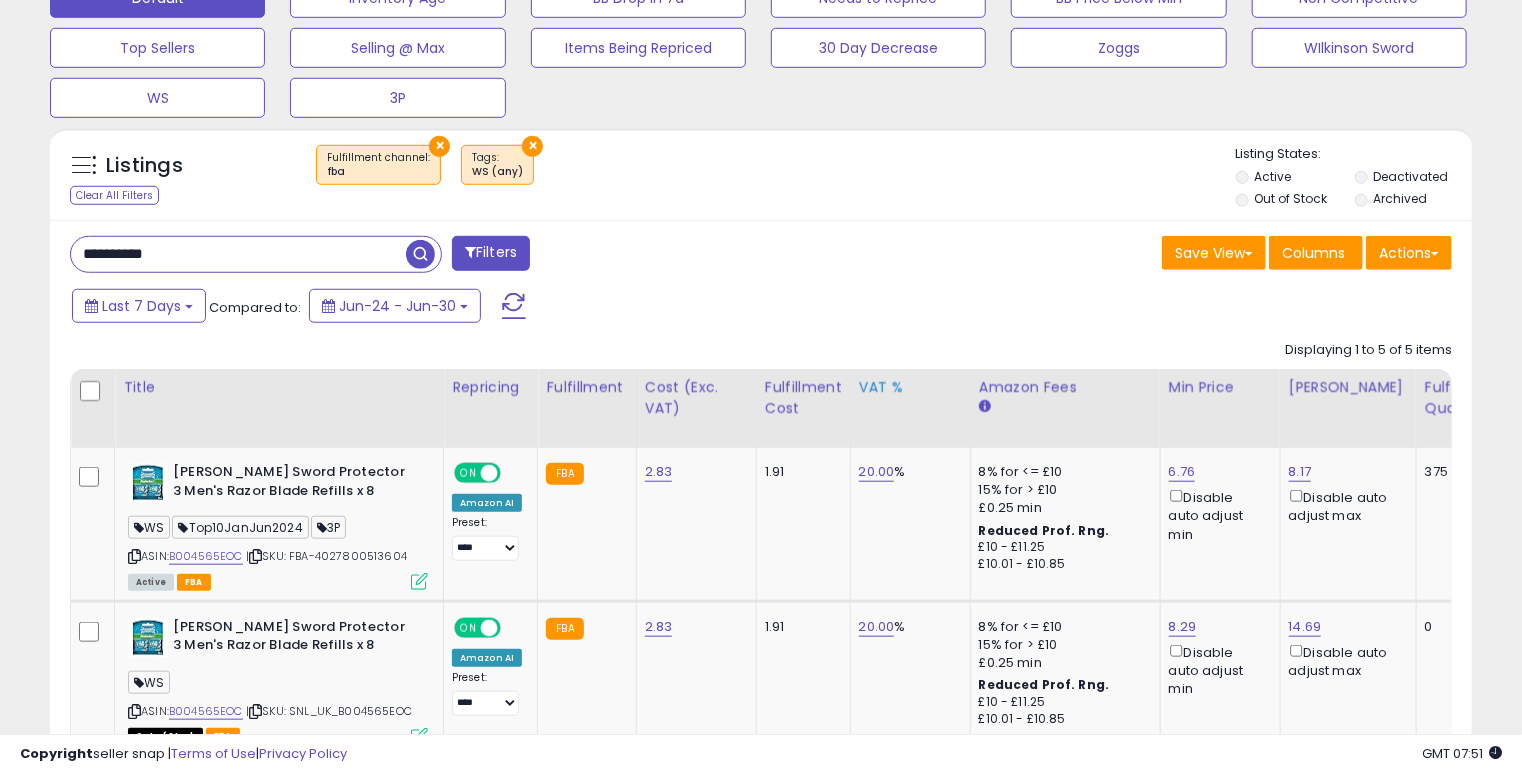 drag, startPoint x: 766, startPoint y: 383, endPoint x: 885, endPoint y: 381, distance: 119.01681 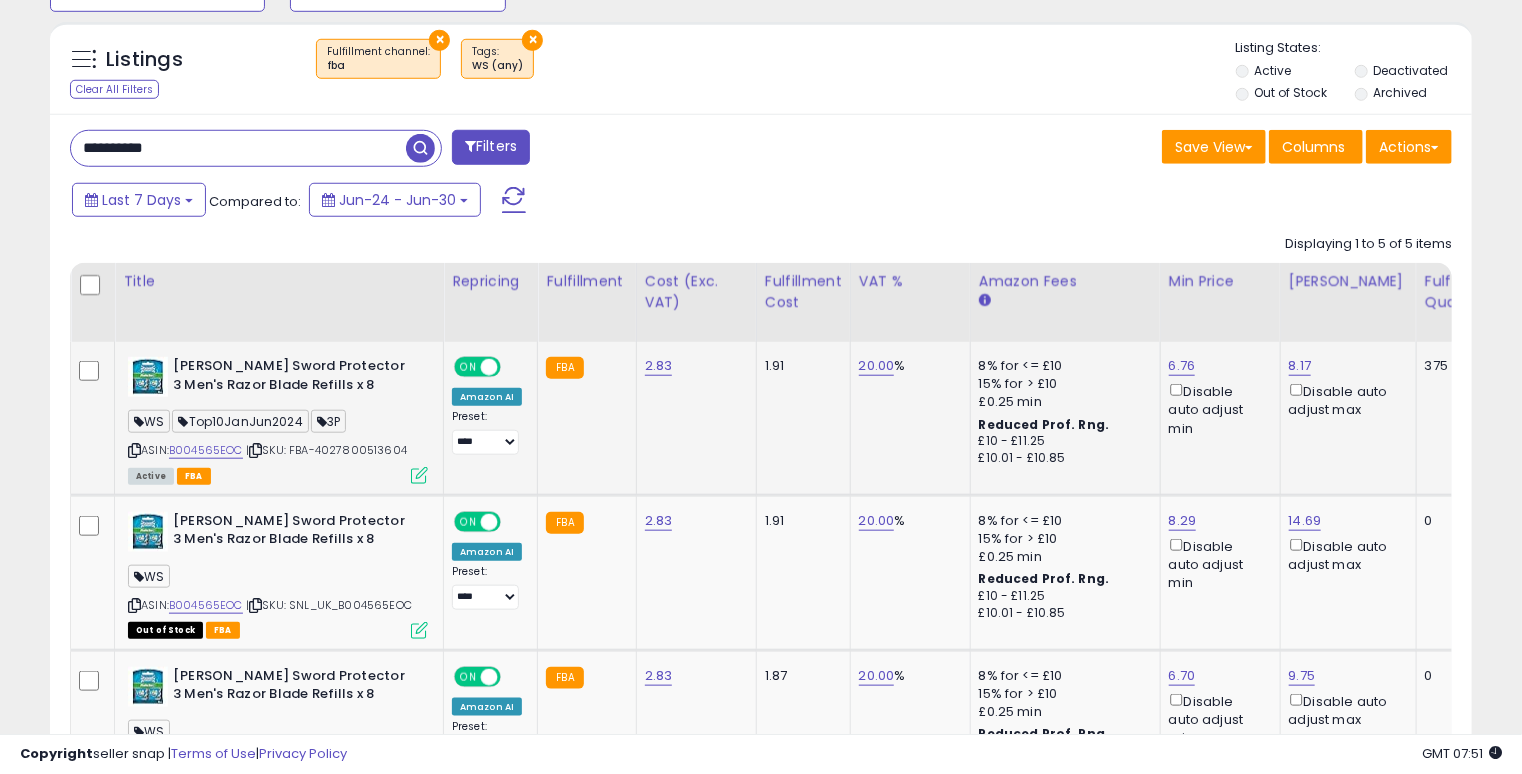 click at bounding box center [419, 475] 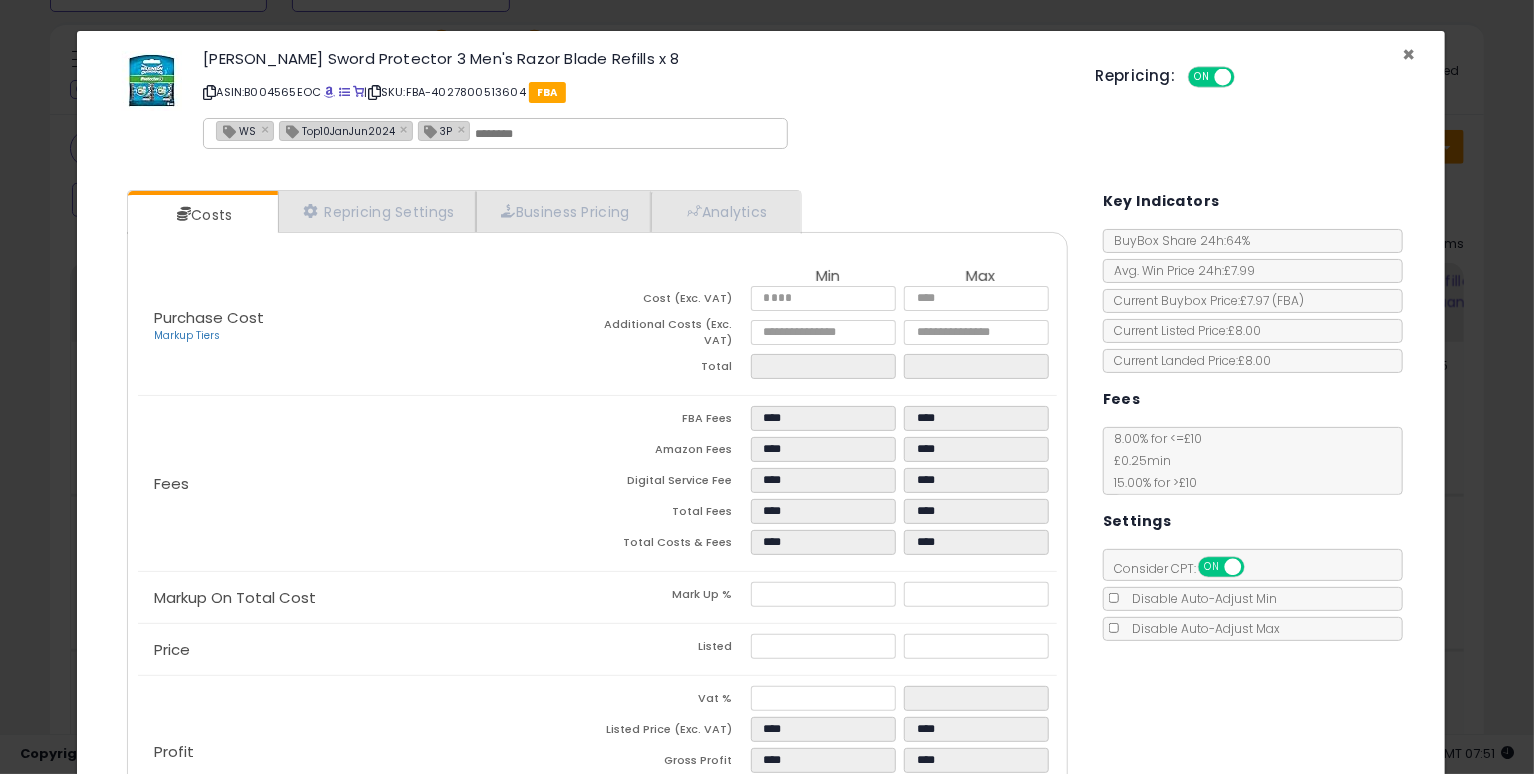 click on "×" at bounding box center (1408, 54) 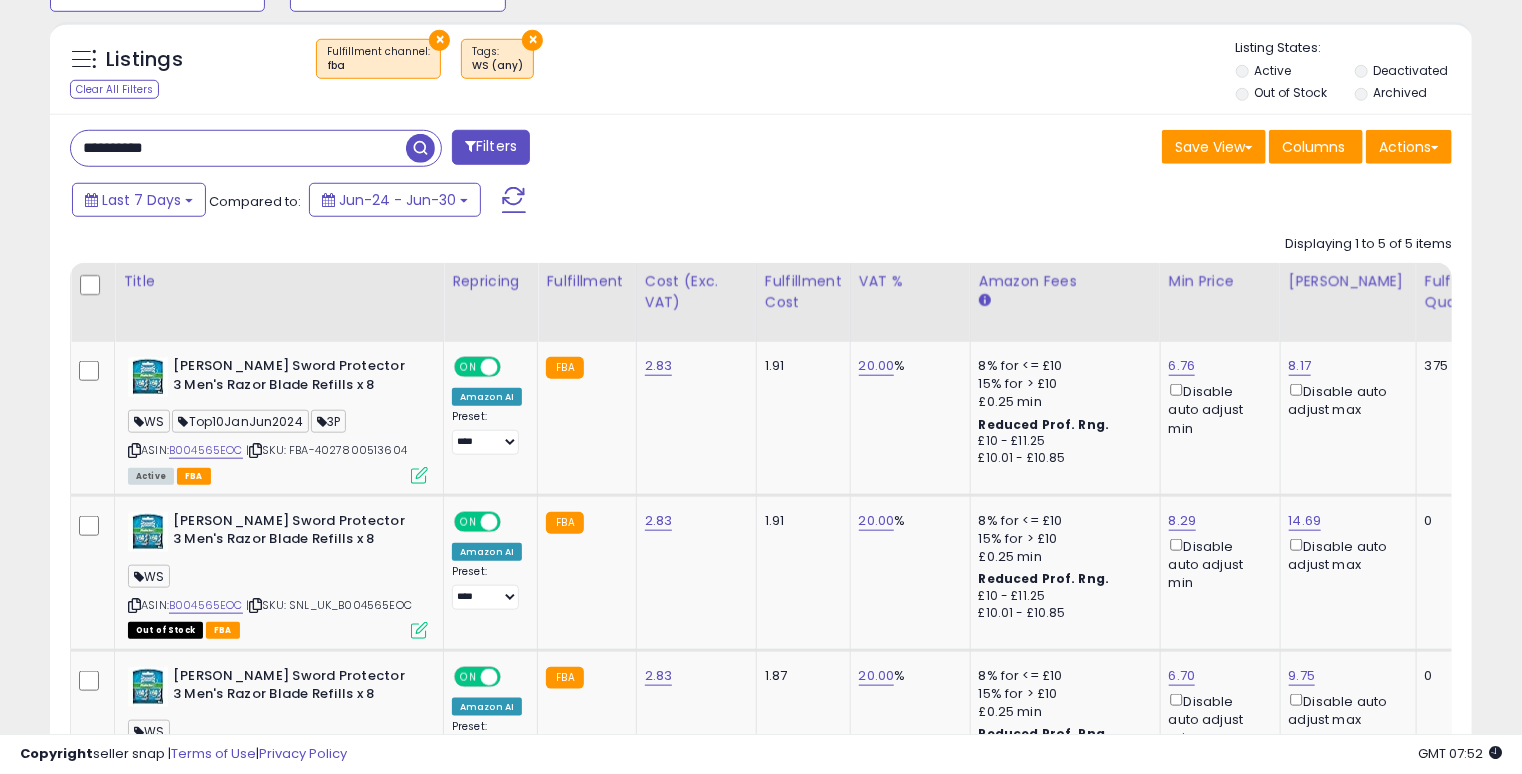 click on "**********" at bounding box center [761, 669] 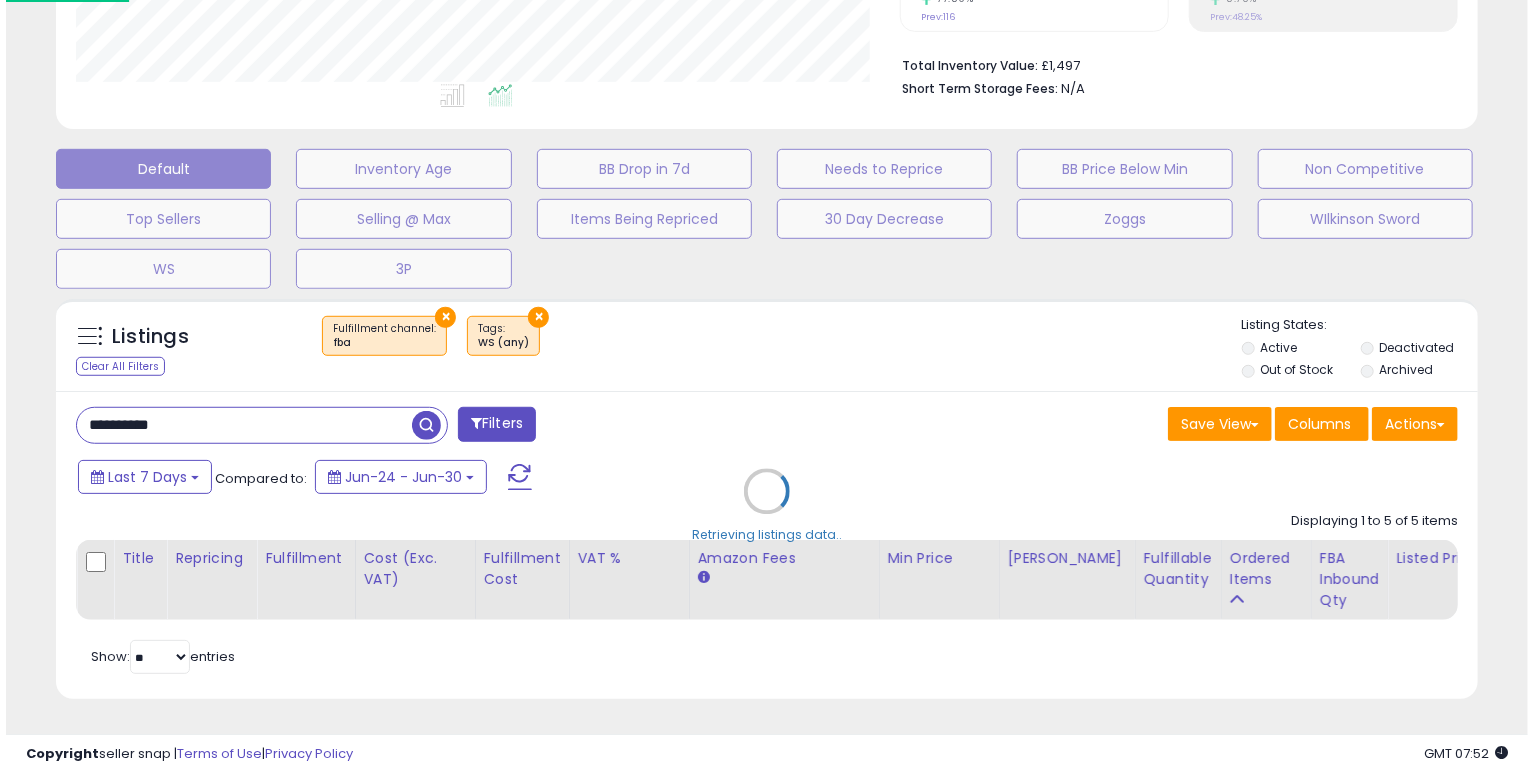 scroll, scrollTop: 492, scrollLeft: 0, axis: vertical 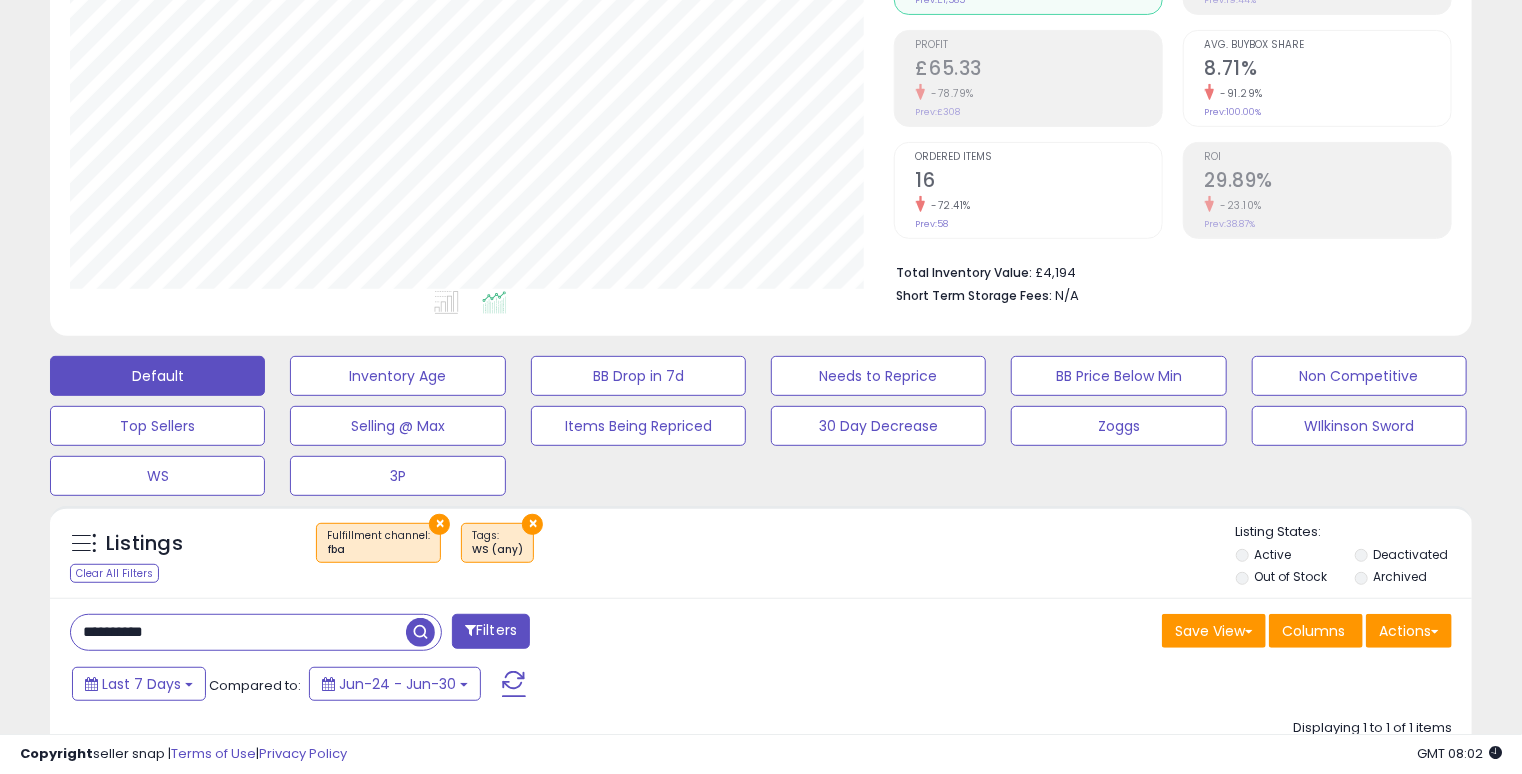 click on "**********" at bounding box center [238, 632] 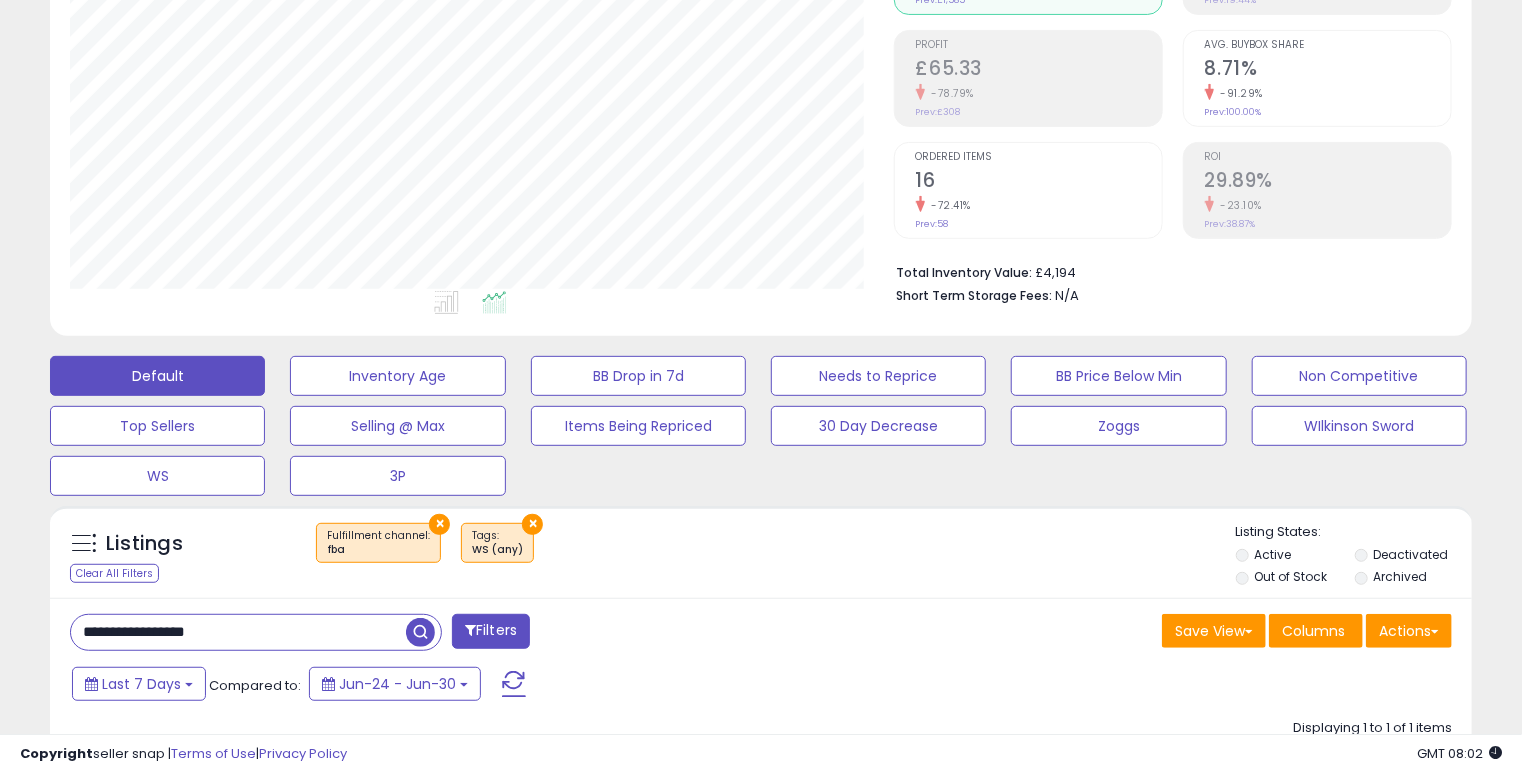 scroll, scrollTop: 999589, scrollLeft: 999168, axis: both 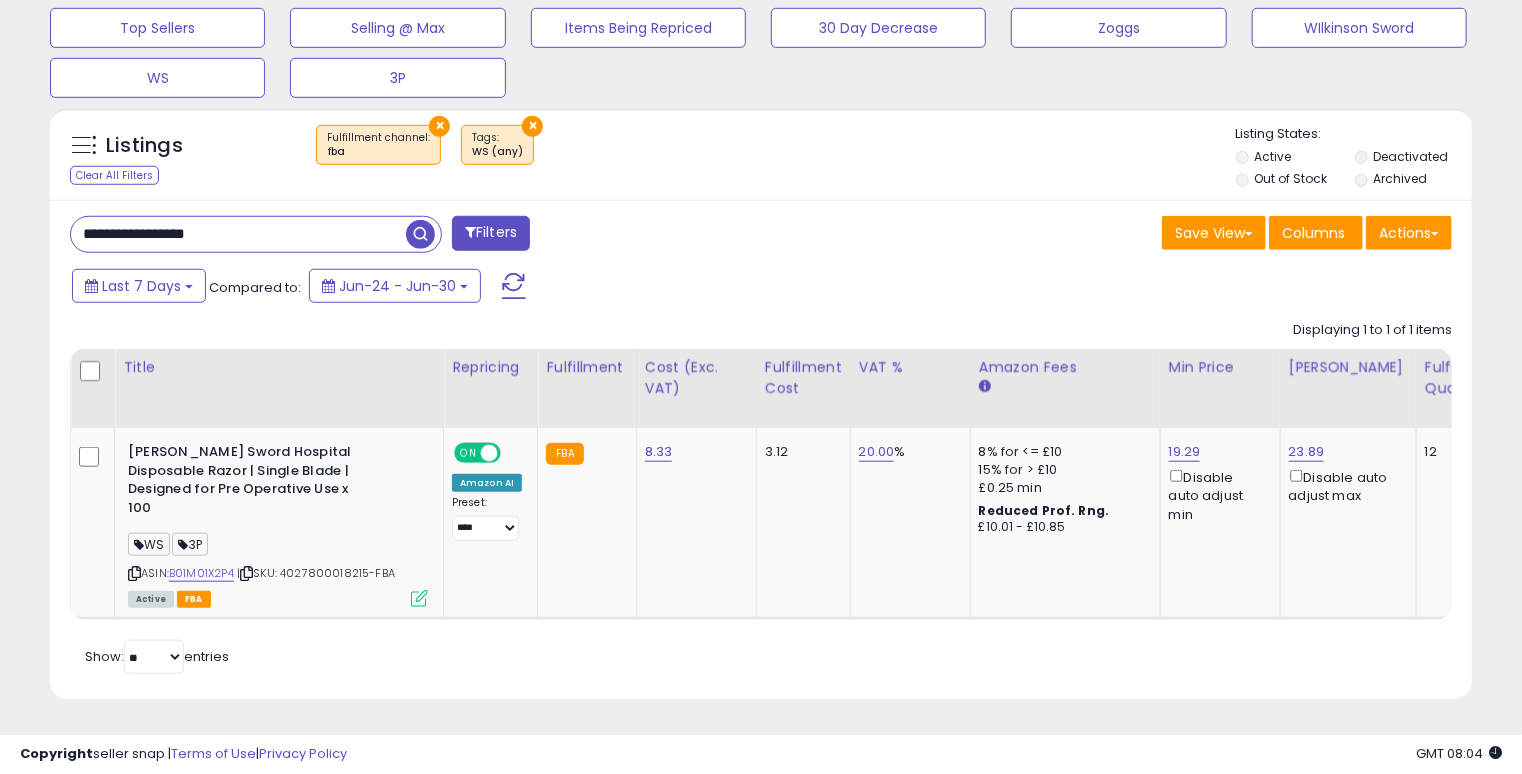 click on "**********" at bounding box center (238, 234) 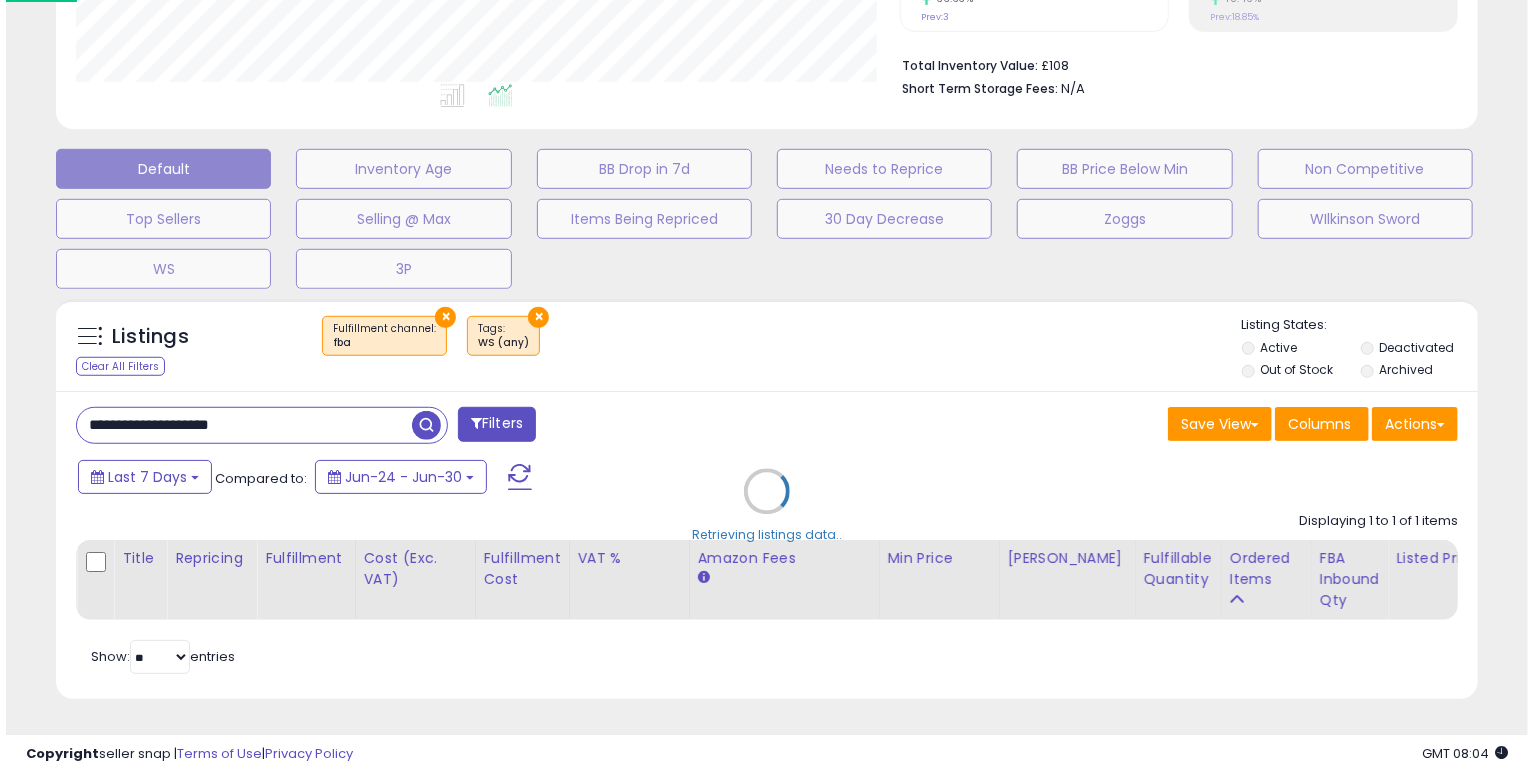 scroll, scrollTop: 492, scrollLeft: 0, axis: vertical 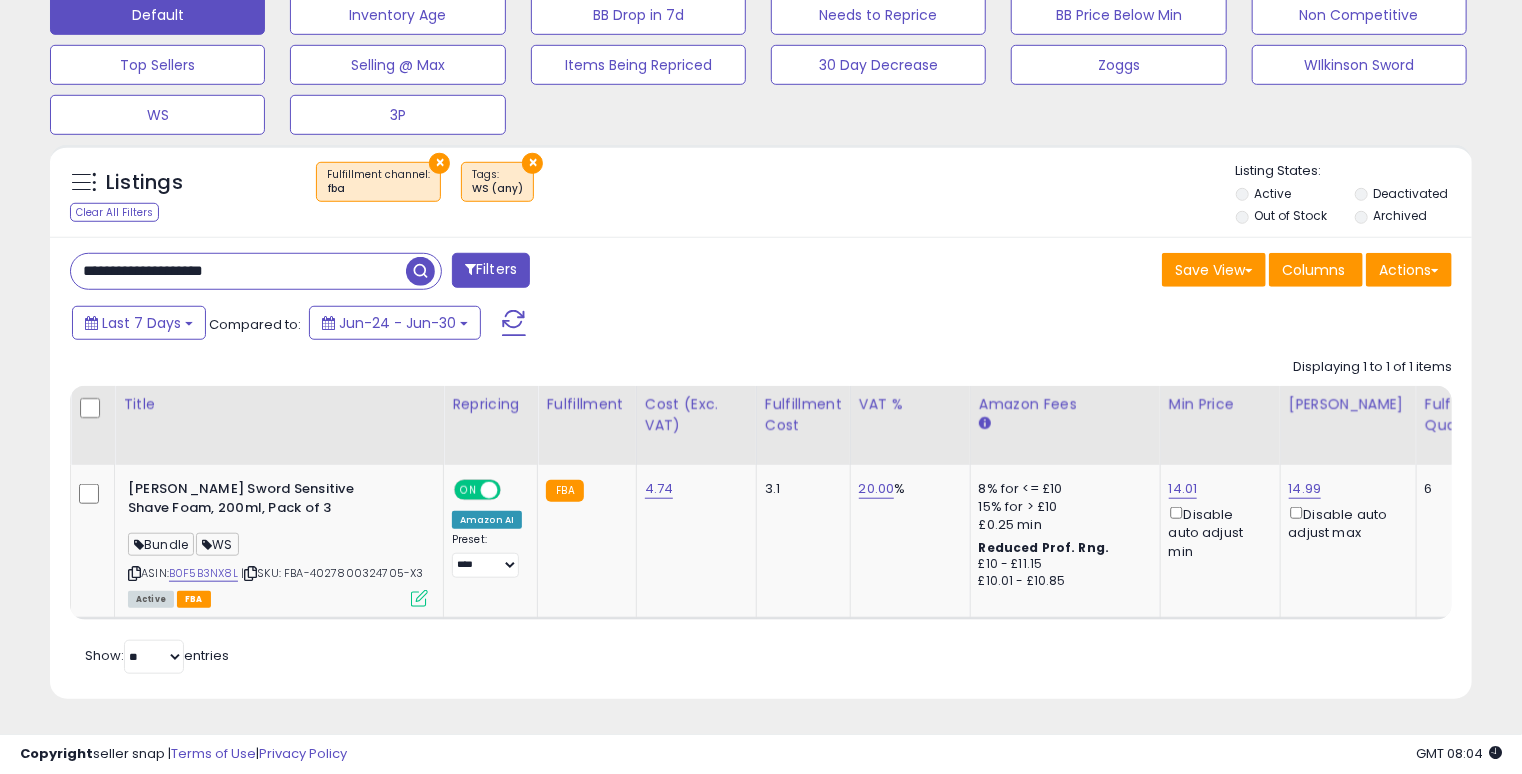 click on "**********" at bounding box center (238, 271) 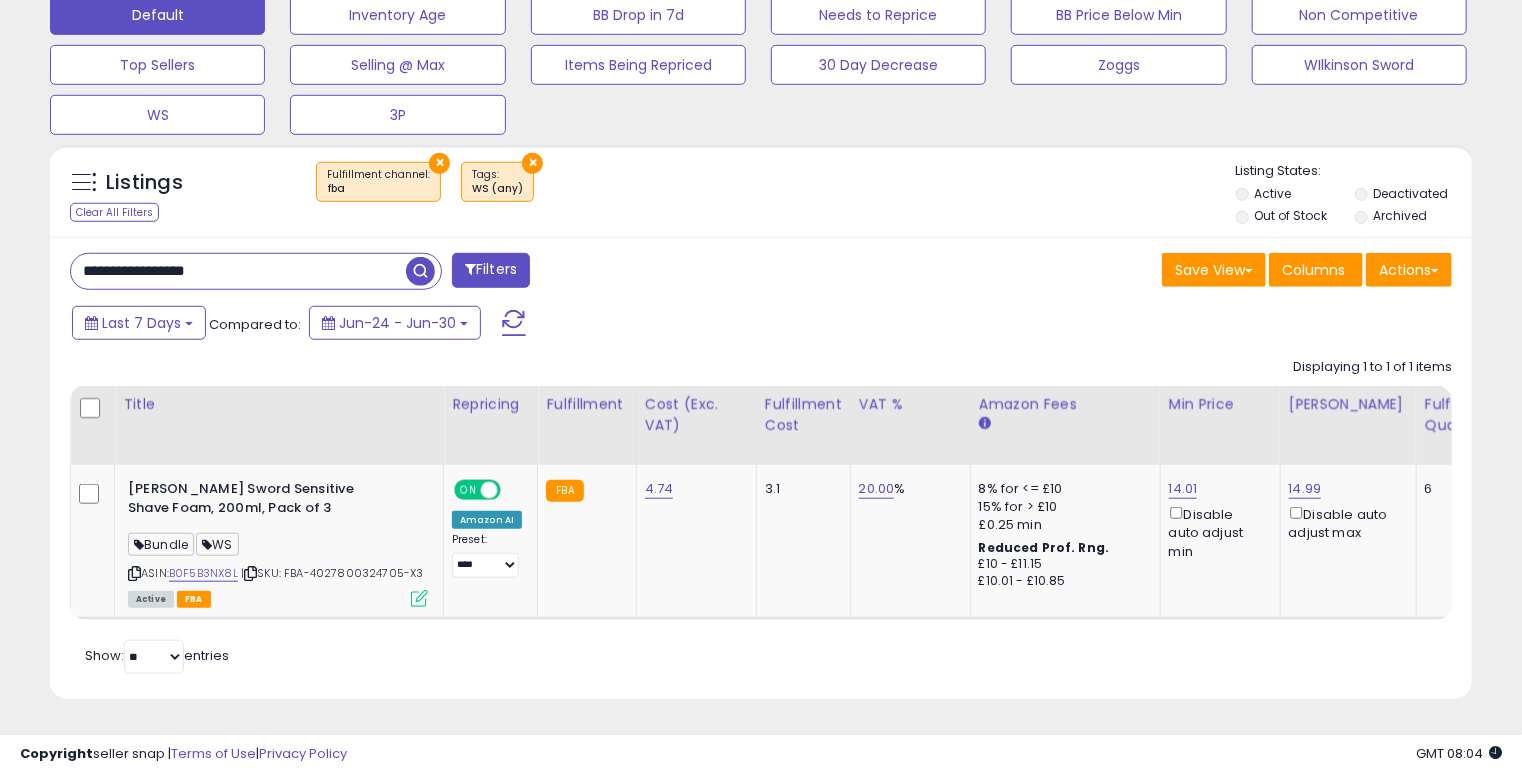 scroll, scrollTop: 999589, scrollLeft: 999168, axis: both 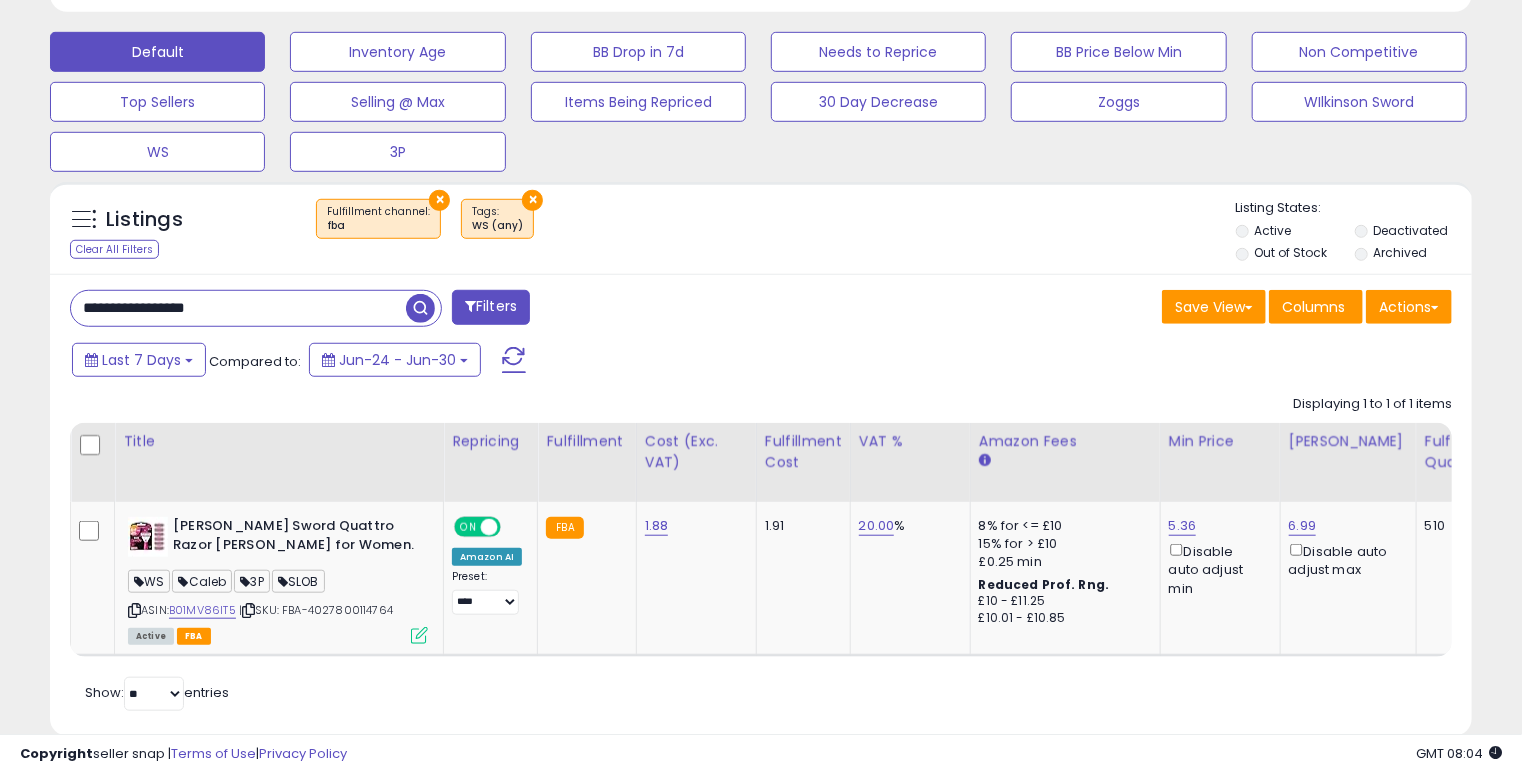 drag, startPoint x: 620, startPoint y: 668, endPoint x: 716, endPoint y: 664, distance: 96.0833 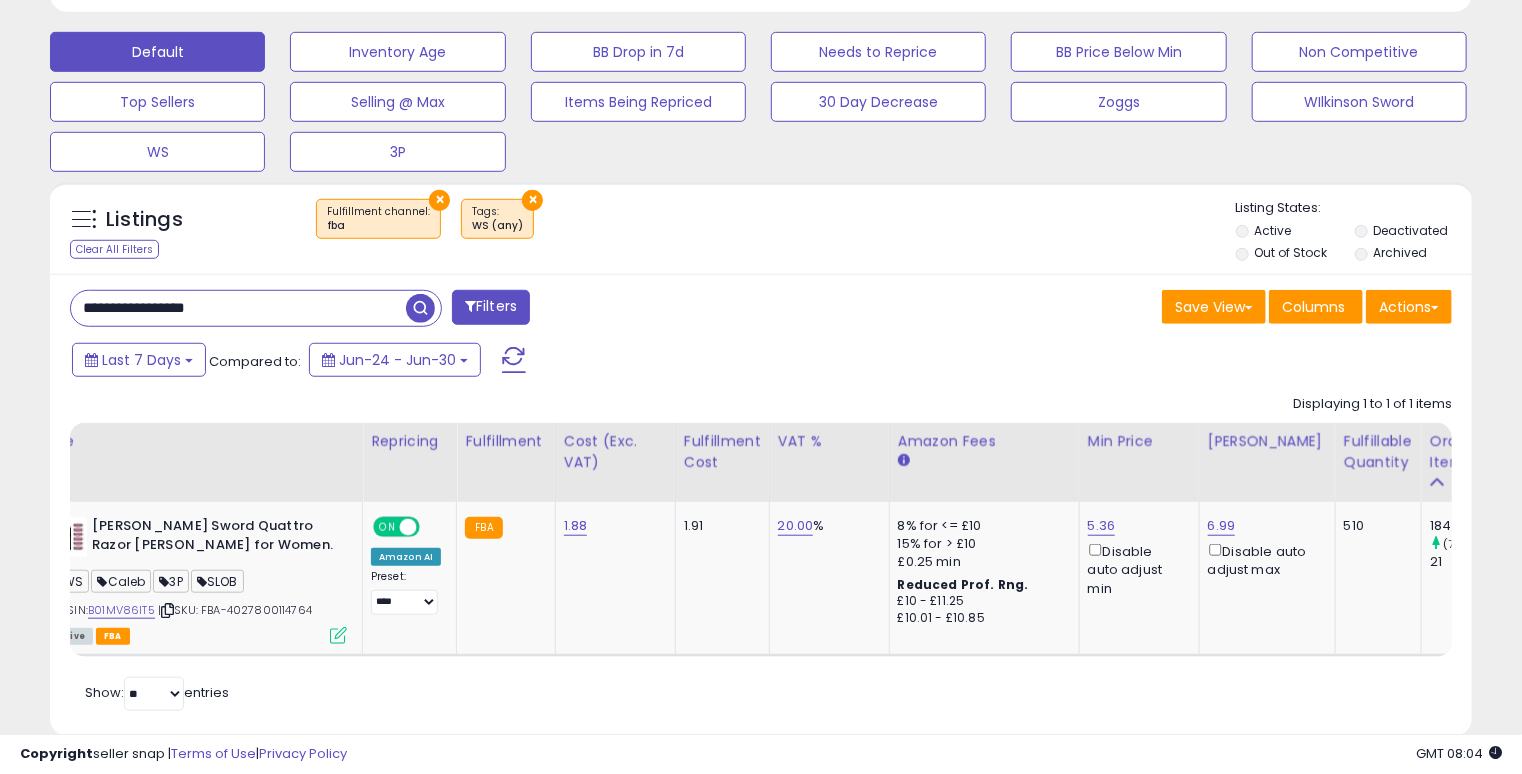 scroll, scrollTop: 0, scrollLeft: 152, axis: horizontal 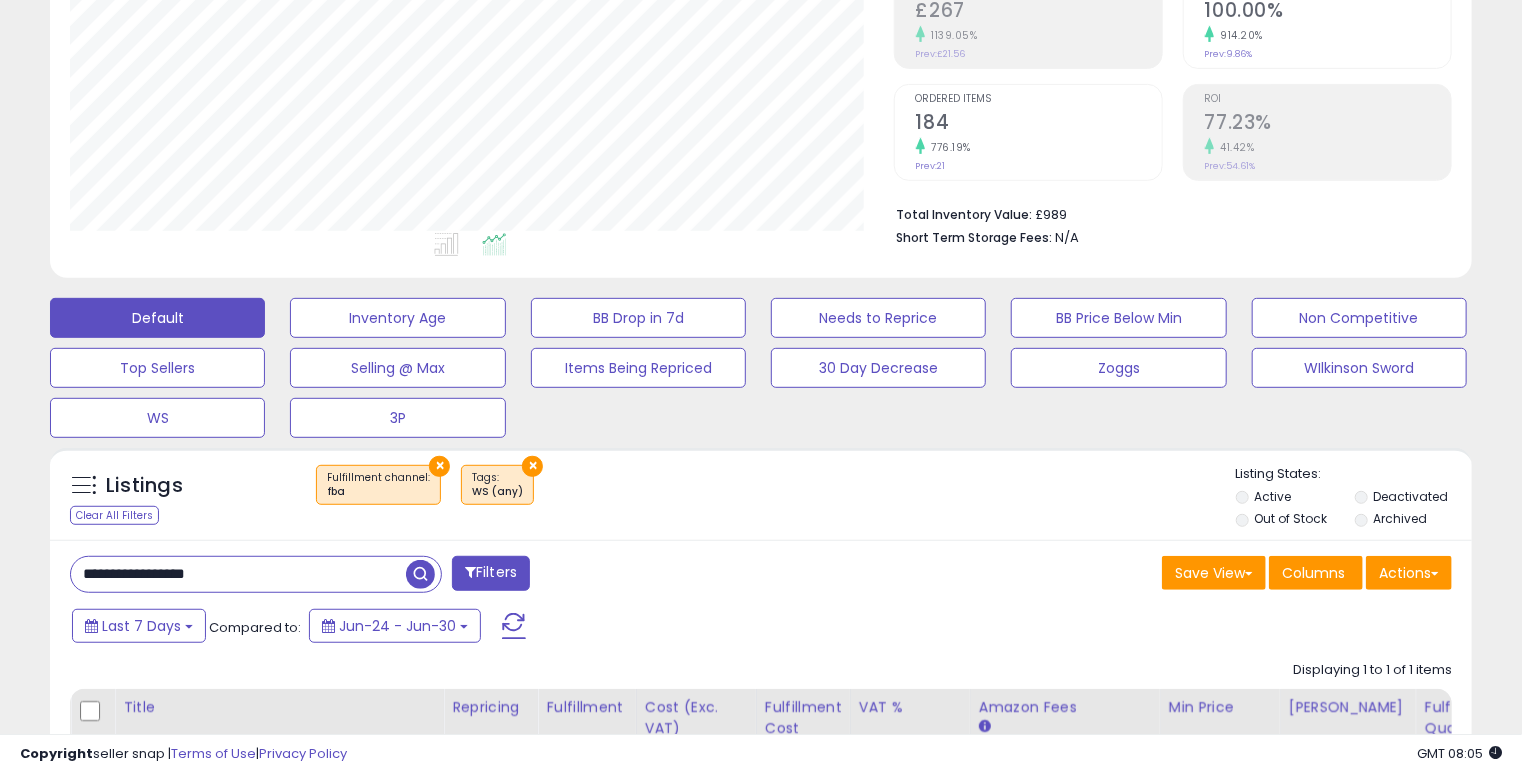 click on "**********" at bounding box center (238, 574) 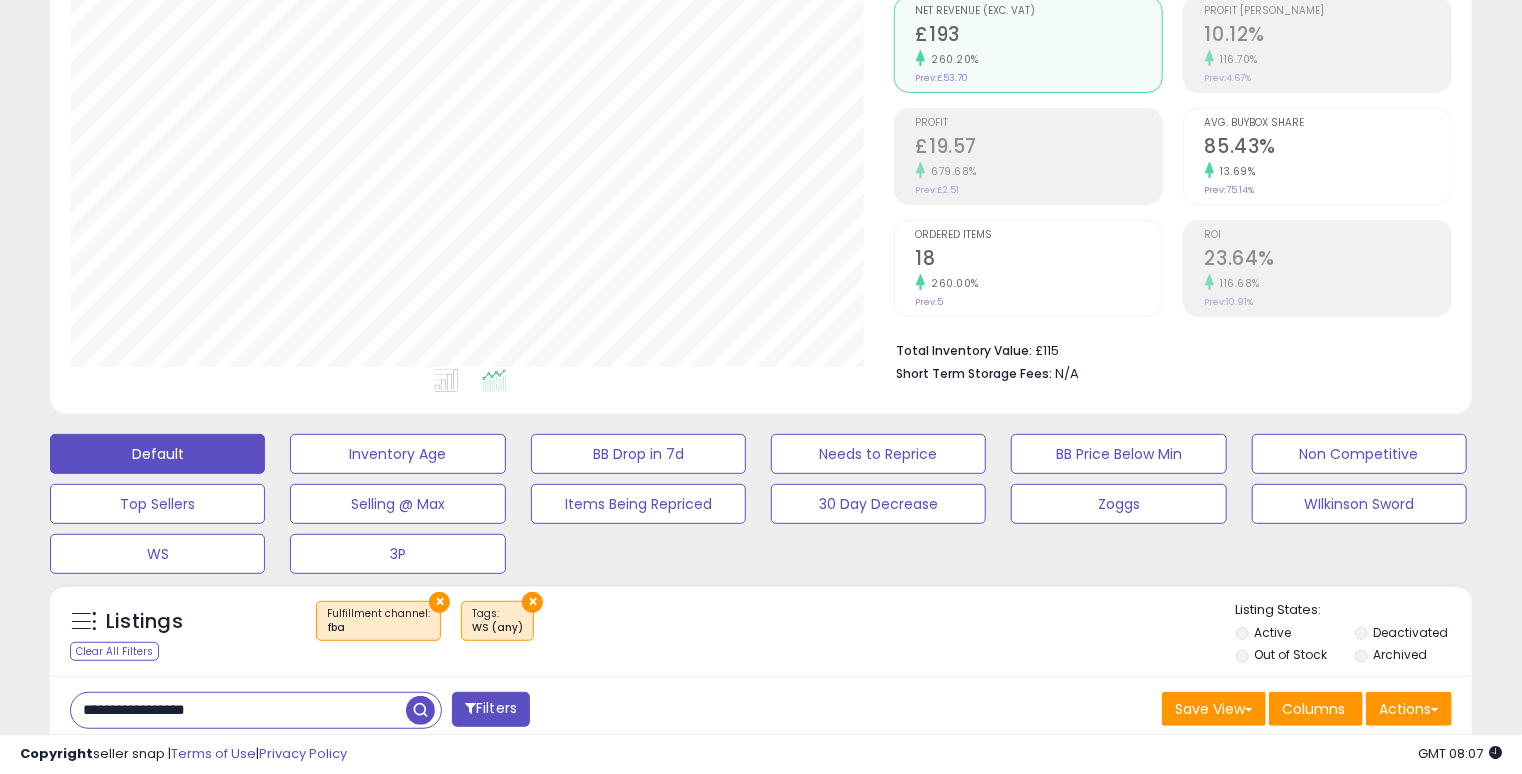 scroll, scrollTop: 225, scrollLeft: 0, axis: vertical 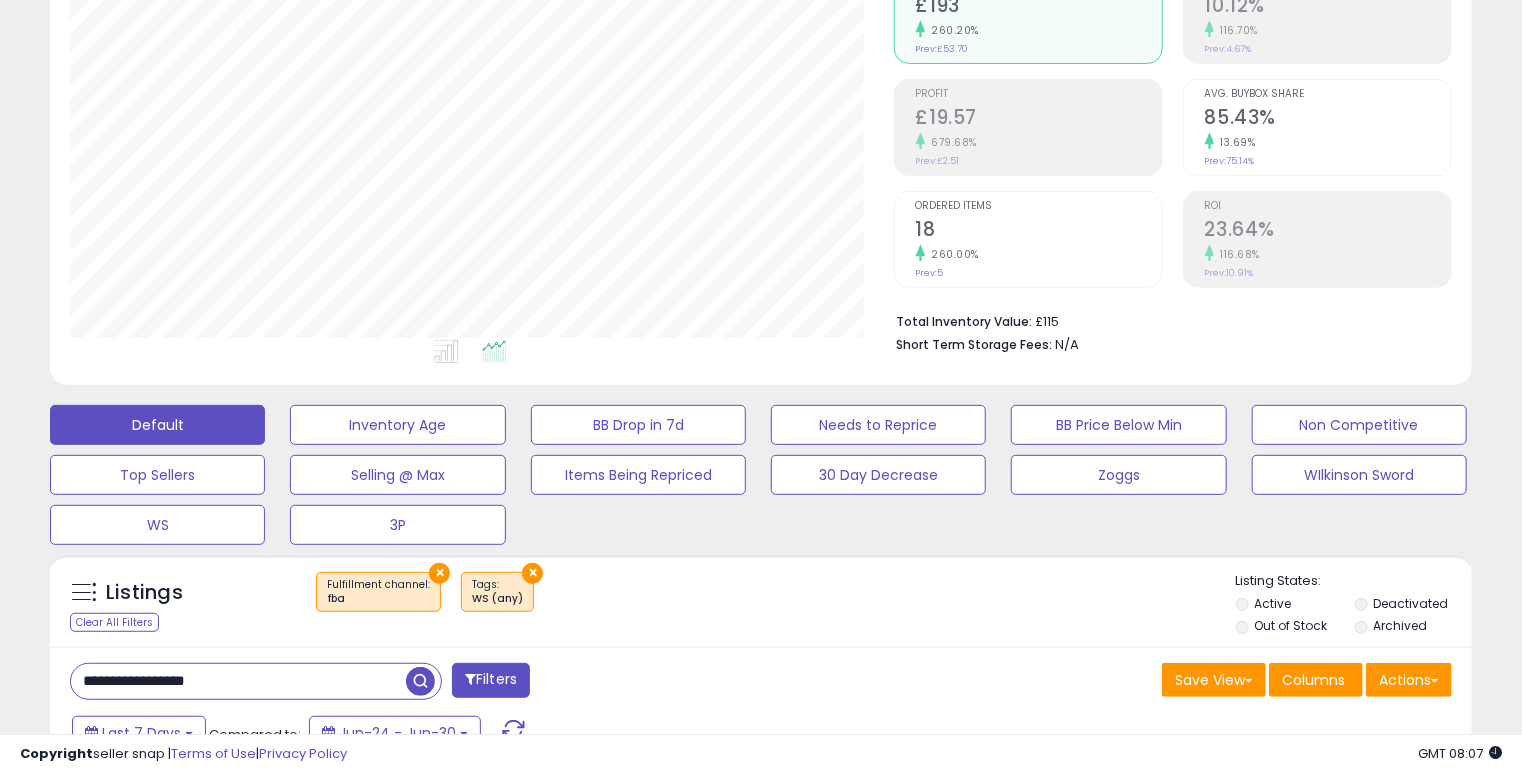 click on "**********" at bounding box center (238, 681) 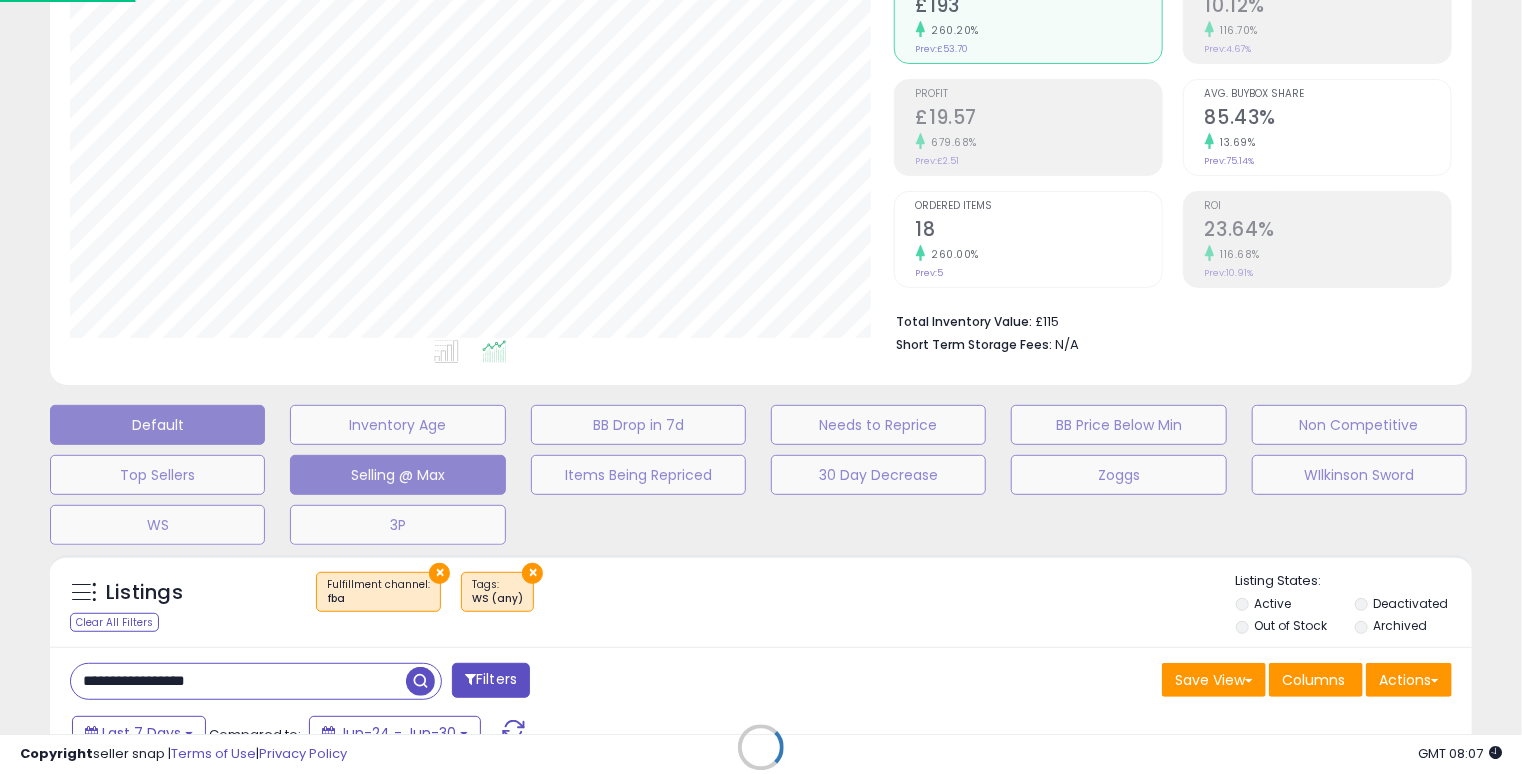 scroll, scrollTop: 999589, scrollLeft: 999168, axis: both 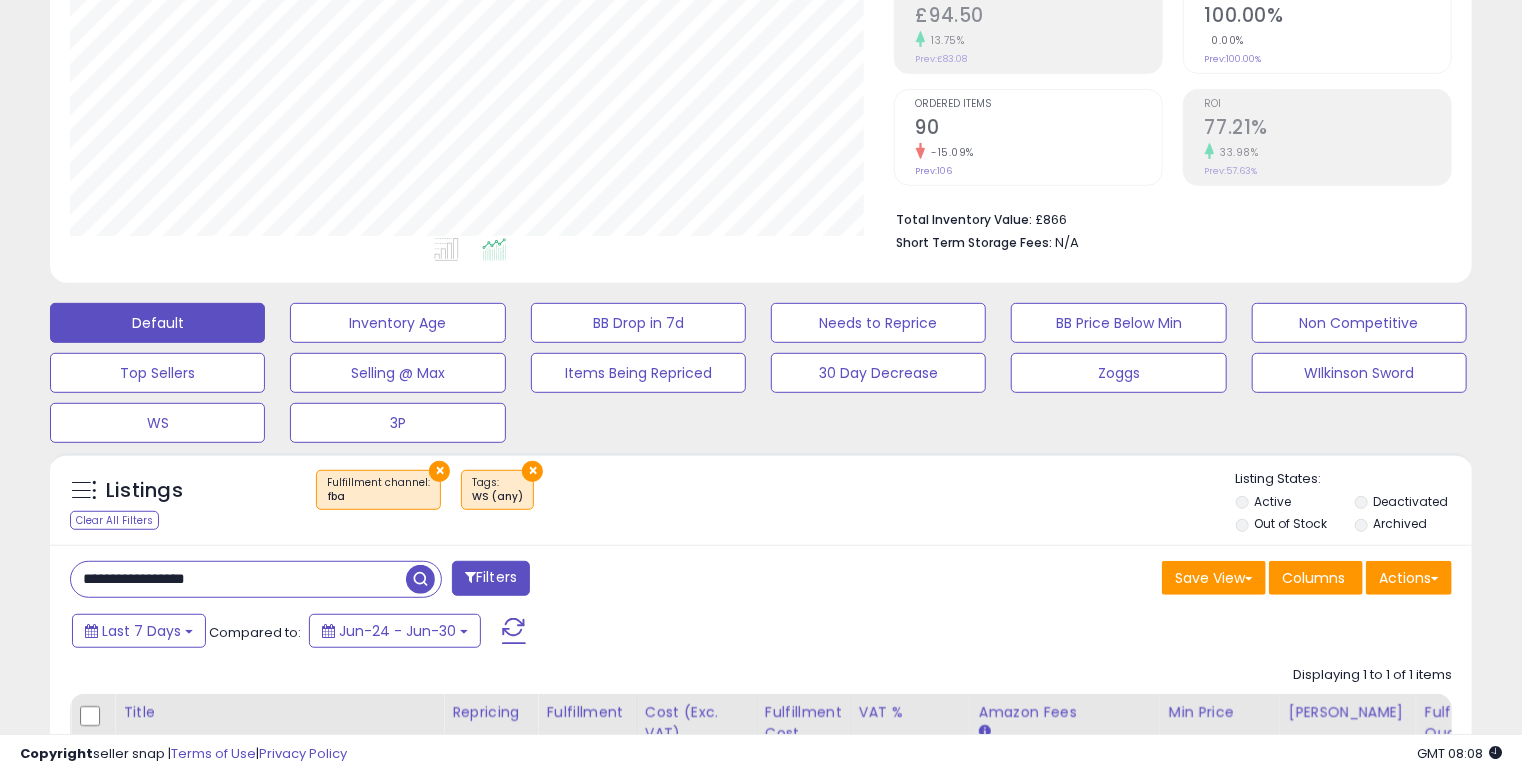 click on "**********" at bounding box center [238, 579] 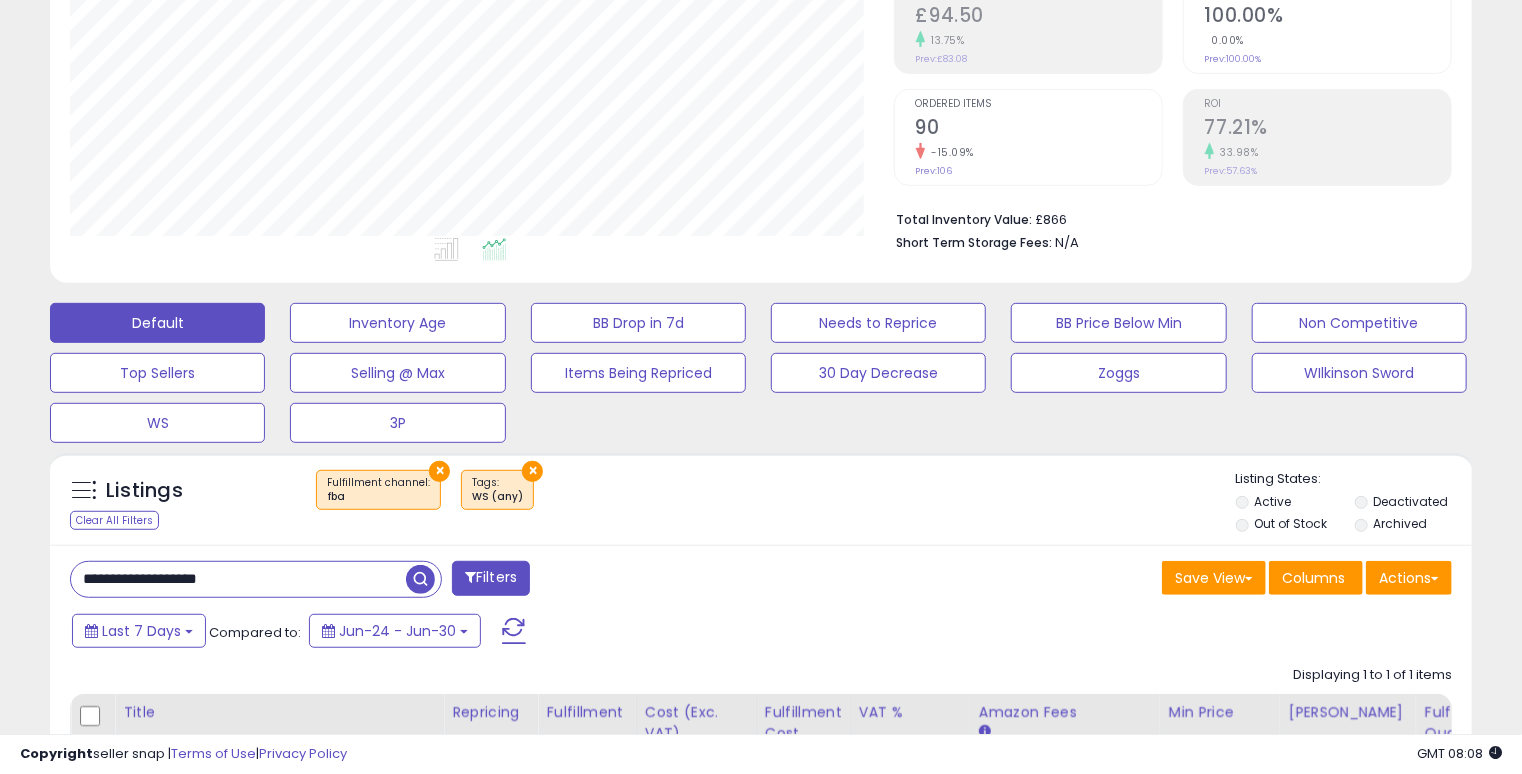 type on "**********" 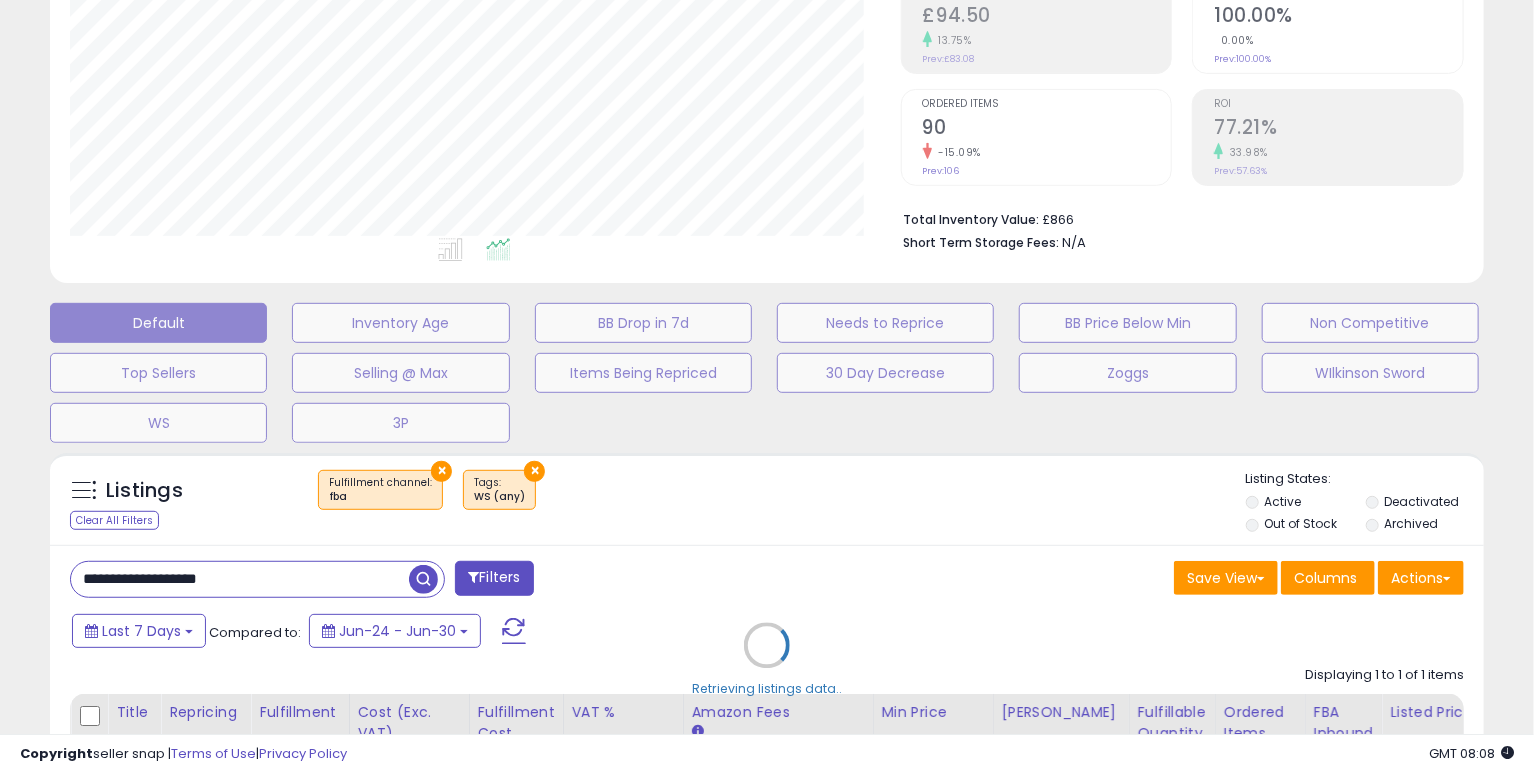 scroll, scrollTop: 999589, scrollLeft: 999168, axis: both 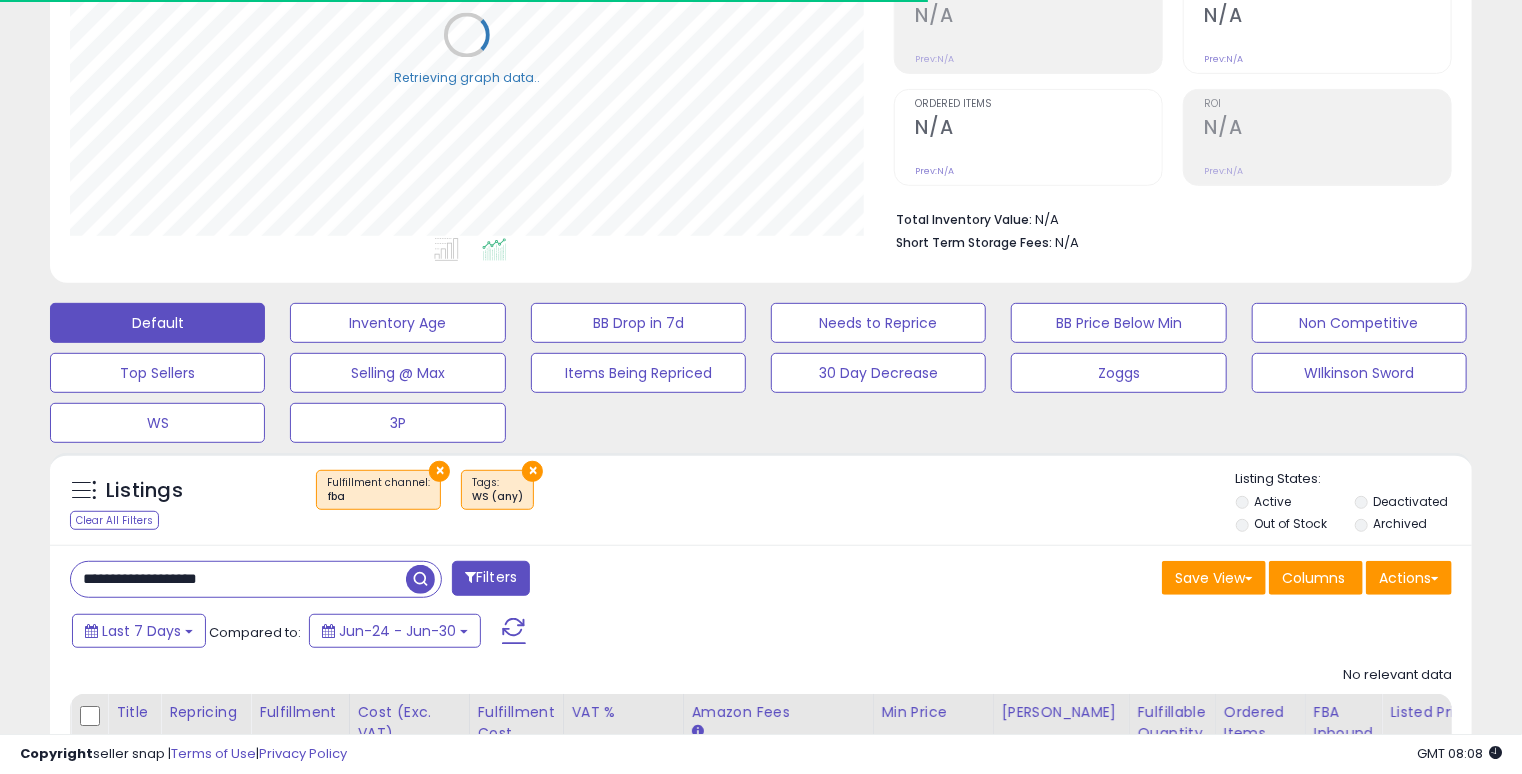 drag, startPoint x: 237, startPoint y: 575, endPoint x: 124, endPoint y: 578, distance: 113.03982 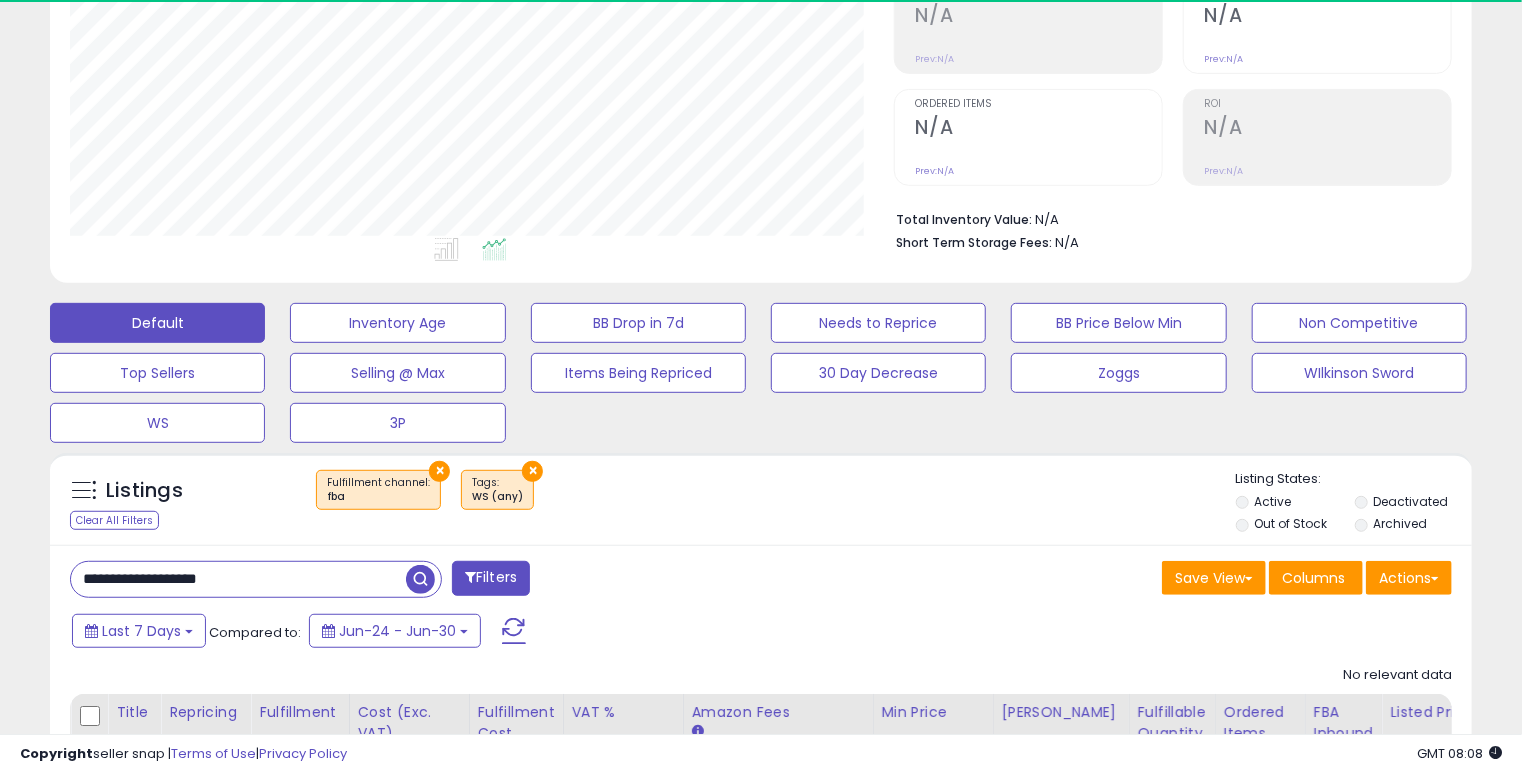 scroll, scrollTop: 999589, scrollLeft: 999176, axis: both 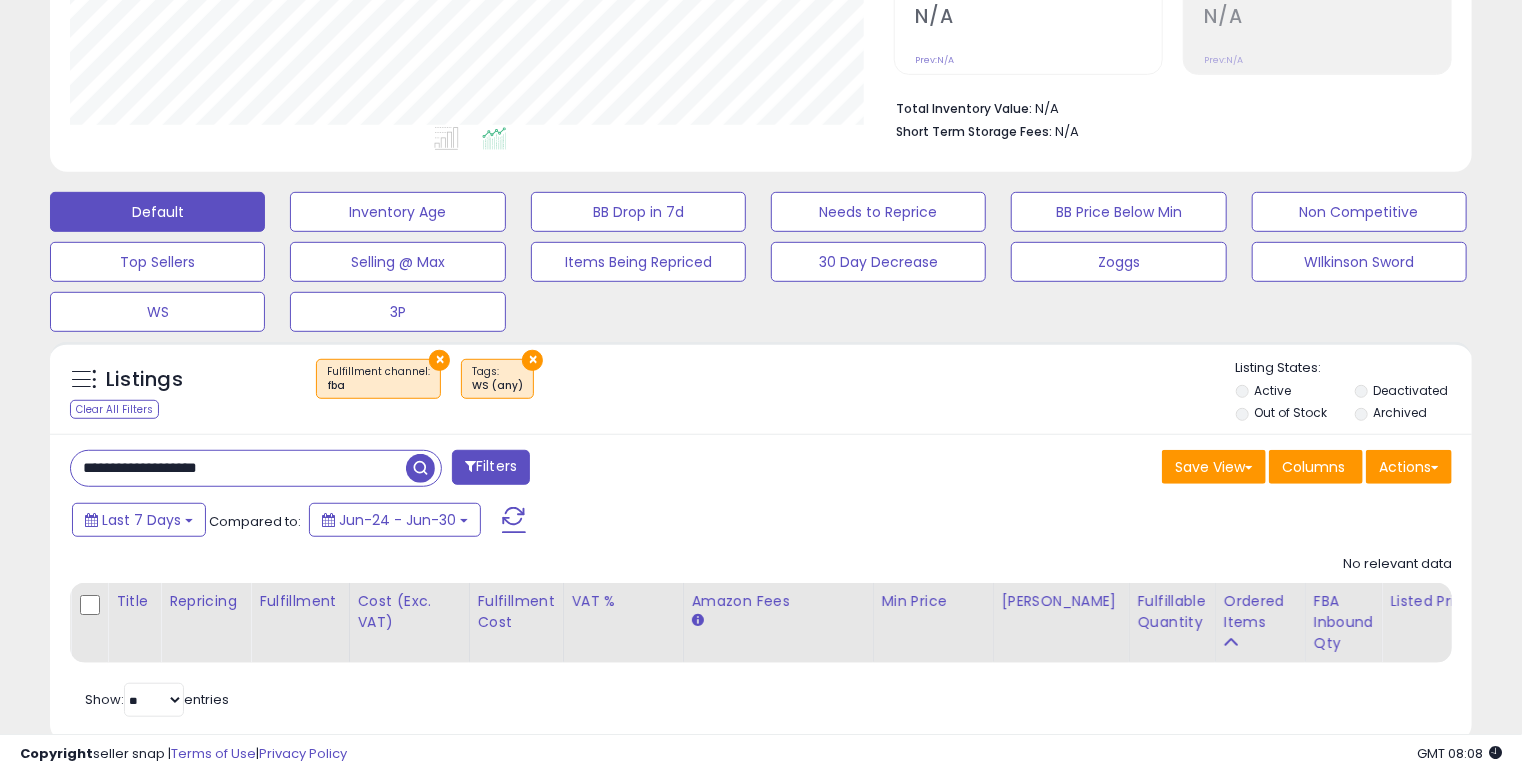 click on "**********" at bounding box center [238, 468] 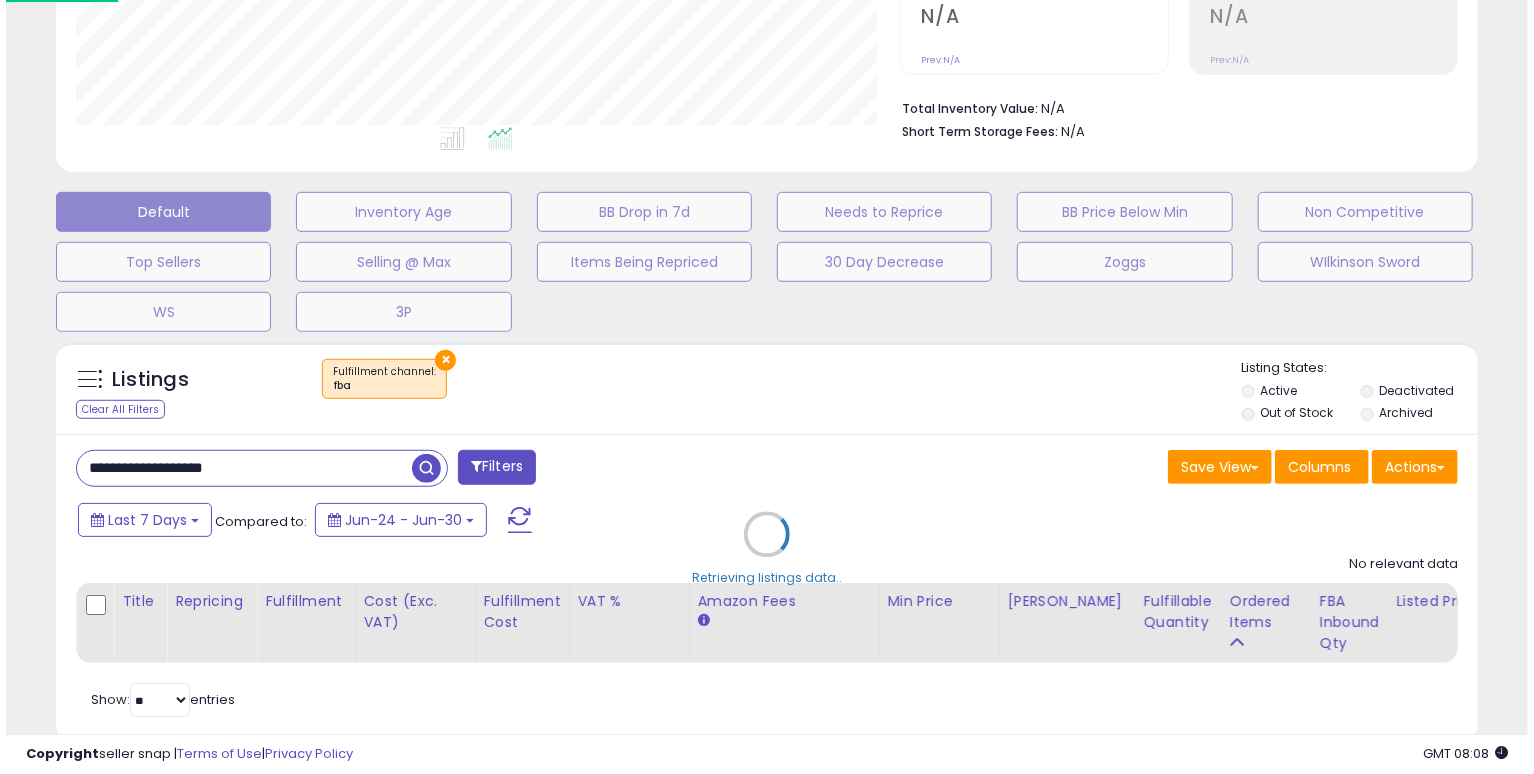 scroll, scrollTop: 999589, scrollLeft: 999168, axis: both 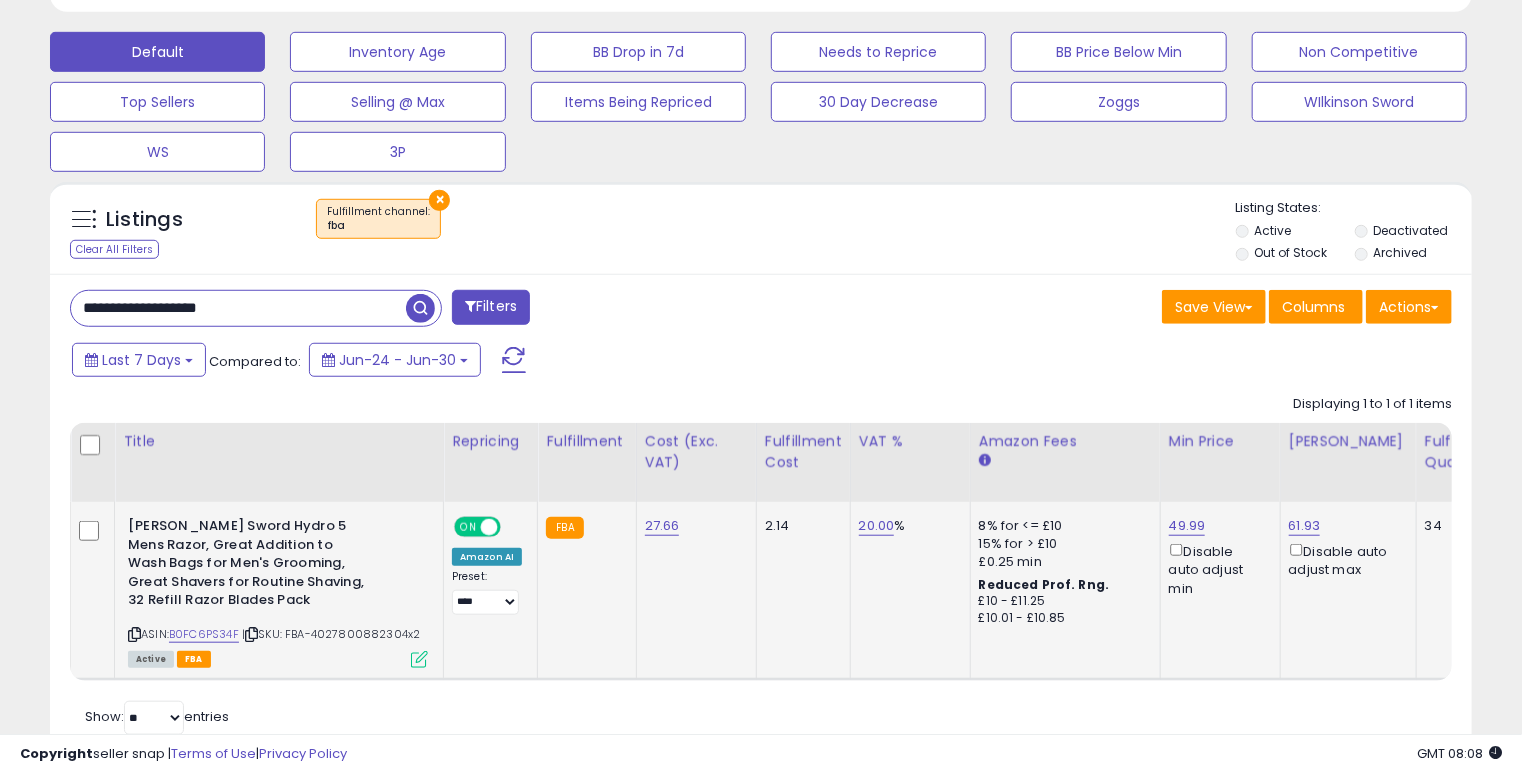 click at bounding box center (419, 659) 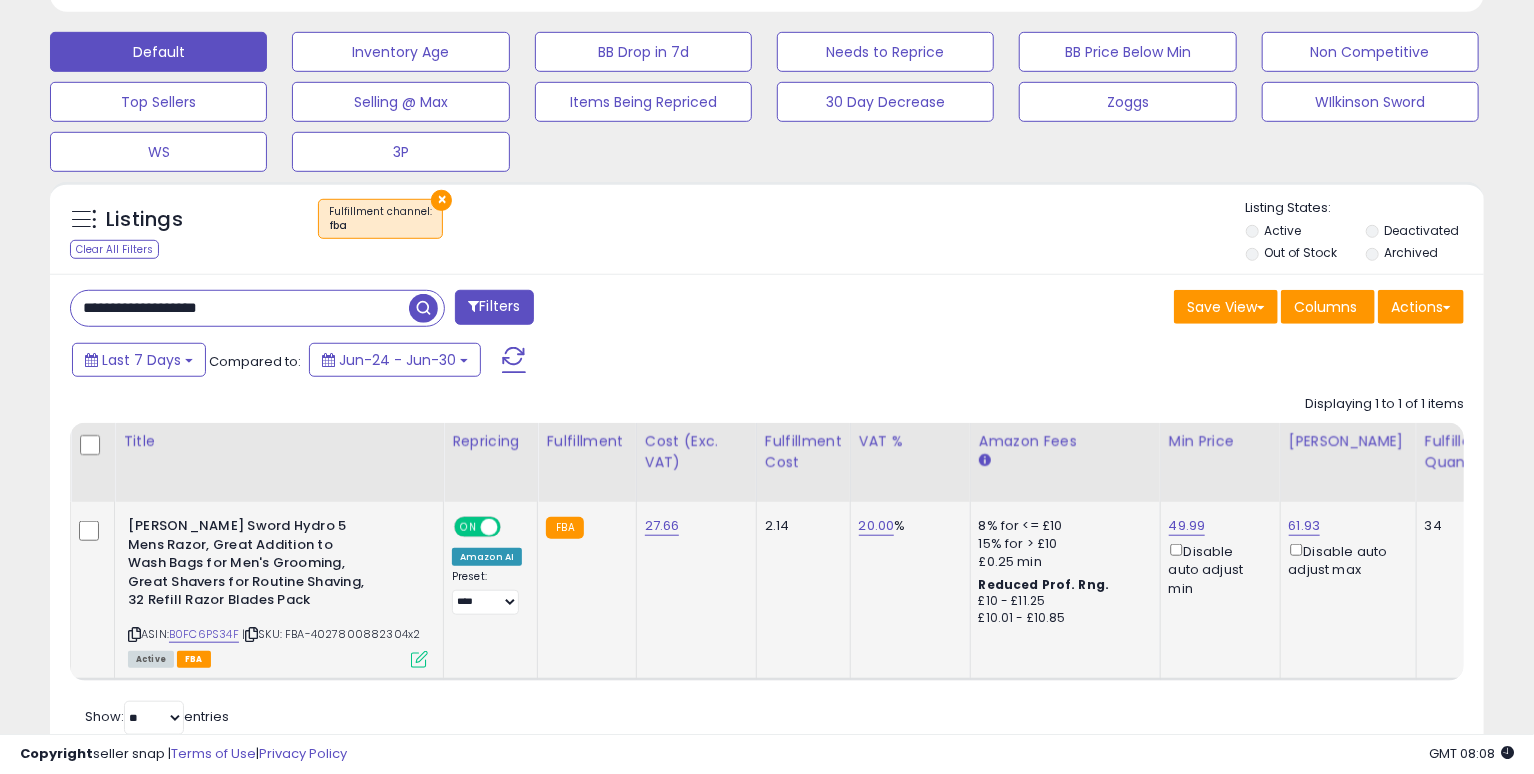 scroll, scrollTop: 999589, scrollLeft: 999168, axis: both 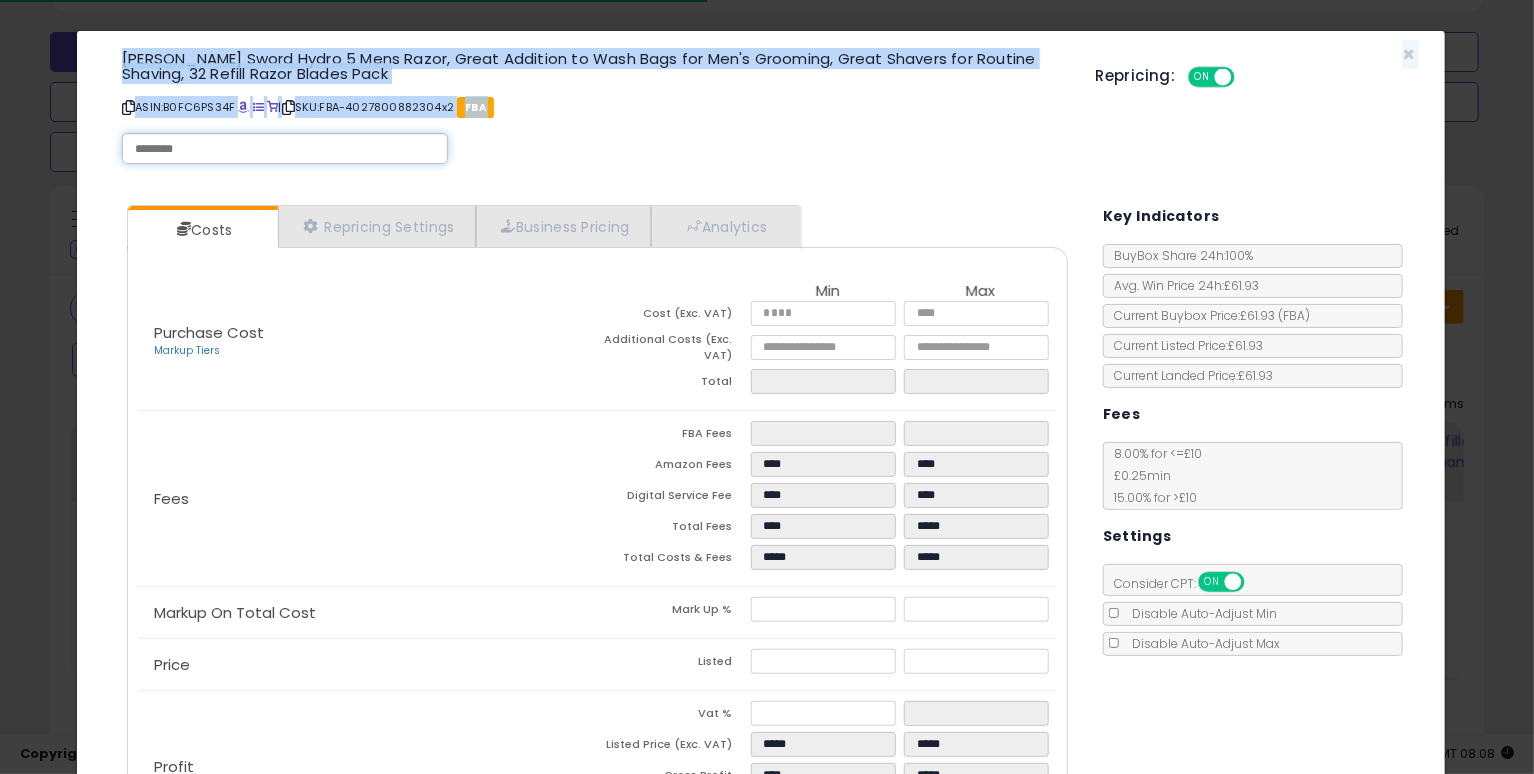 click at bounding box center (285, 149) 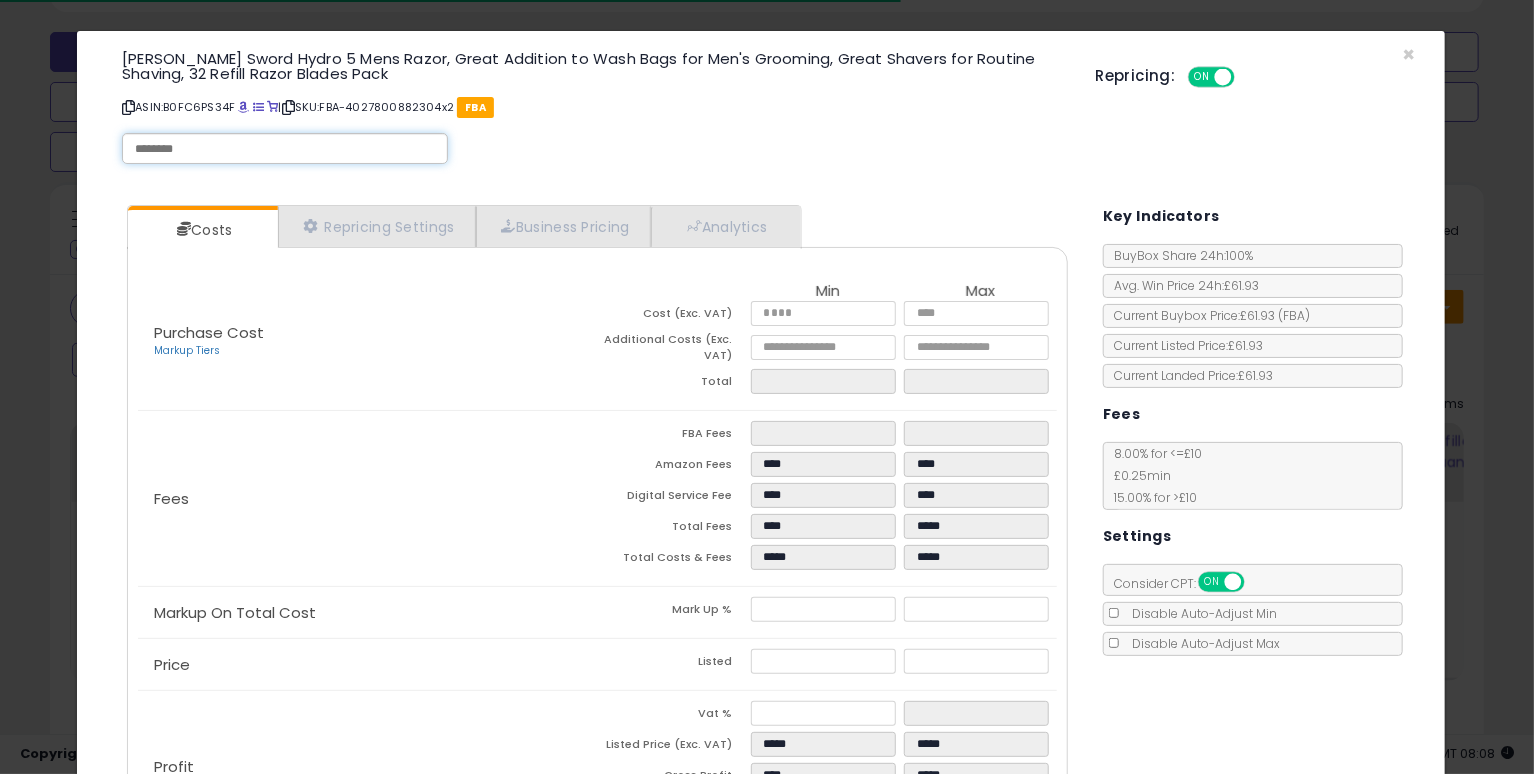 click at bounding box center (285, 149) 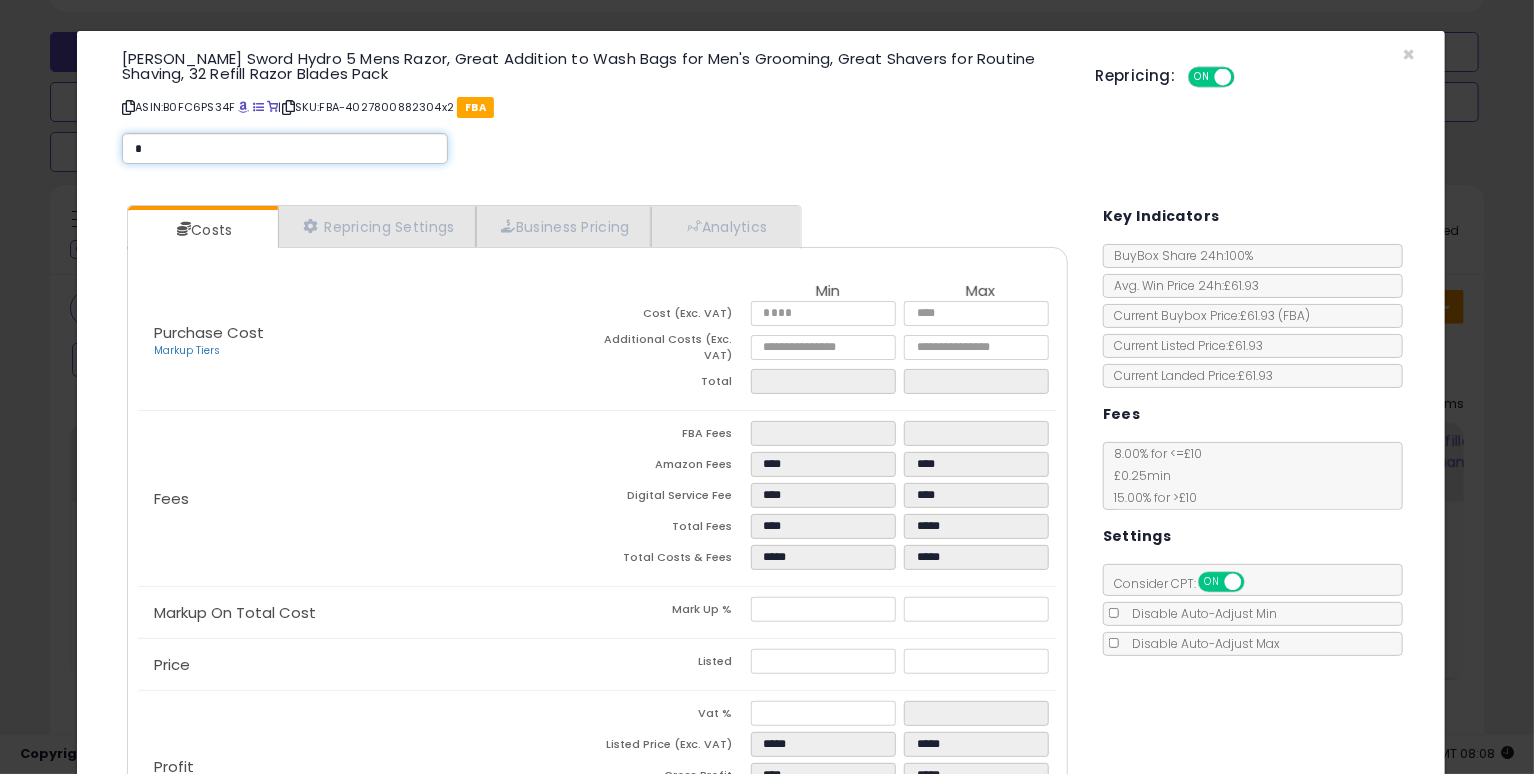 type on "**" 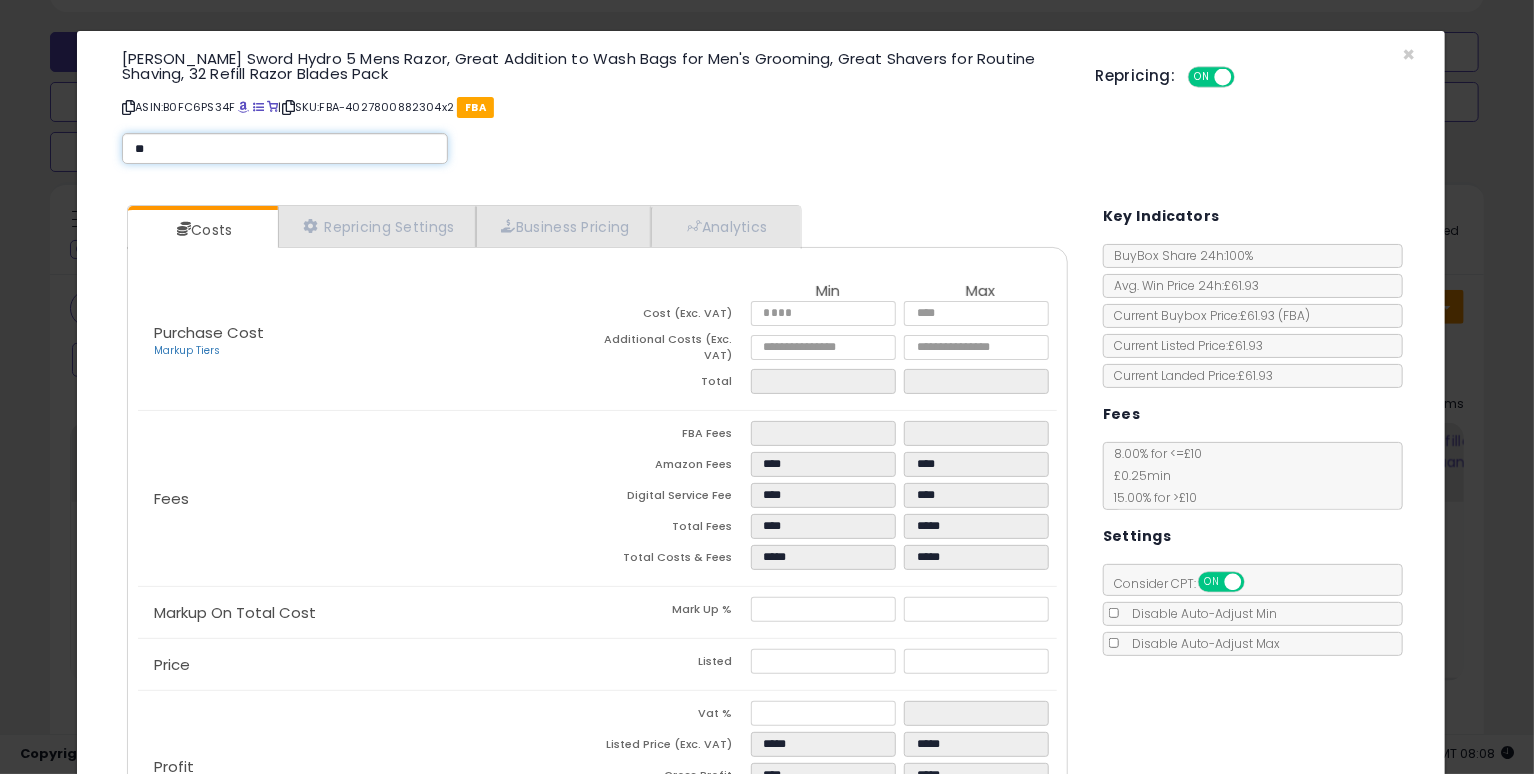 type on "**" 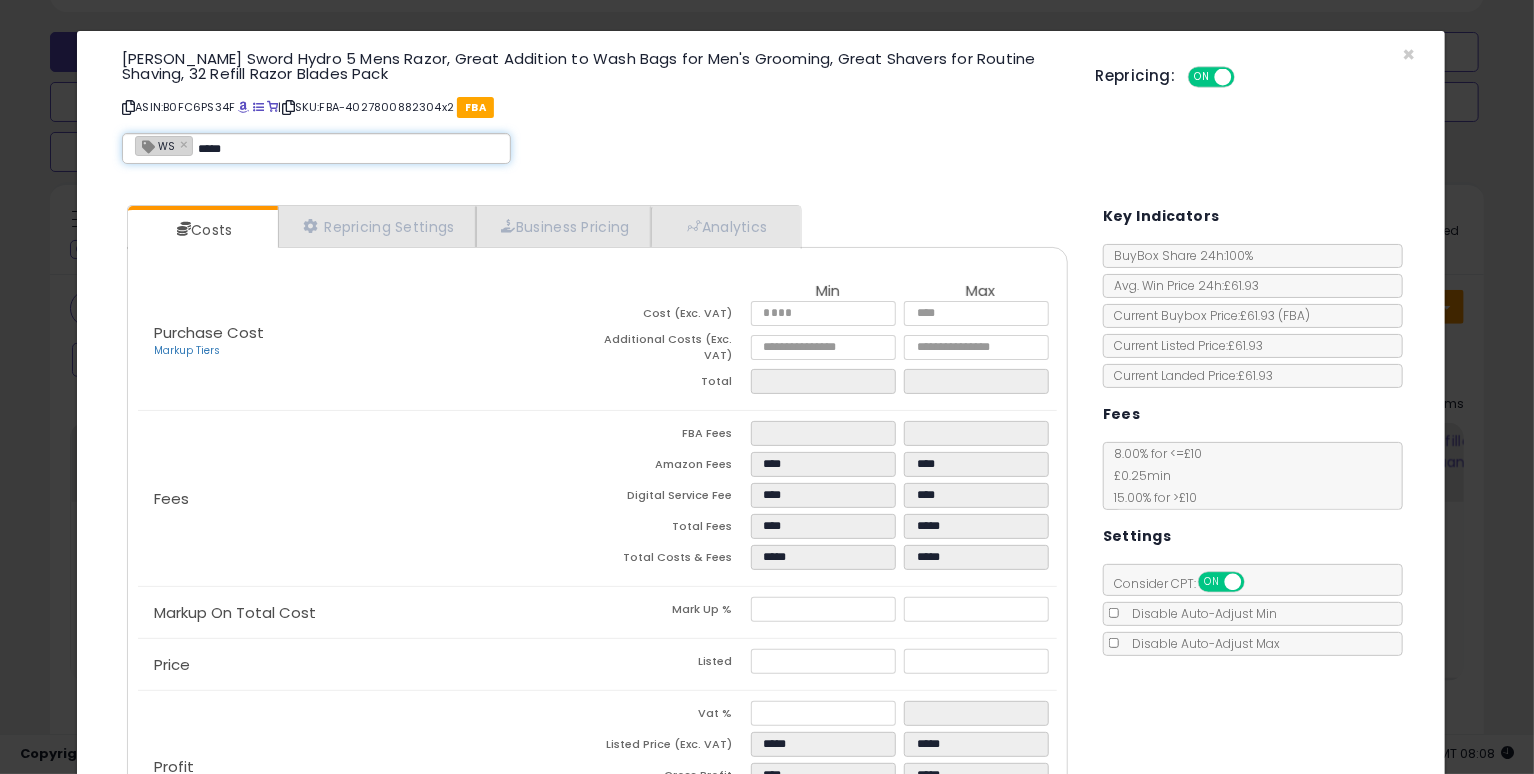 type on "******" 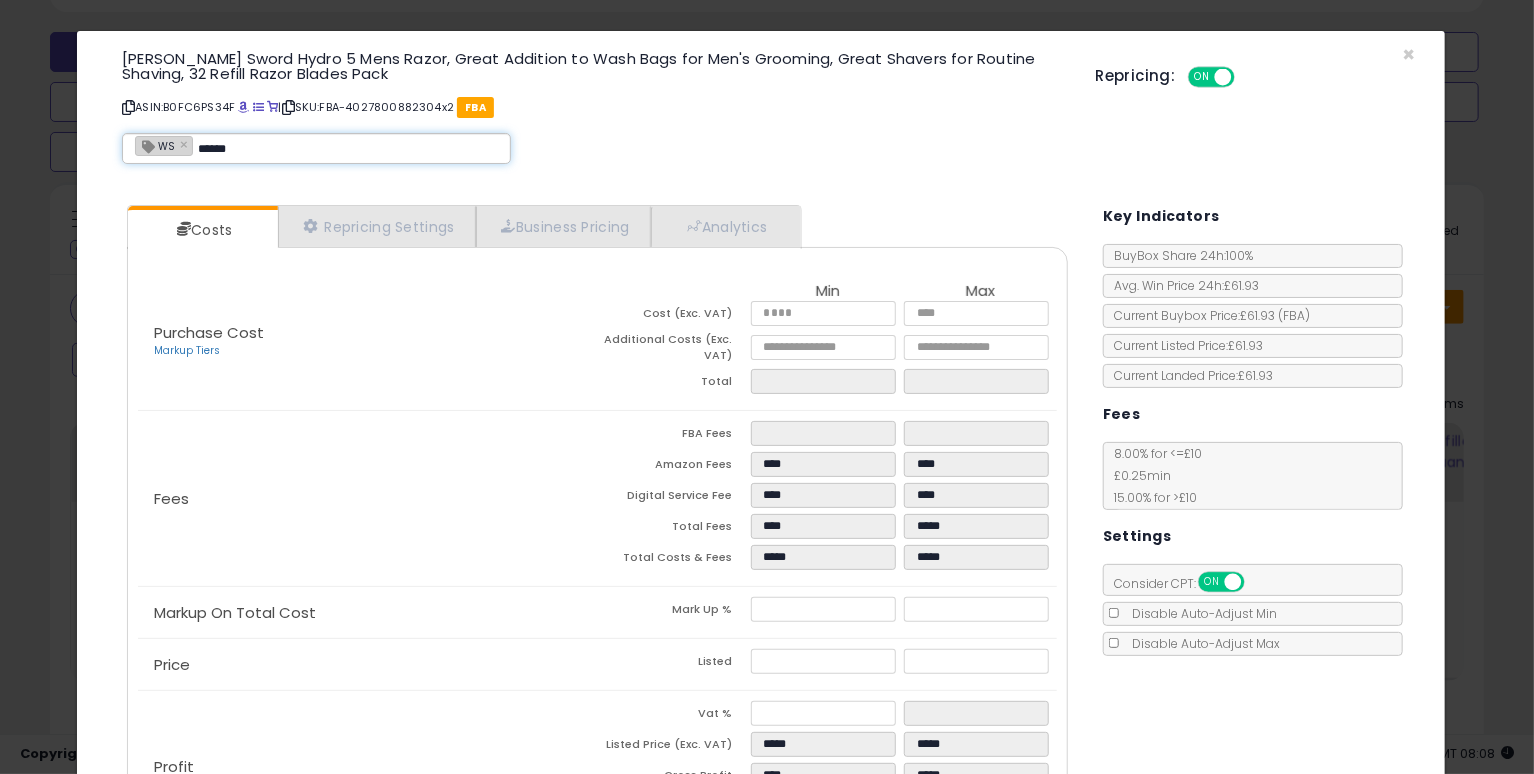 type on "**********" 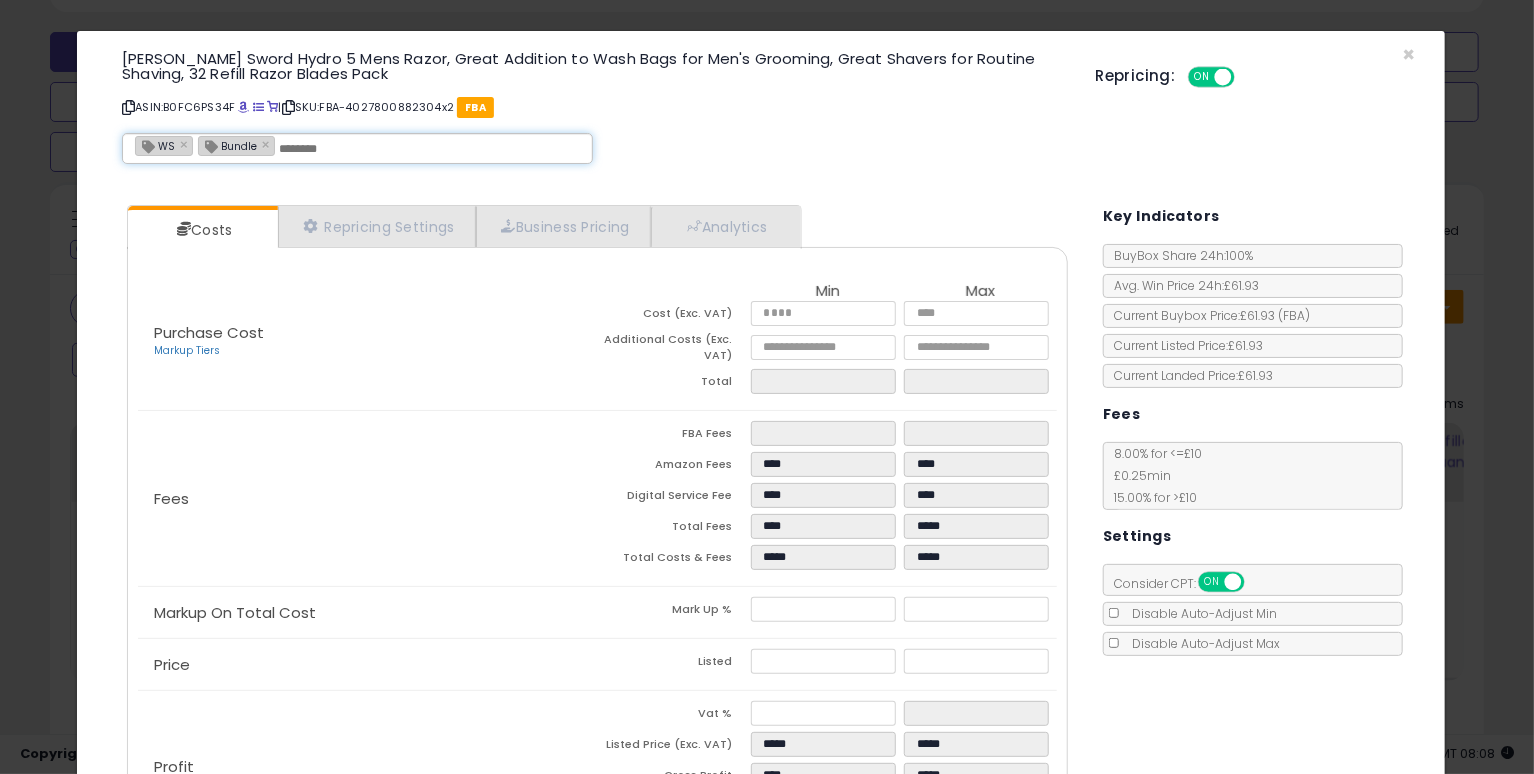 drag, startPoint x: 992, startPoint y: 140, endPoint x: 1016, endPoint y: 159, distance: 30.610456 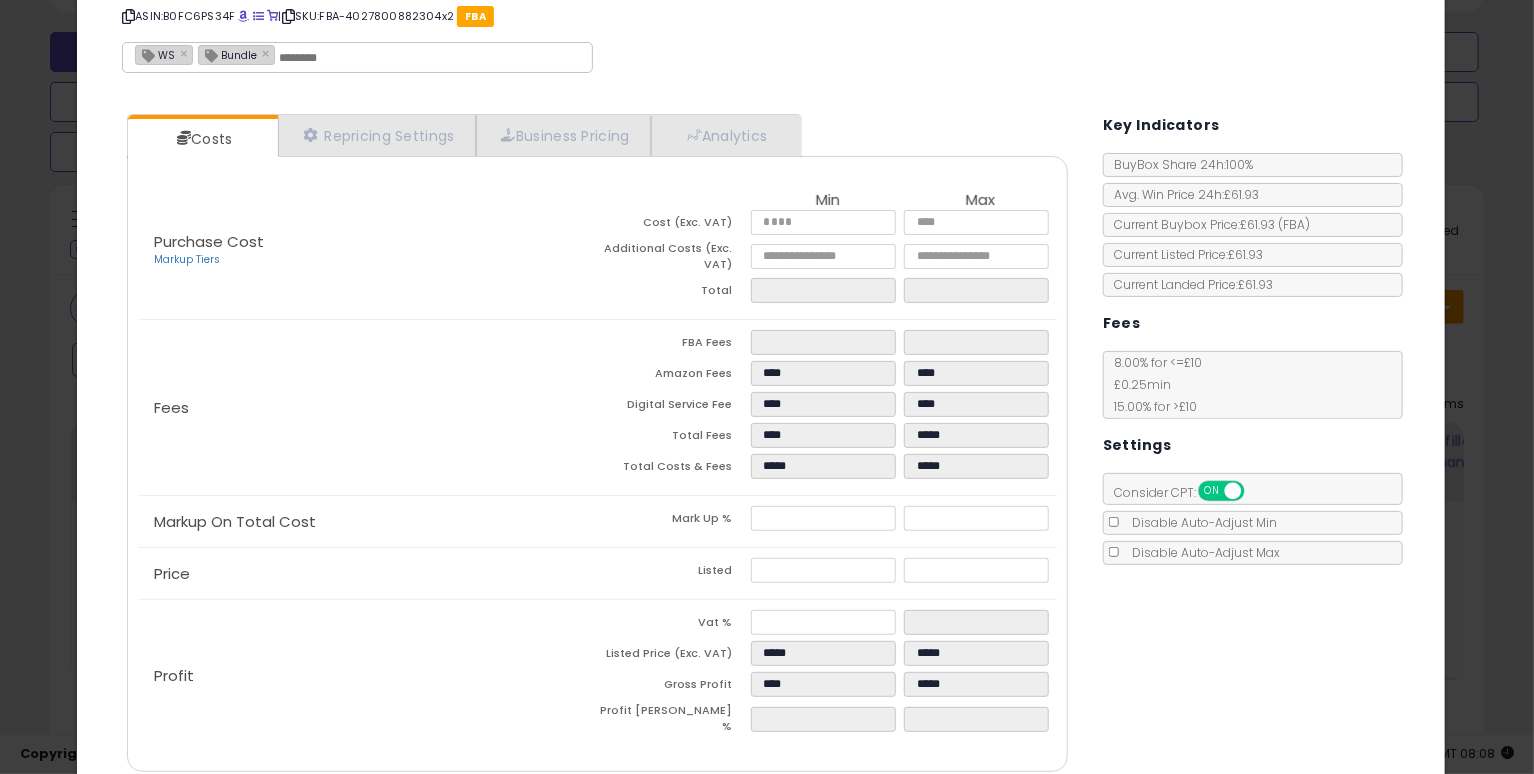 scroll, scrollTop: 164, scrollLeft: 0, axis: vertical 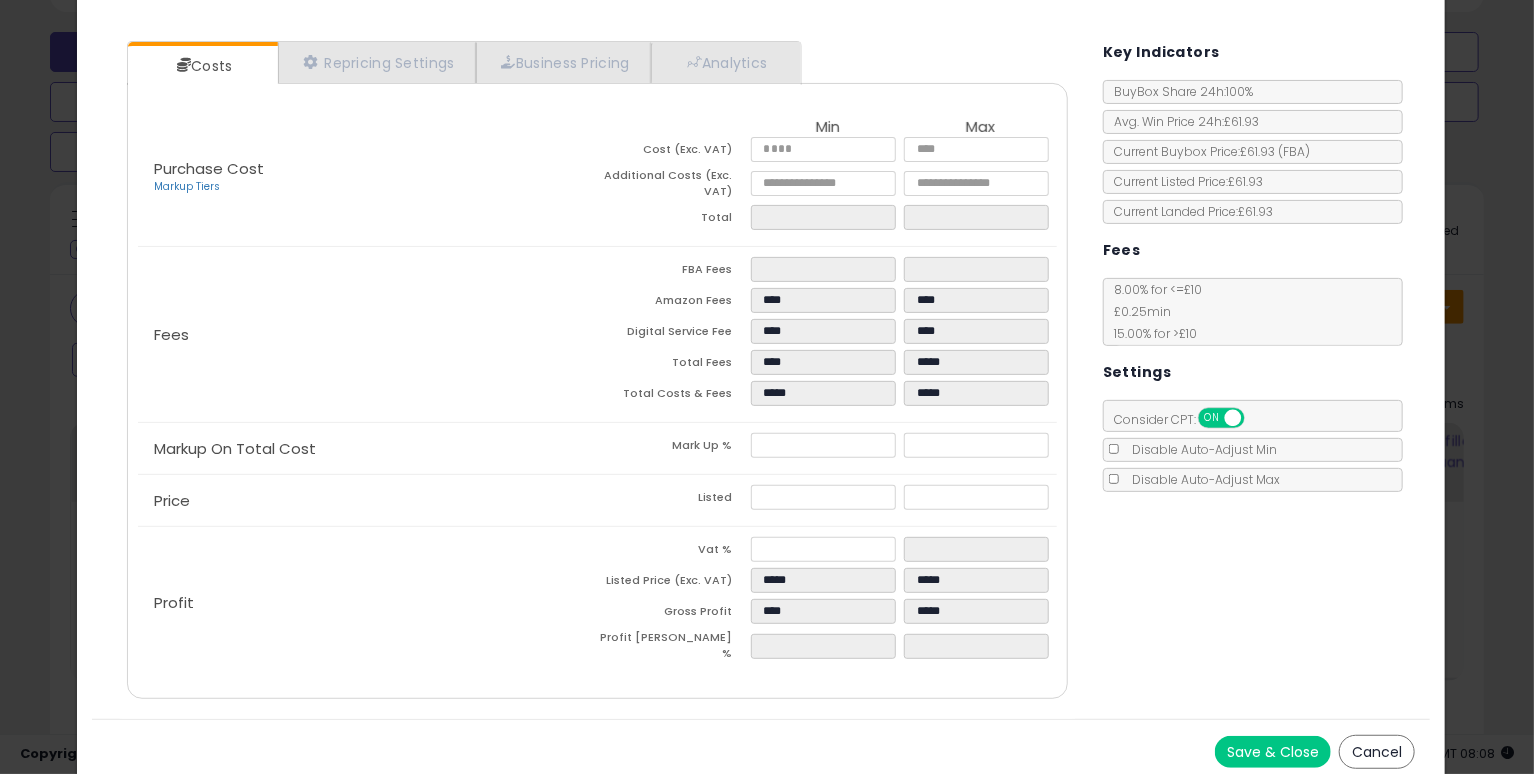 click on "Save & Close" at bounding box center [1273, 752] 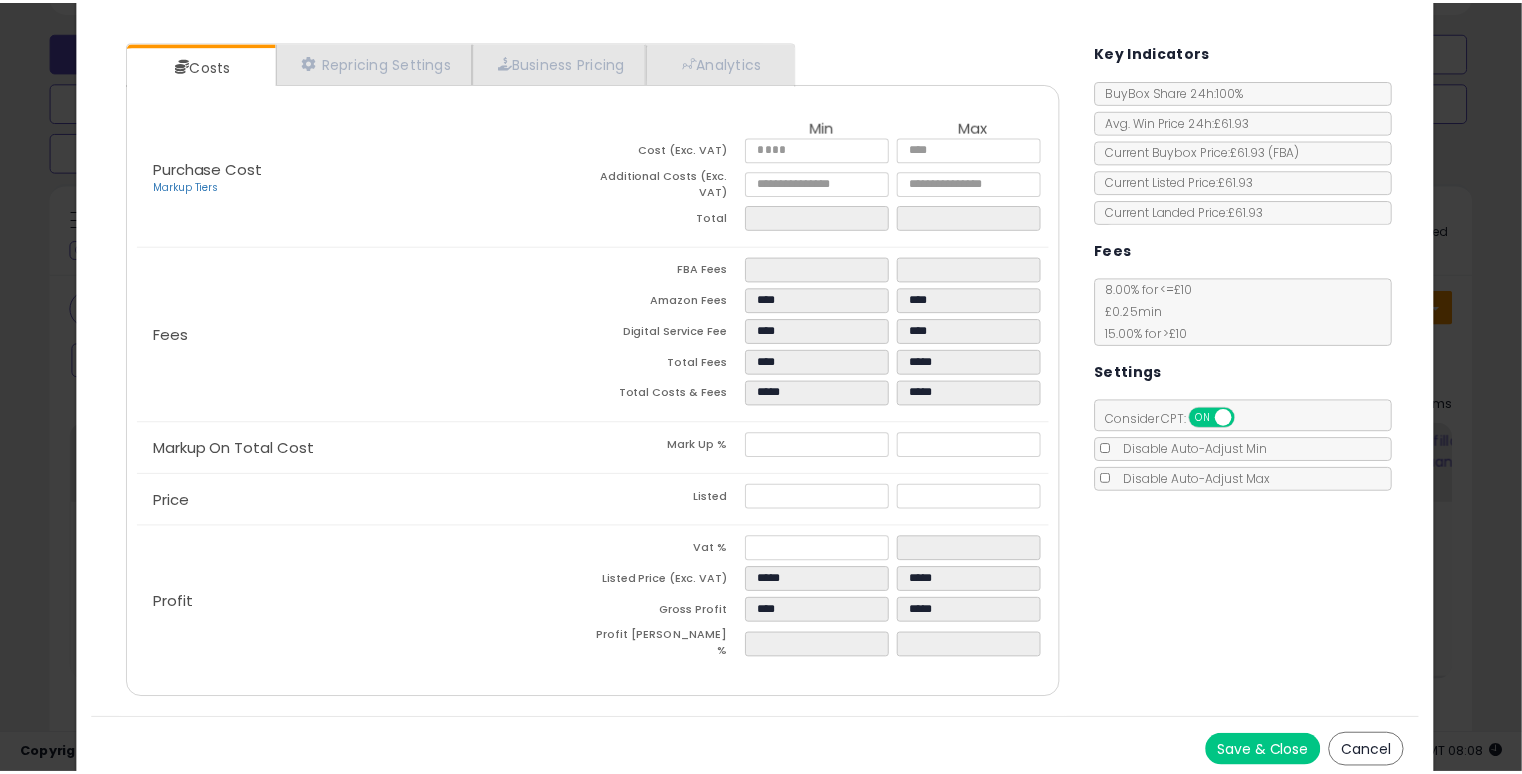 scroll, scrollTop: 0, scrollLeft: 0, axis: both 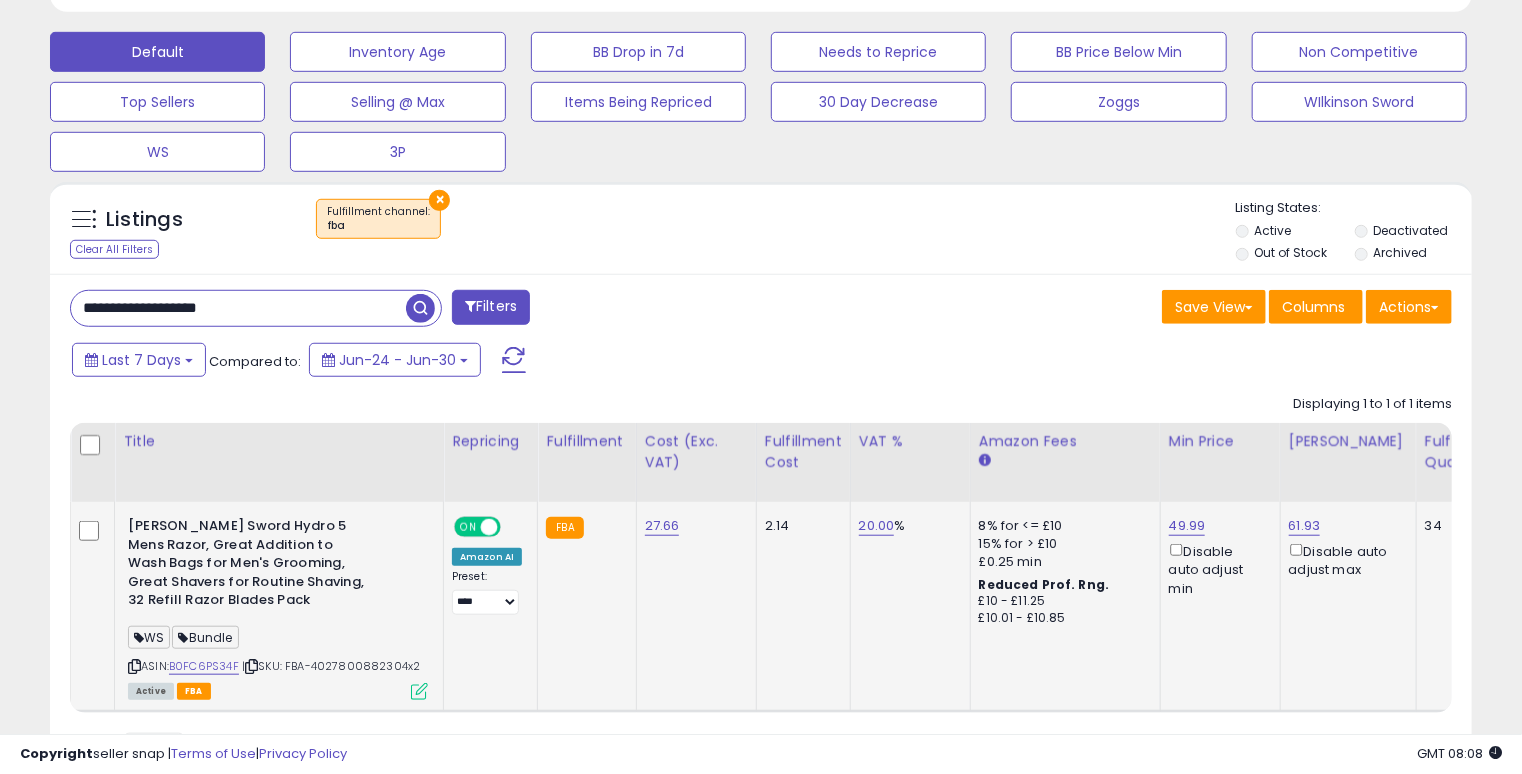 click at bounding box center (419, 691) 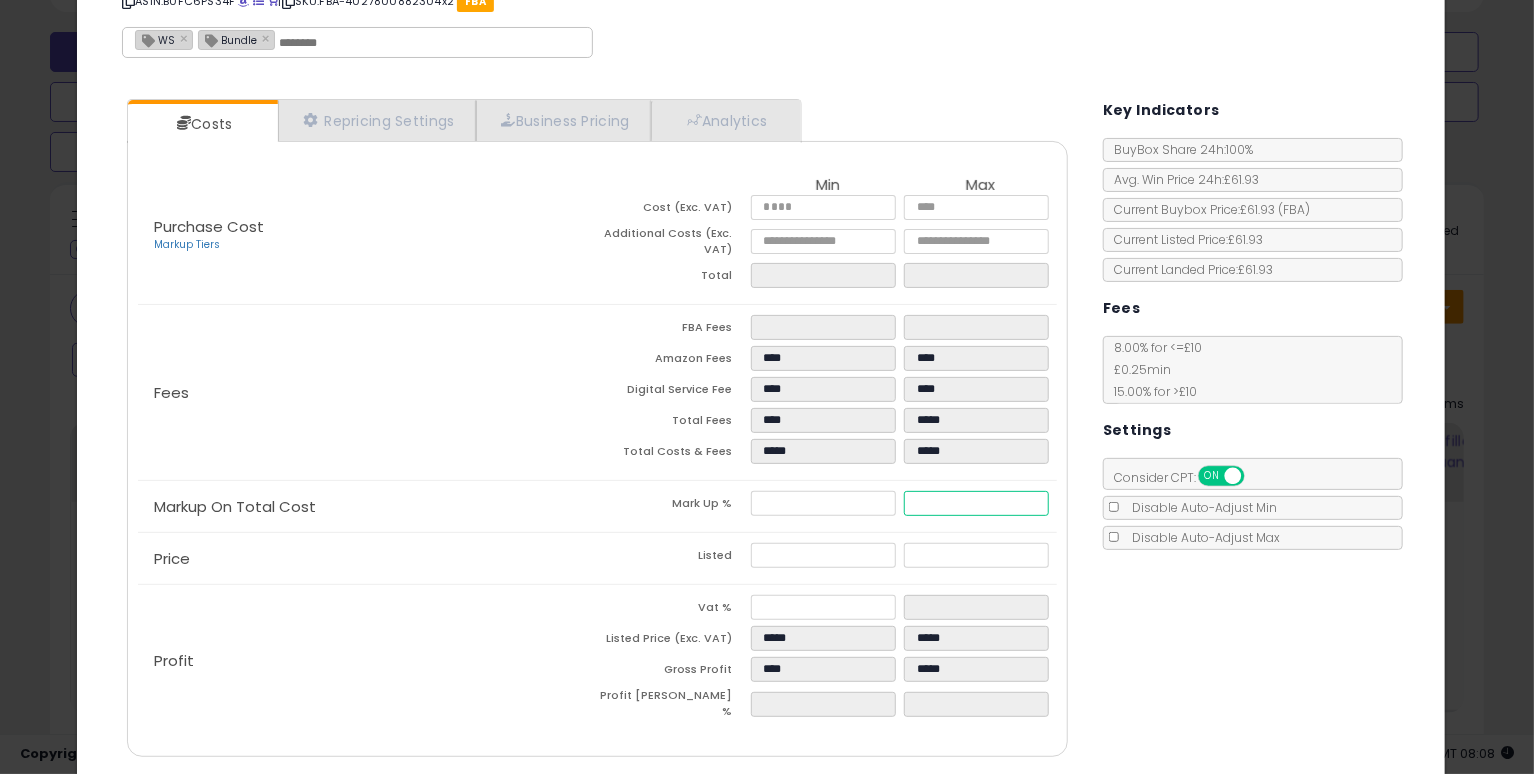drag, startPoint x: 948, startPoint y: 505, endPoint x: 886, endPoint y: 507, distance: 62.03225 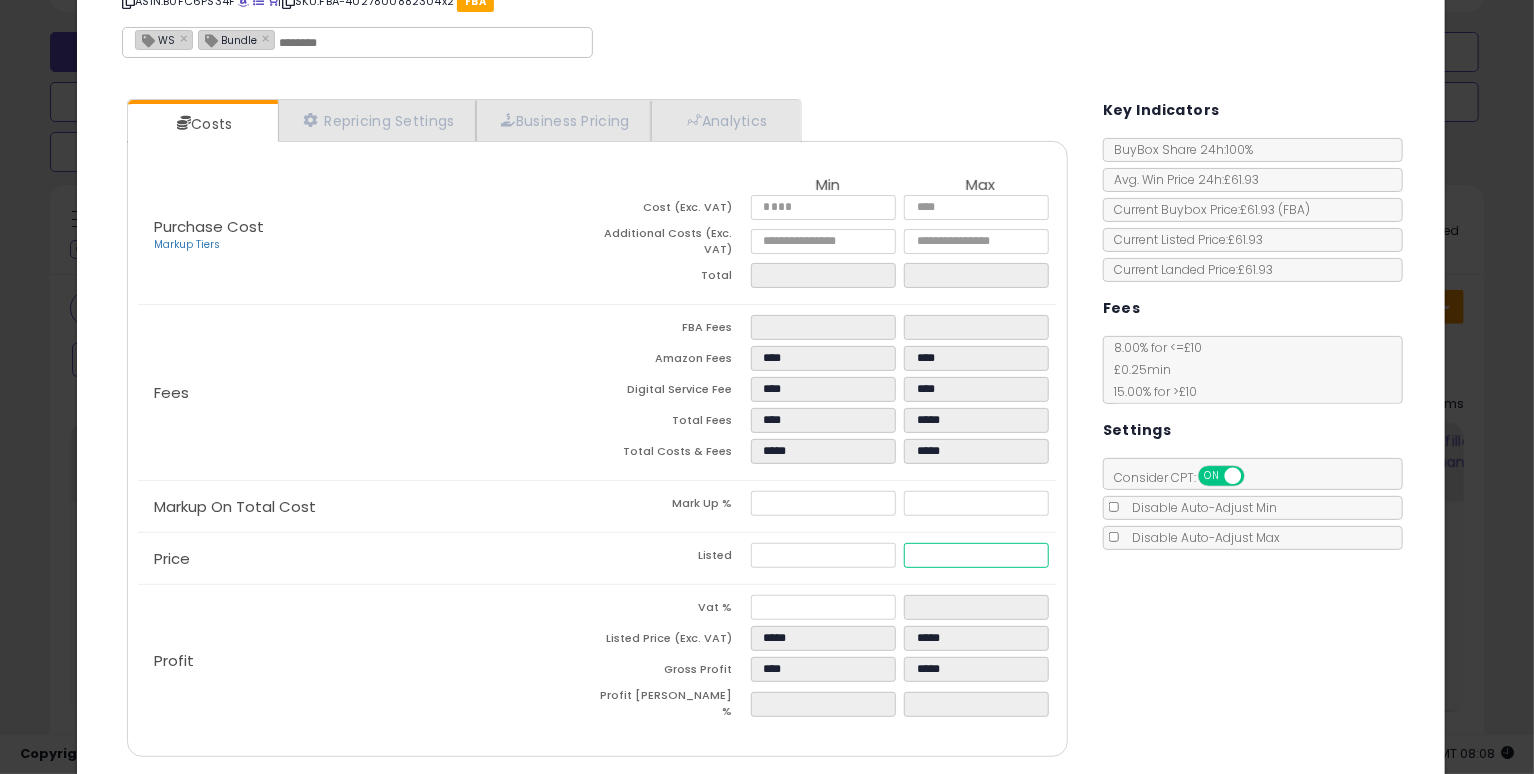drag, startPoint x: 948, startPoint y: 555, endPoint x: 882, endPoint y: 557, distance: 66.0303 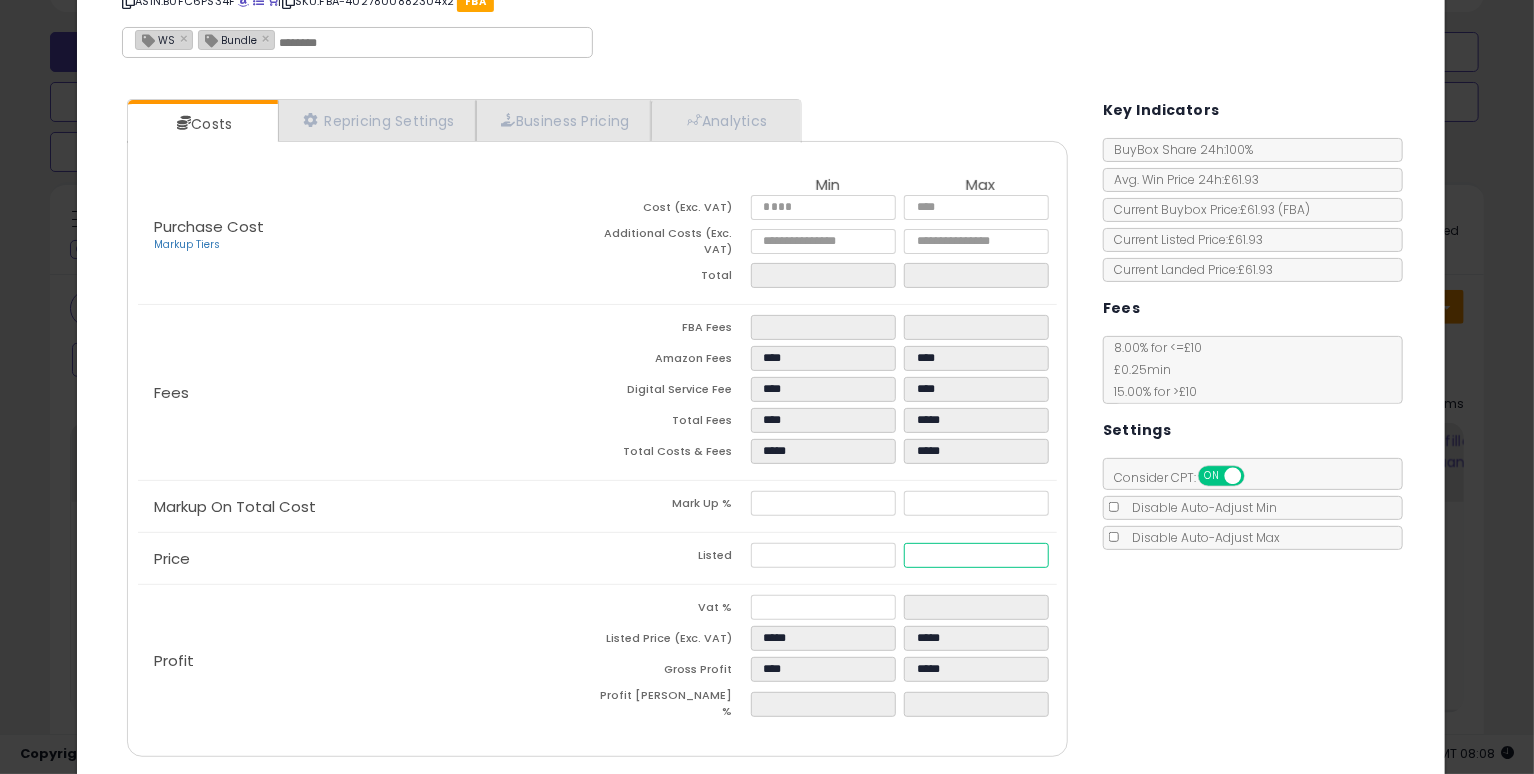 click on "Listed
*****
*****" at bounding box center (827, 558) 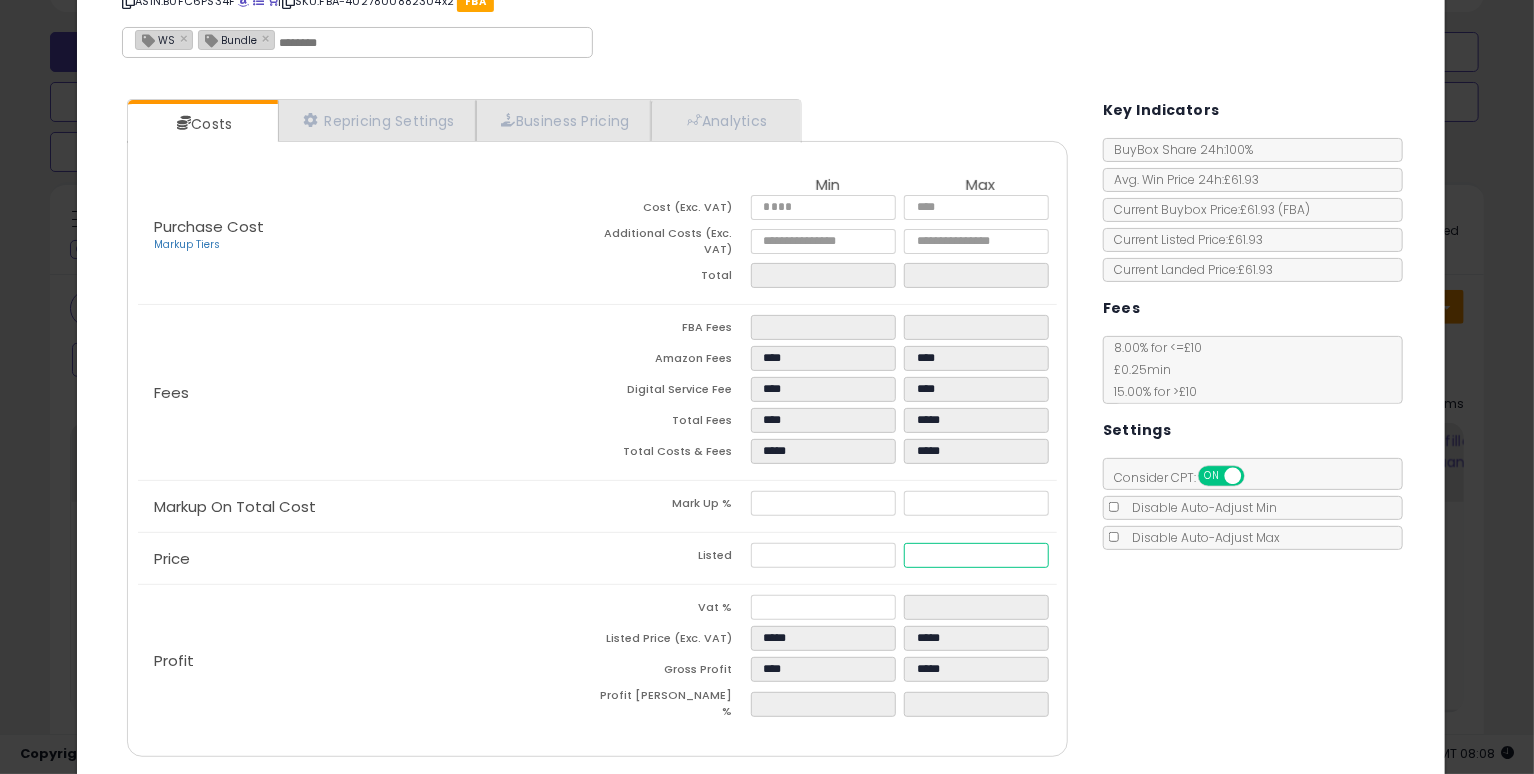 type on "****" 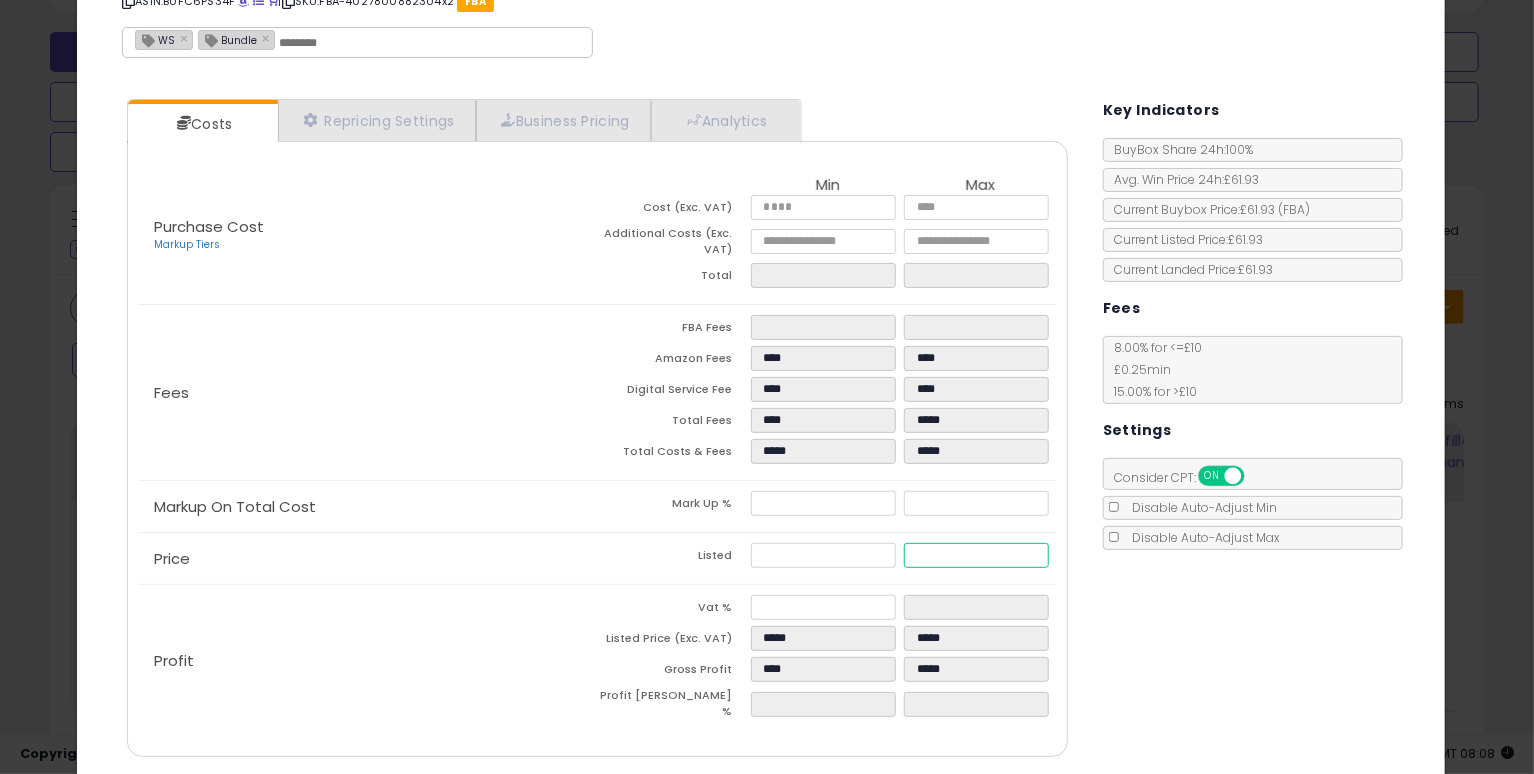 type on "****" 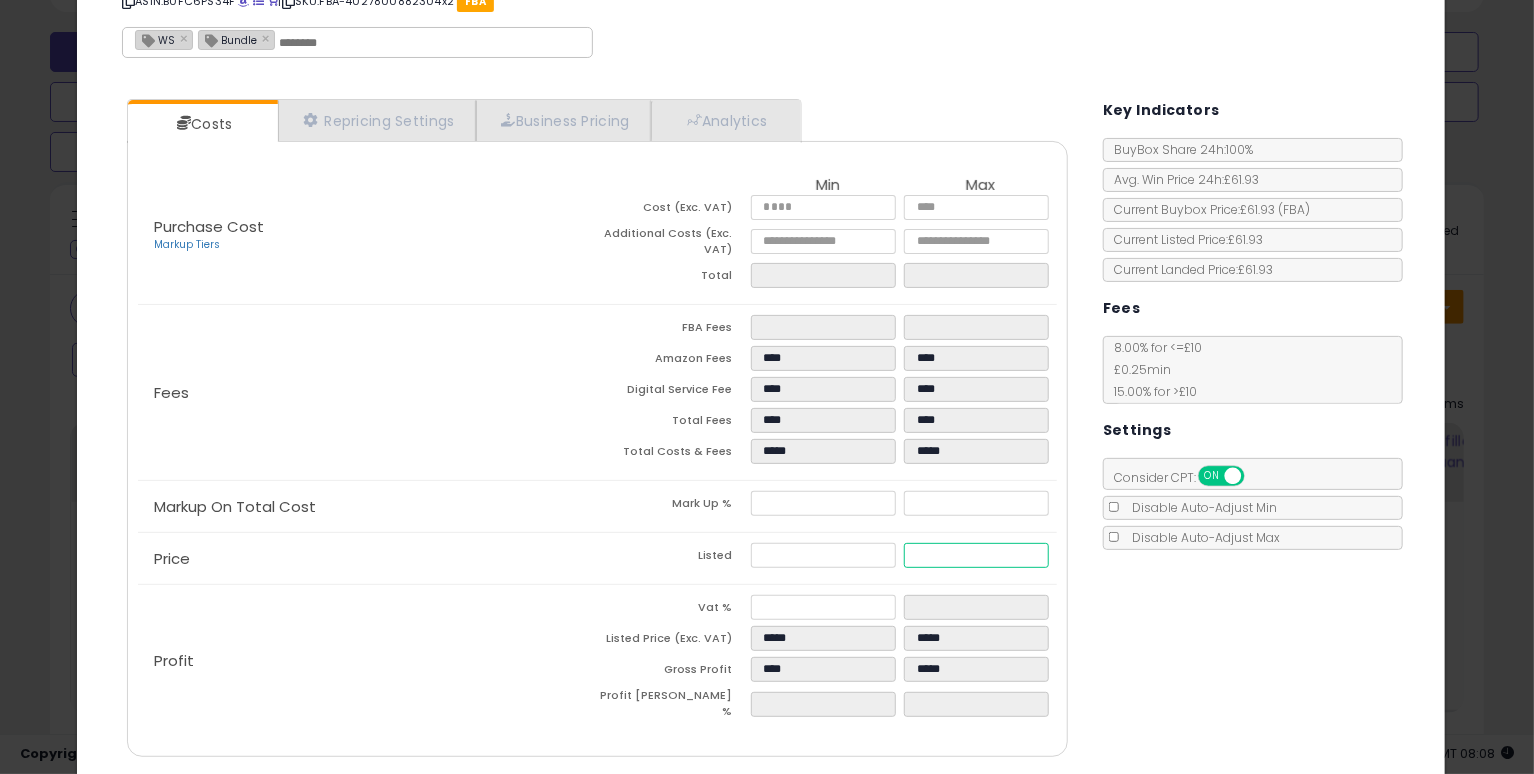 type on "****" 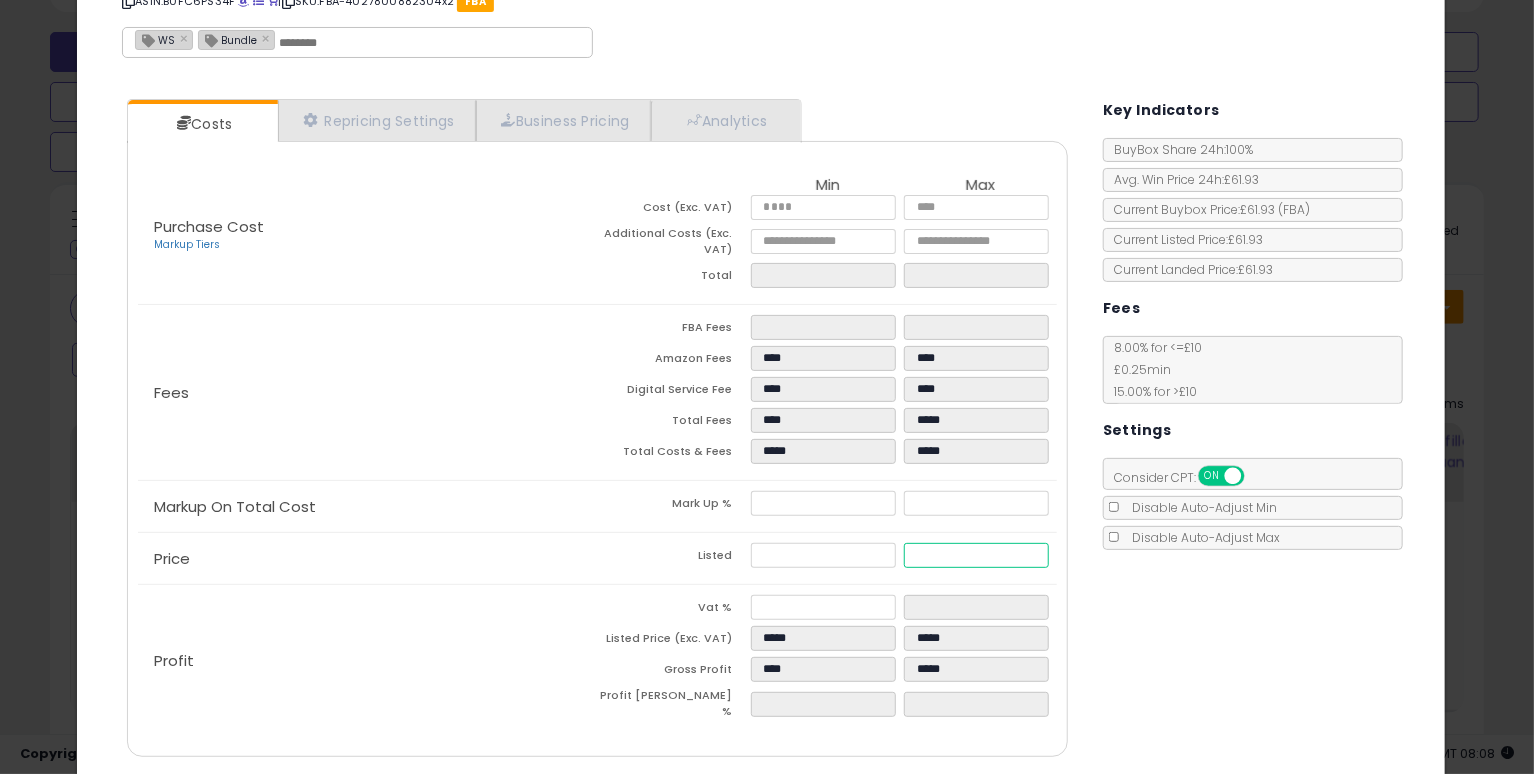 type on "****" 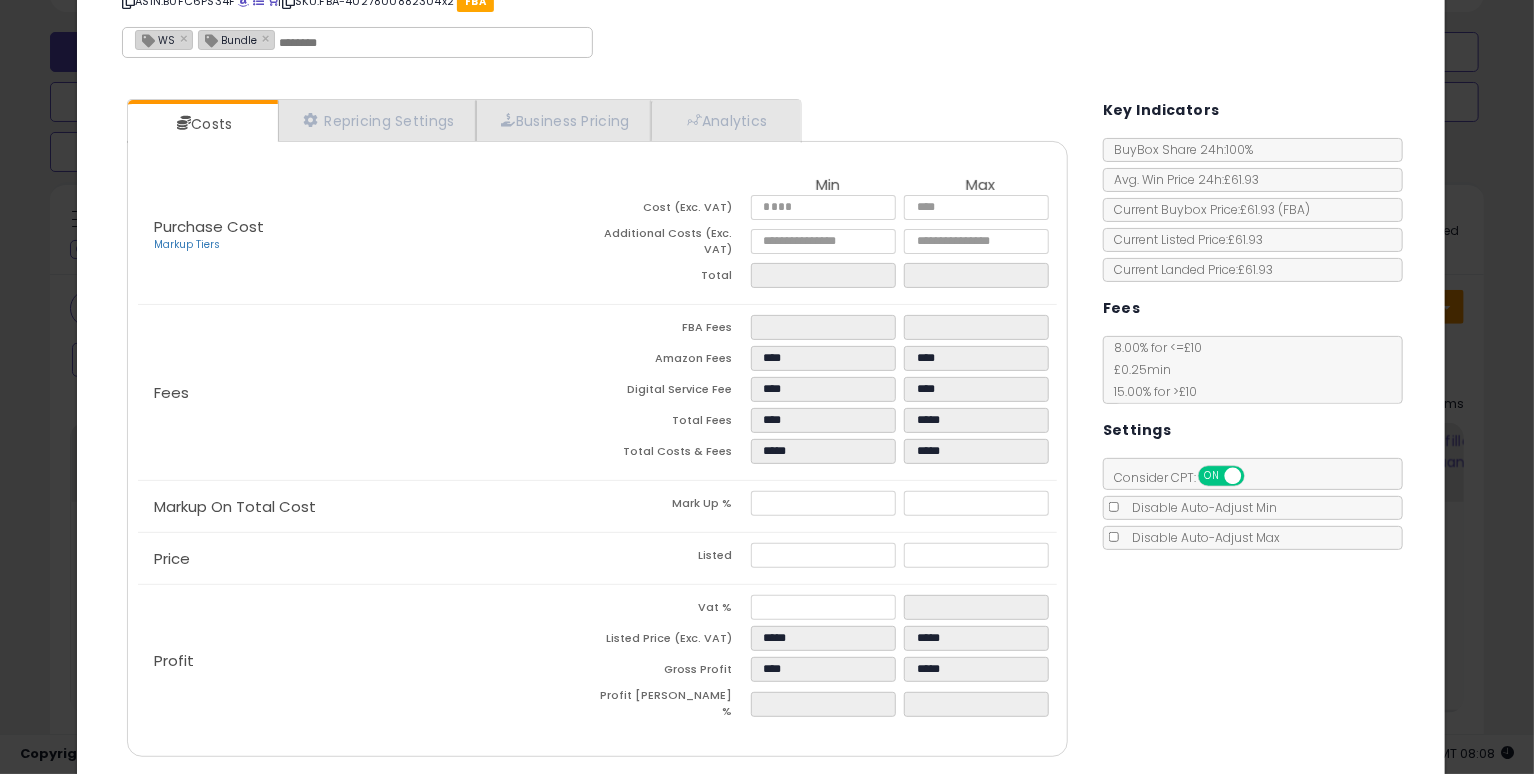 type on "*****" 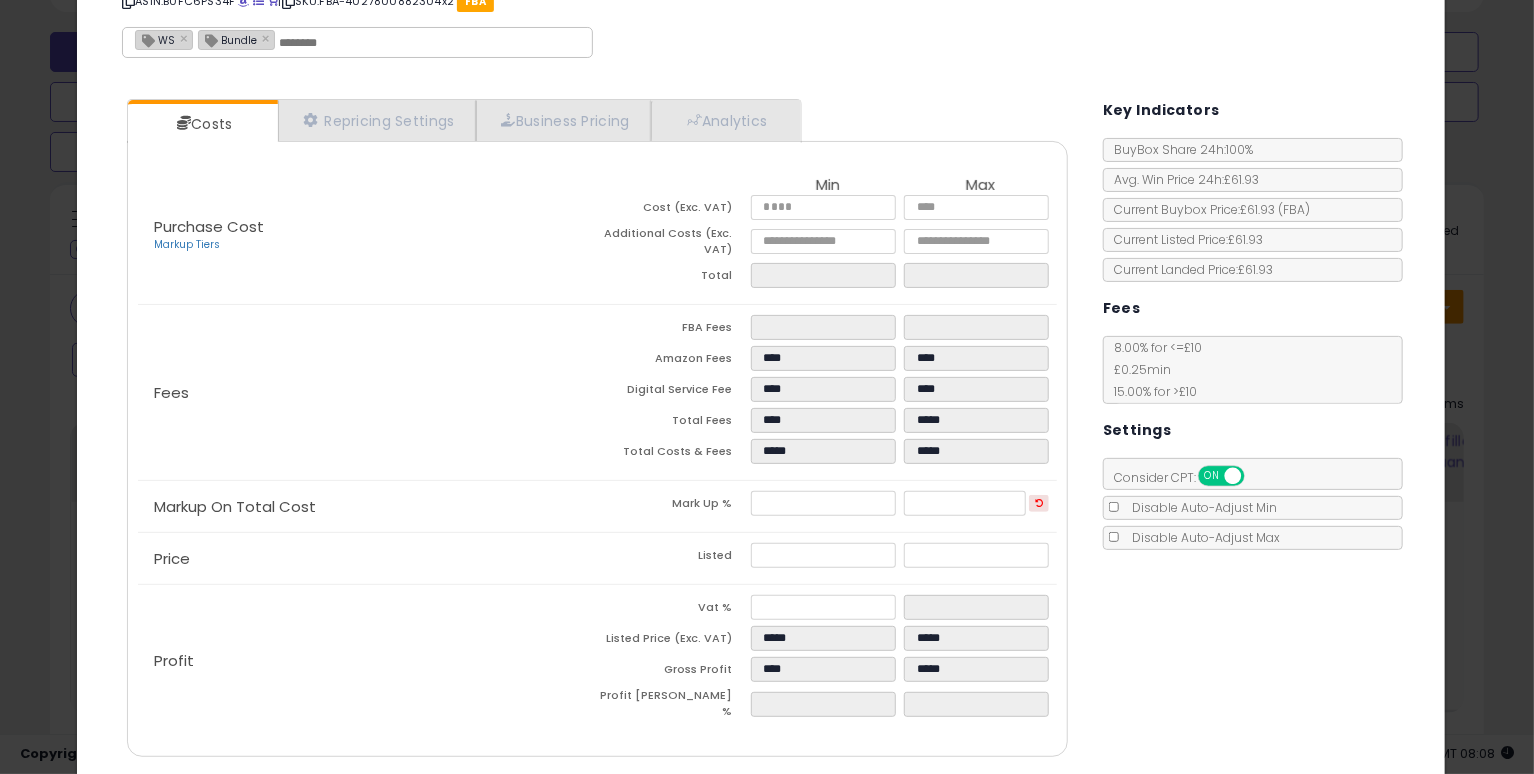 click on "Fees
FBA Fees
****
****
Amazon Fees
****
****
Digital Service Fee
****
****
Total Fees
****
*****
Total Costs & Fees
*****
*****" 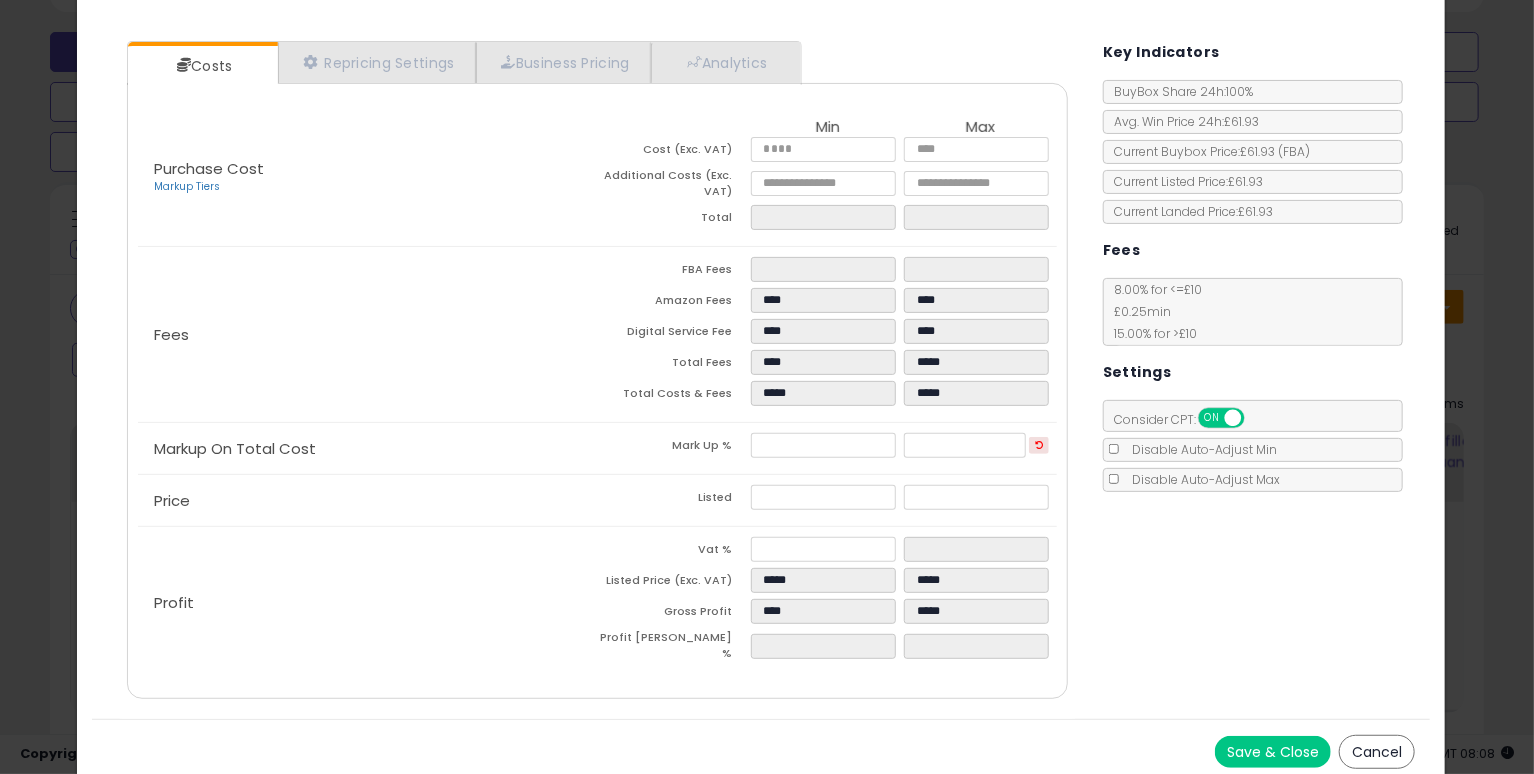 click on "Save & Close" at bounding box center (1273, 752) 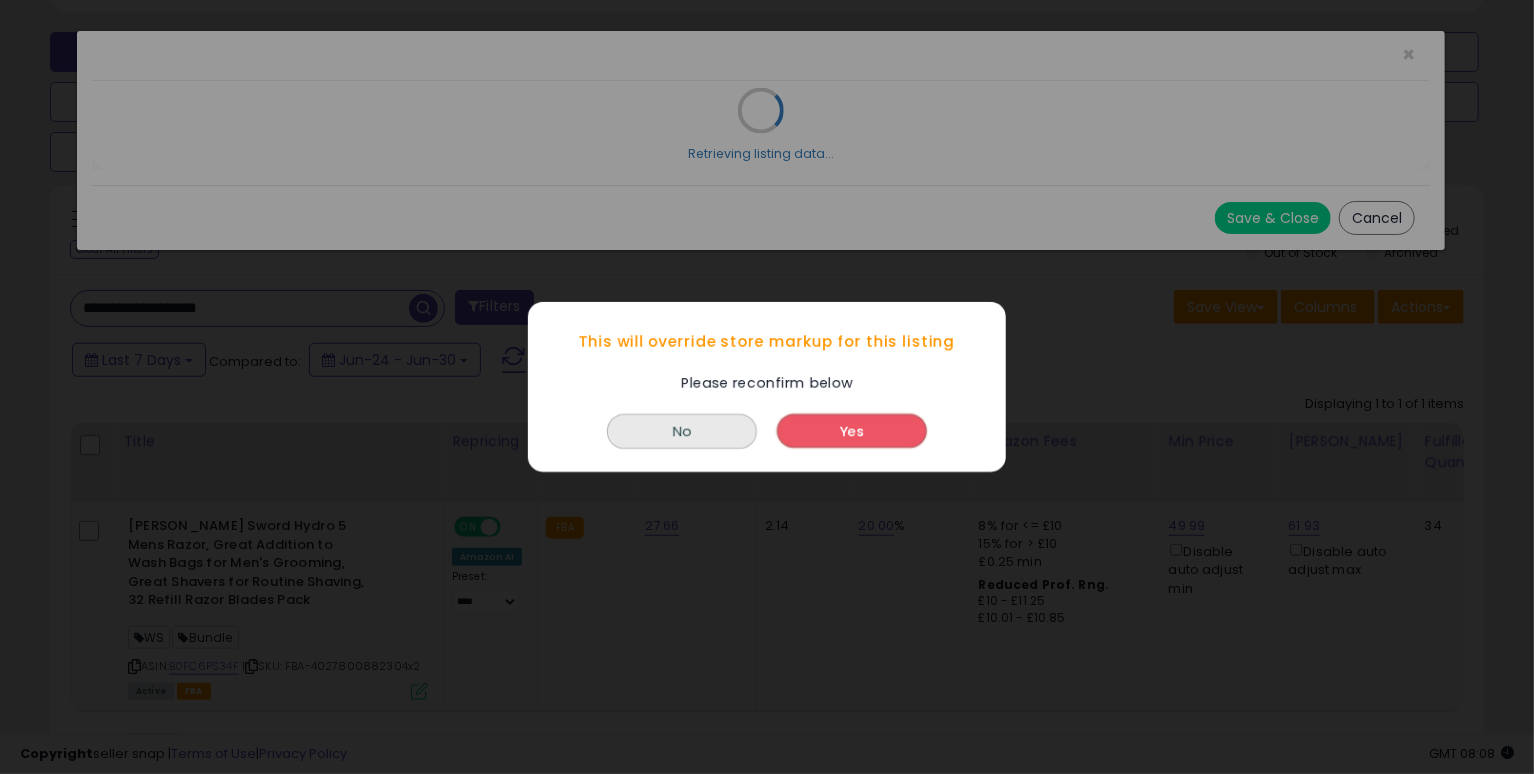 click on "Yes" at bounding box center (852, 431) 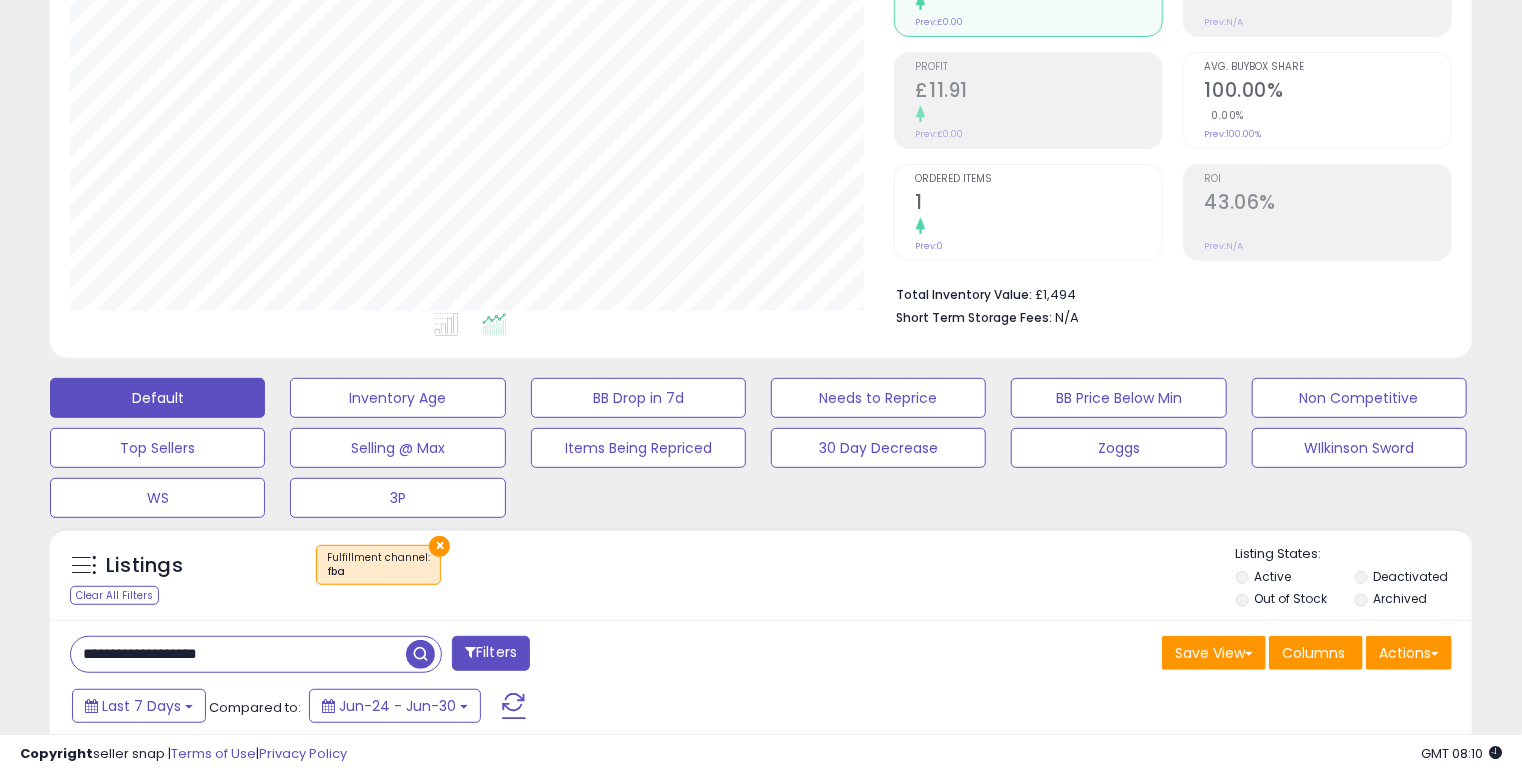 scroll, scrollTop: 225, scrollLeft: 0, axis: vertical 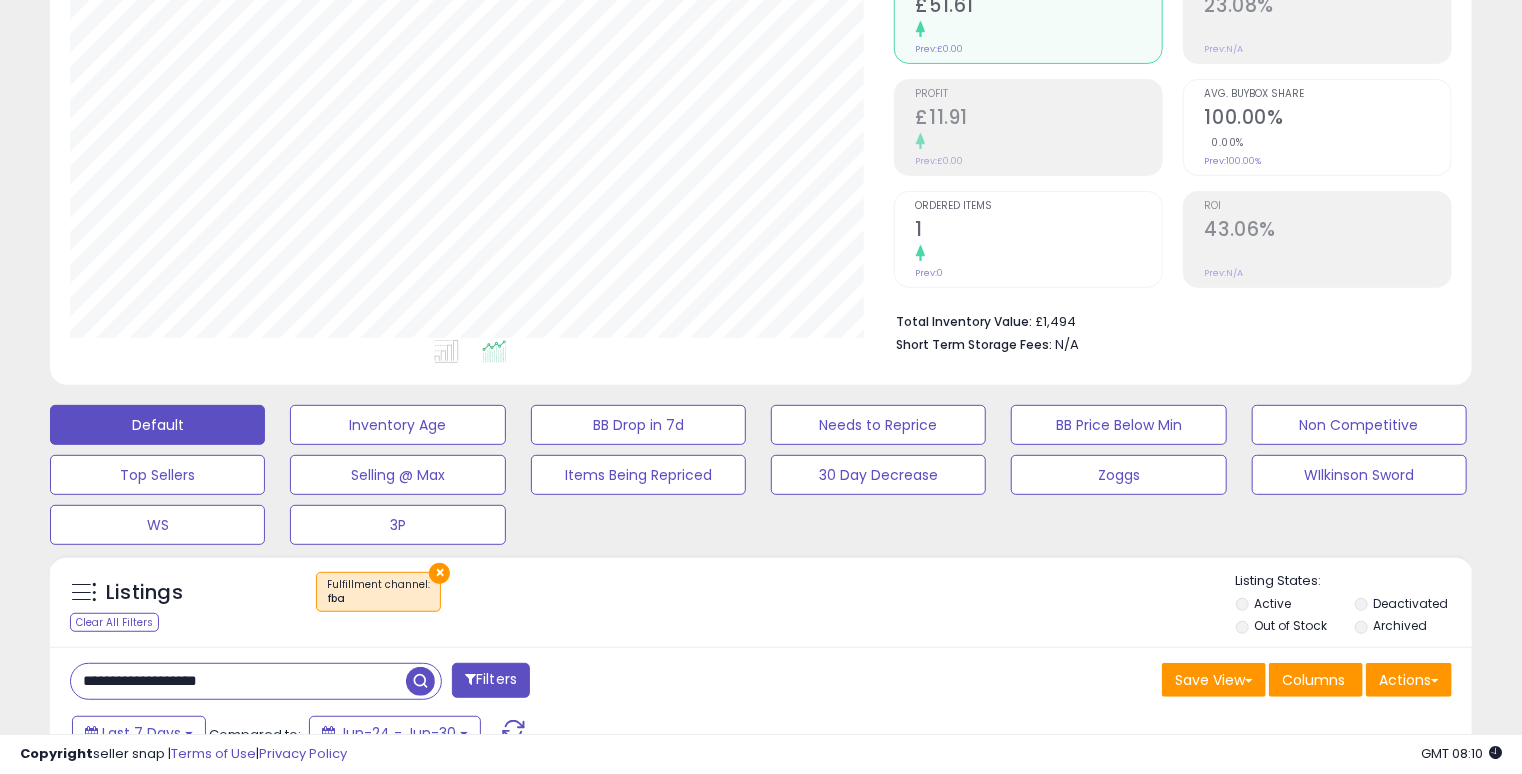 click on "**********" at bounding box center [238, 681] 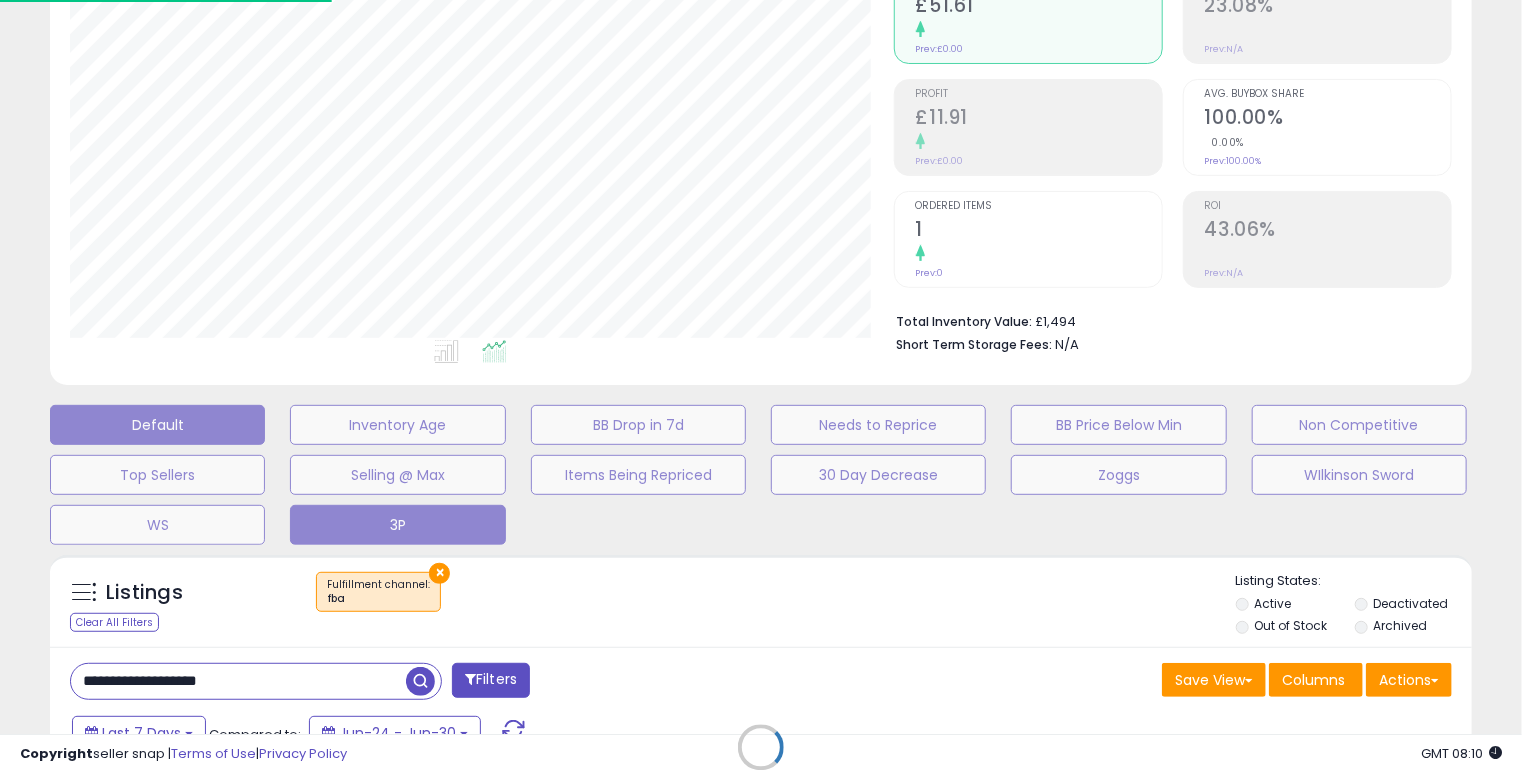 scroll, scrollTop: 999589, scrollLeft: 999168, axis: both 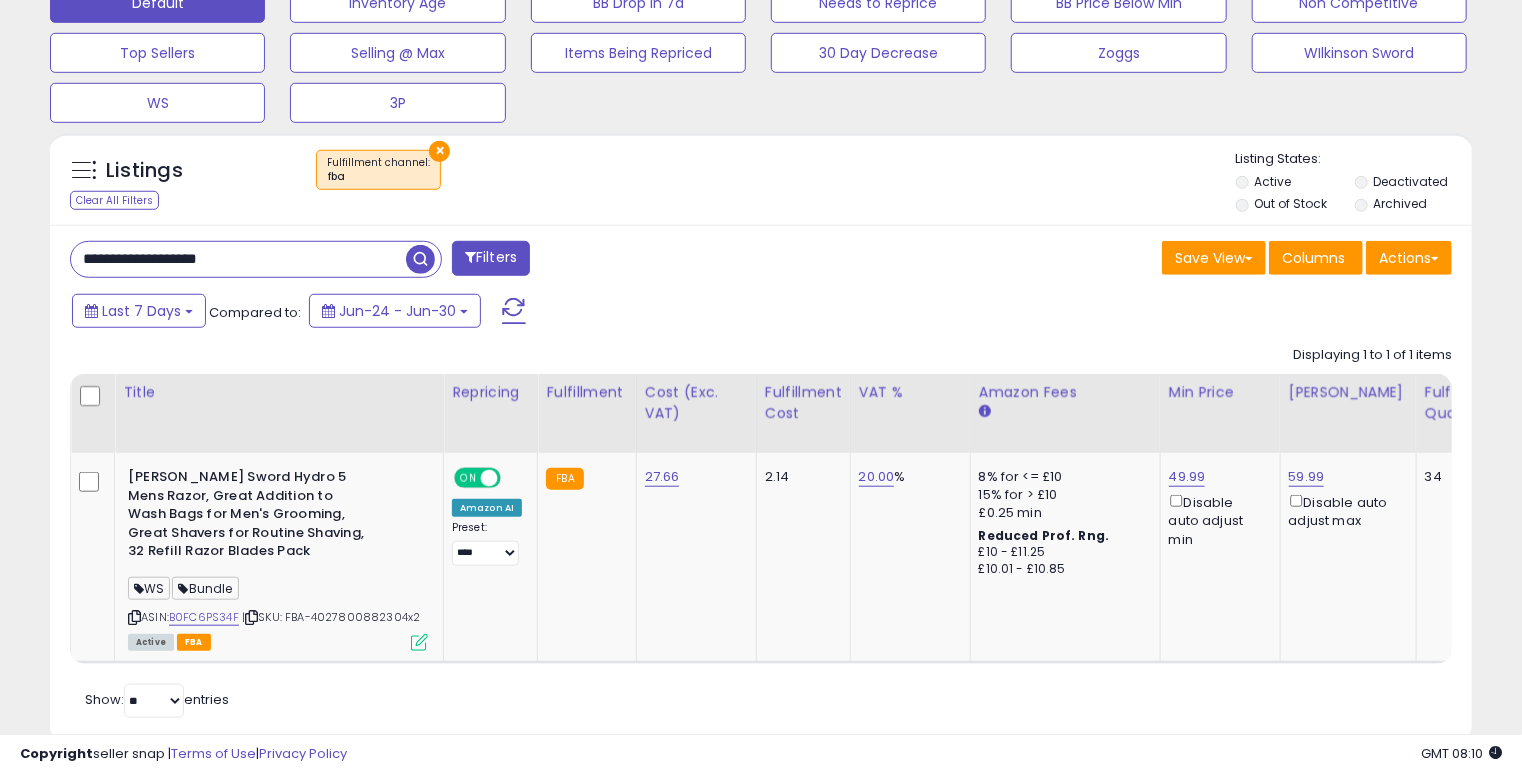 click on "**********" at bounding box center (238, 259) 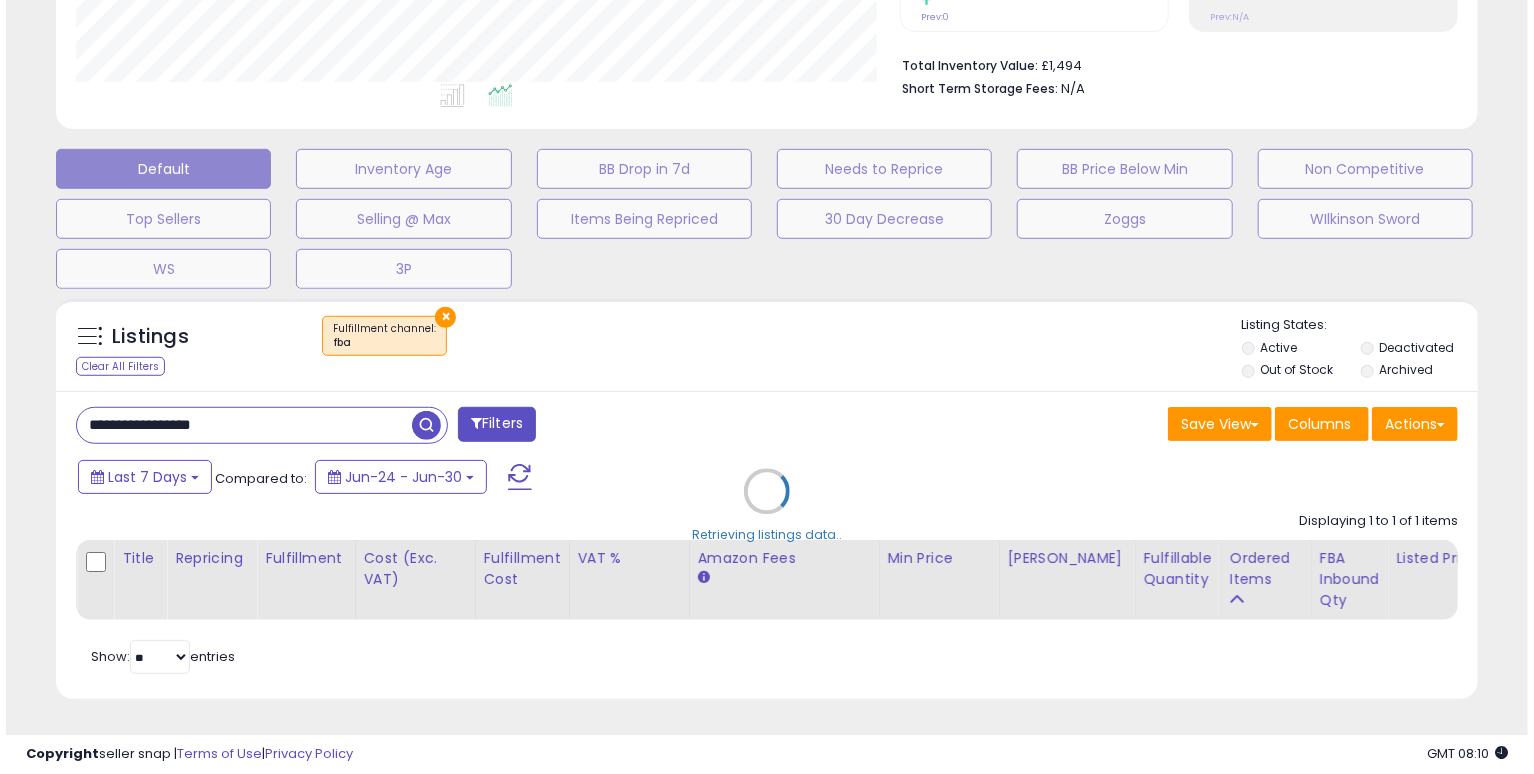 scroll, scrollTop: 492, scrollLeft: 0, axis: vertical 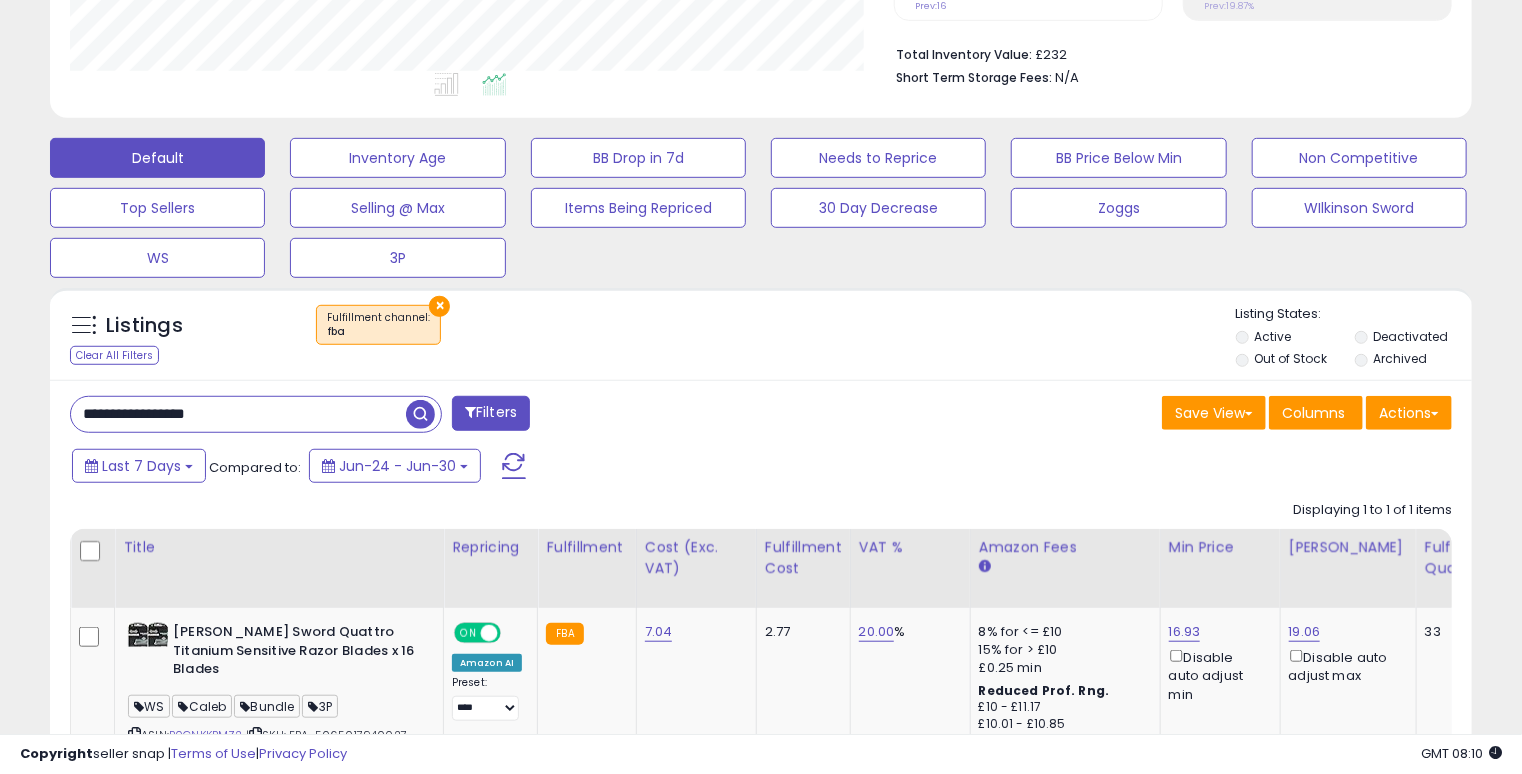 click on "×
Fulfillment channel :
fba" at bounding box center [763, 333] 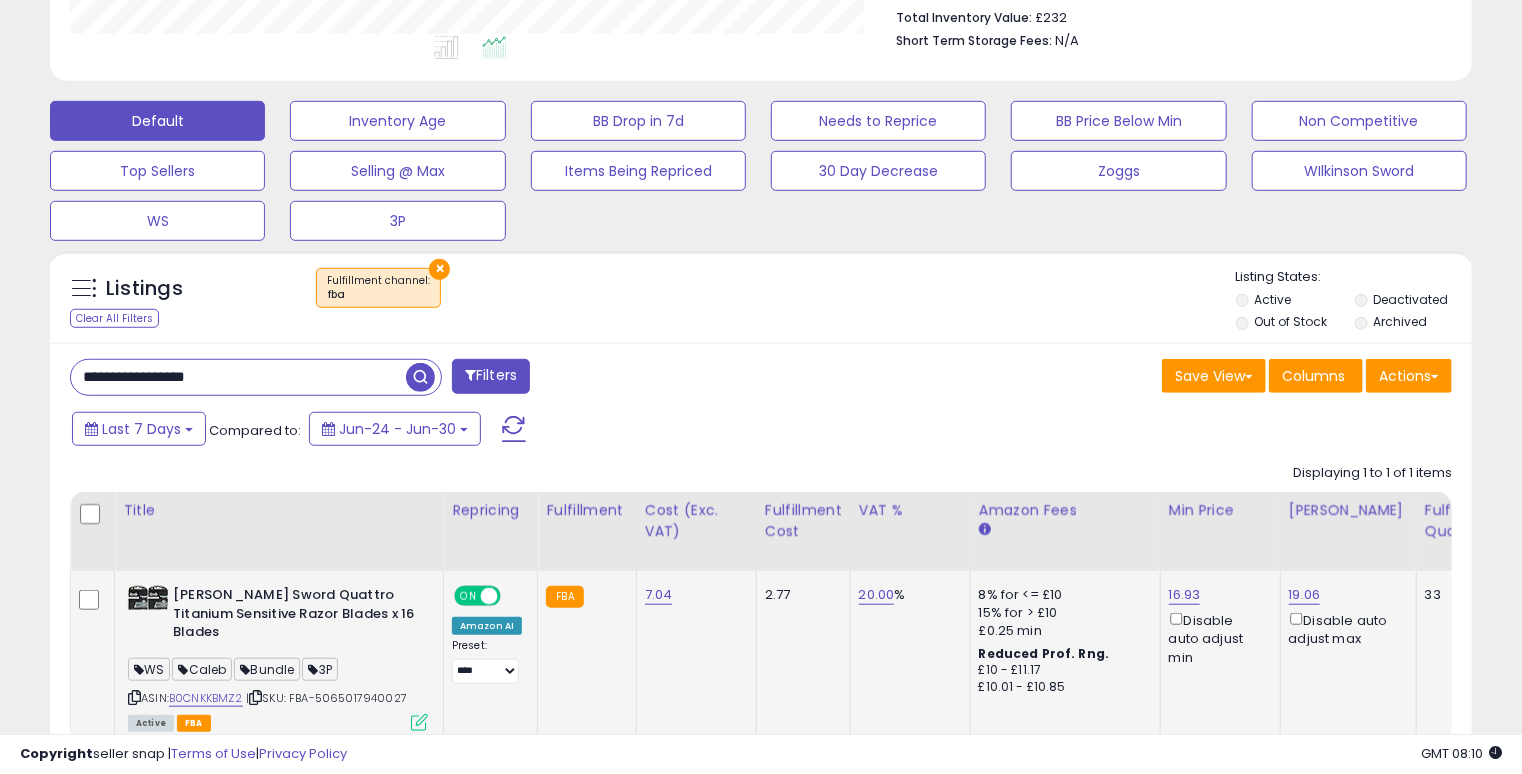 scroll, scrollTop: 644, scrollLeft: 0, axis: vertical 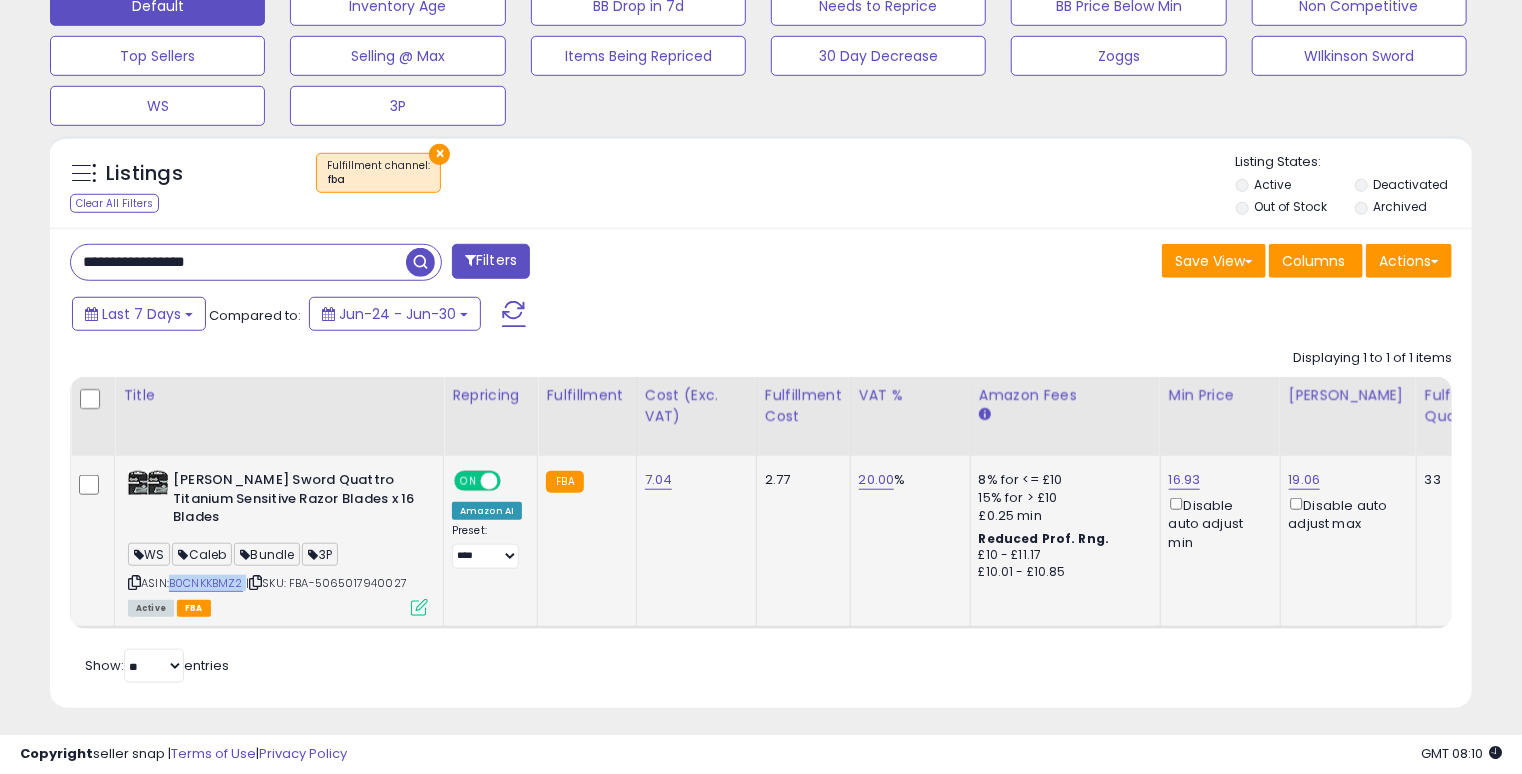 drag, startPoint x: 247, startPoint y: 560, endPoint x: 172, endPoint y: 559, distance: 75.00667 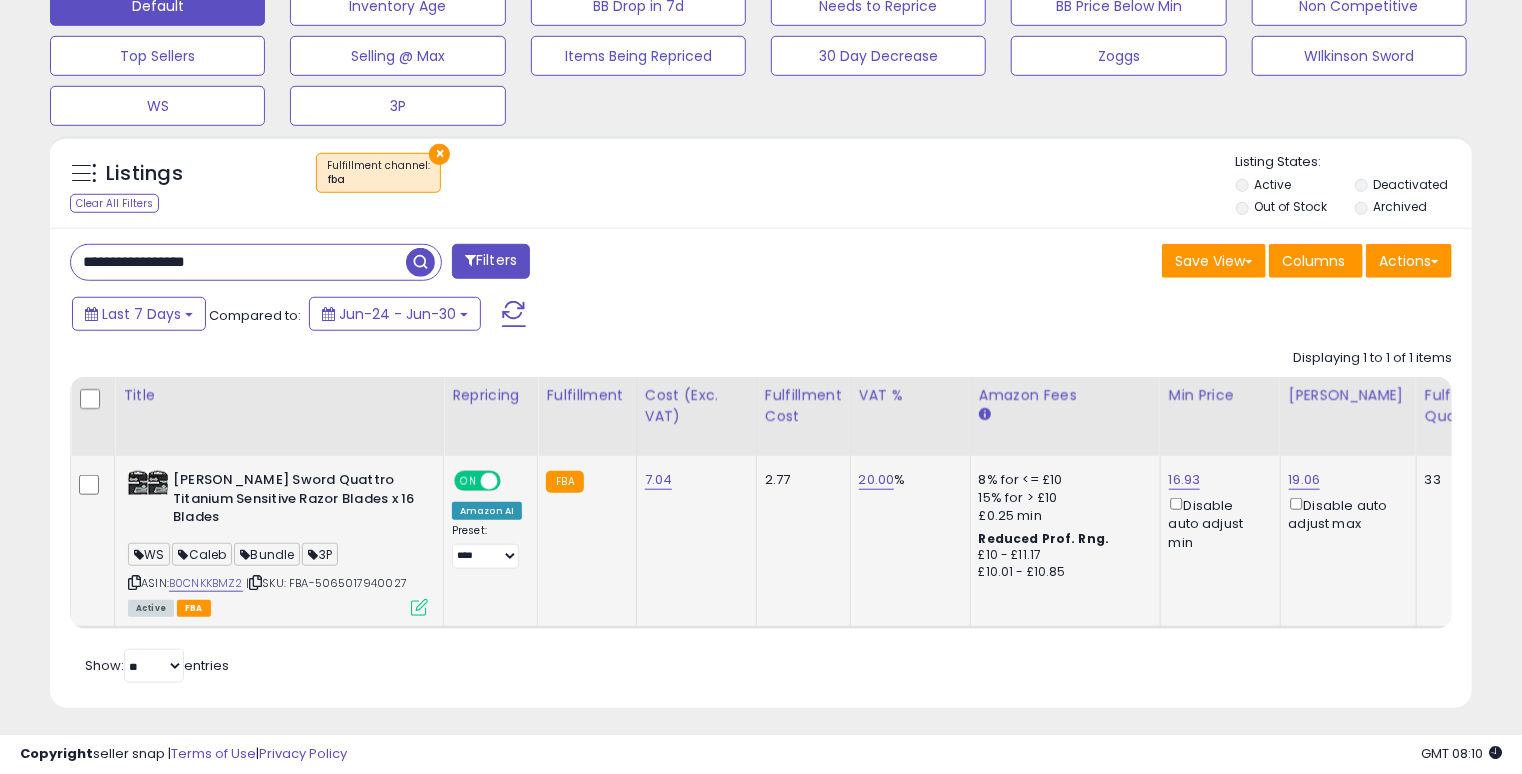 click on "[PERSON_NAME] Sword Quattro Titanium Sensitive Razor Blades x 16 Blades" at bounding box center [294, 501] 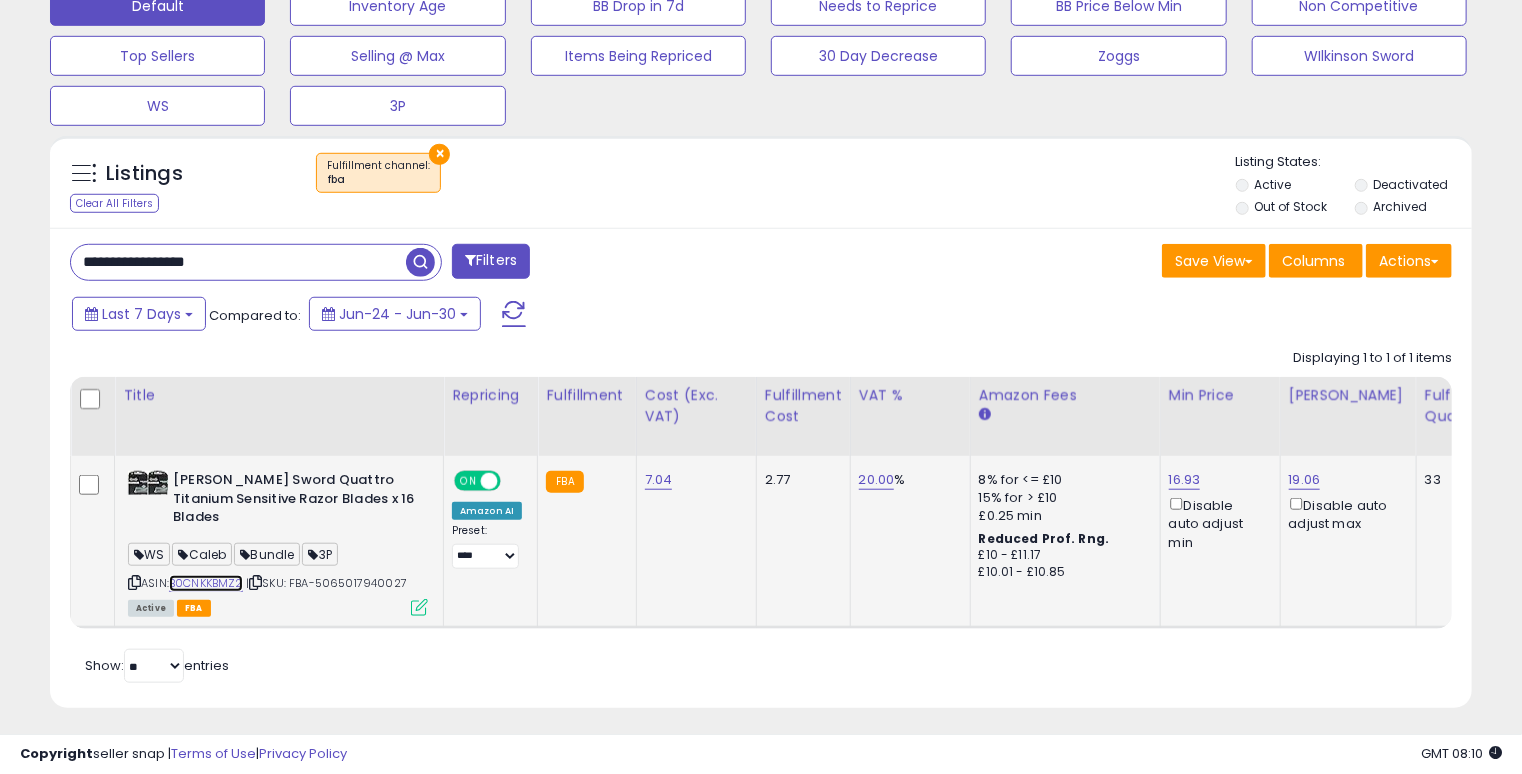 click on "B0CNKKBMZ2" at bounding box center (206, 583) 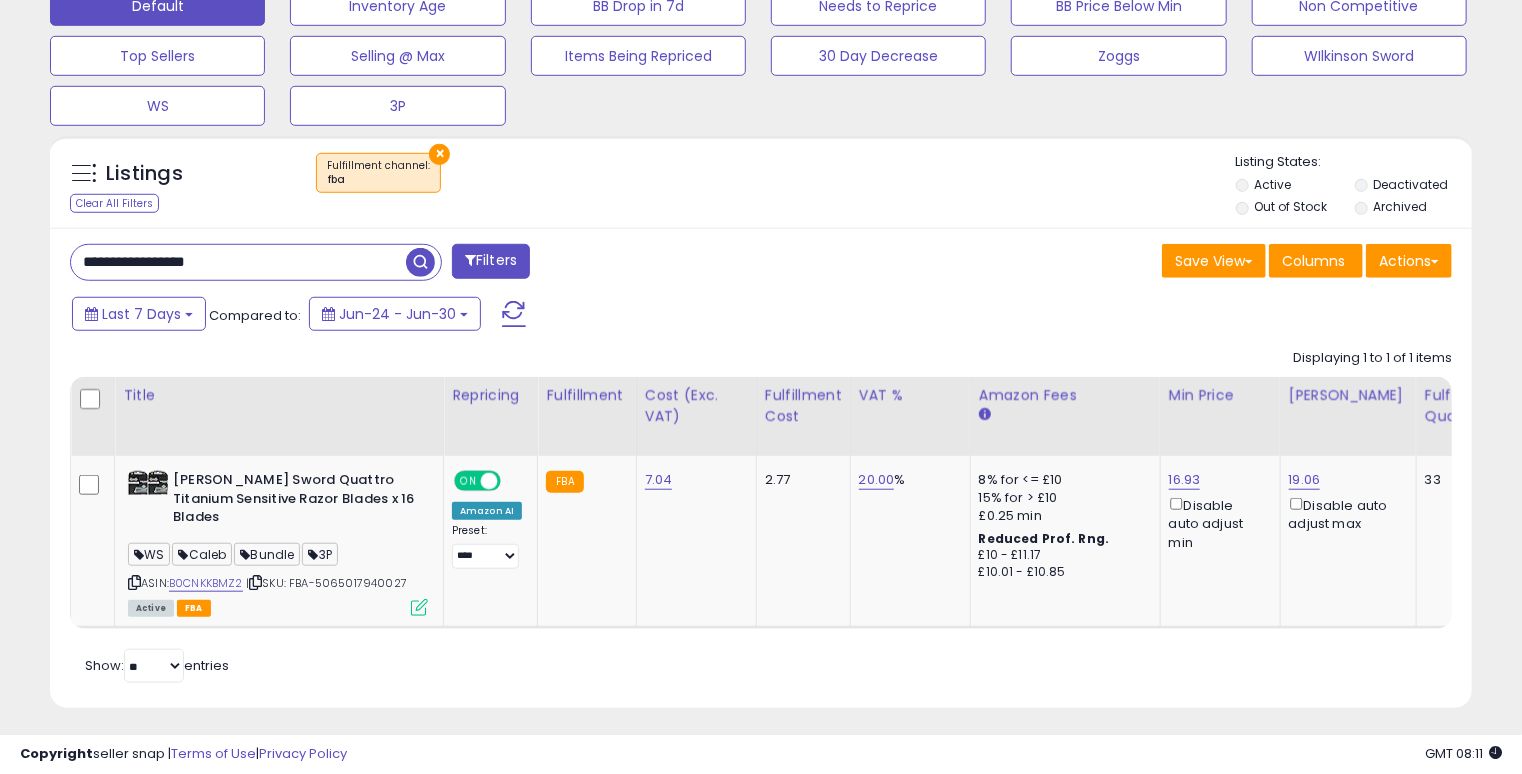 click on "×
Fulfillment channel :
fba" at bounding box center (763, 181) 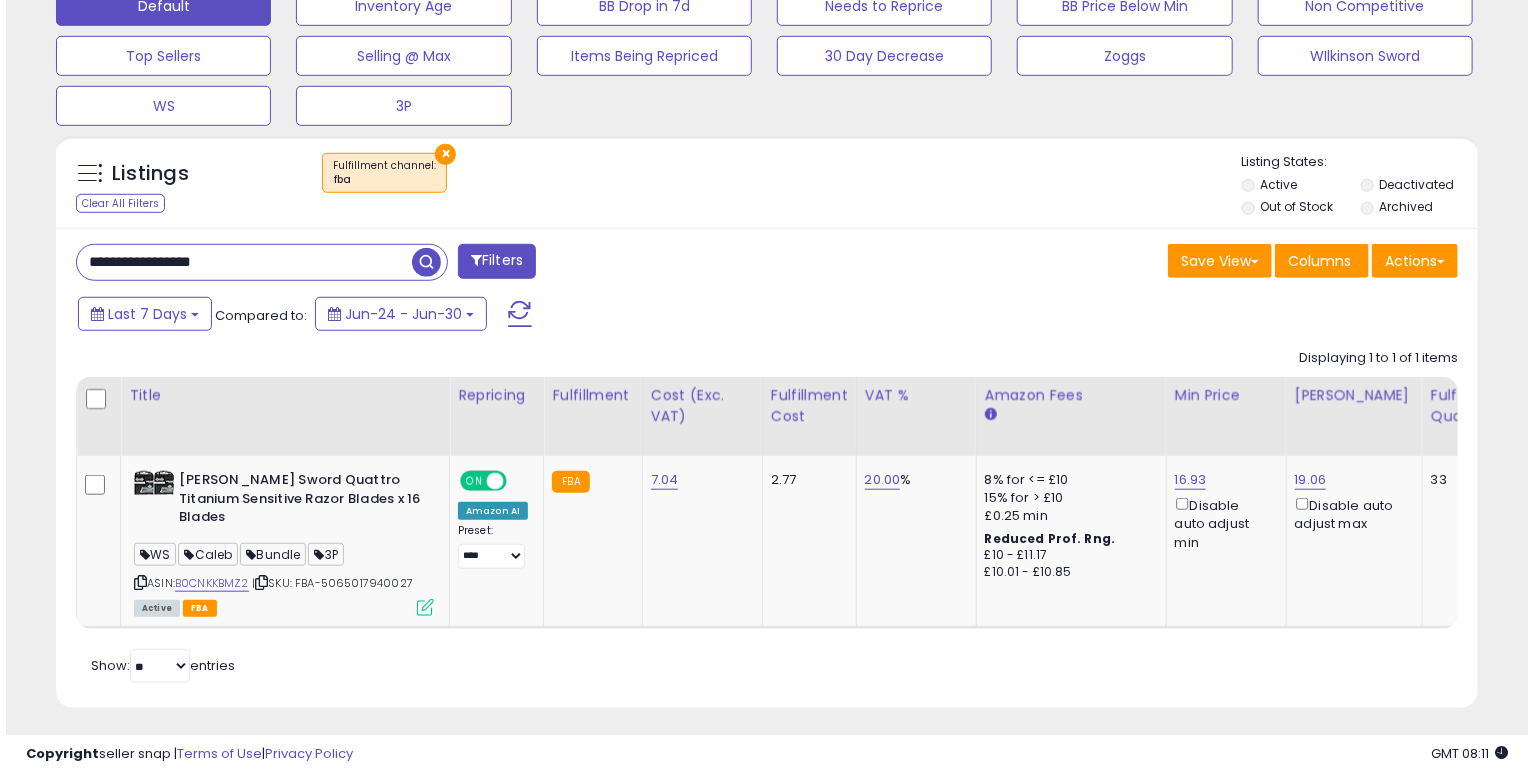 scroll, scrollTop: 492, scrollLeft: 0, axis: vertical 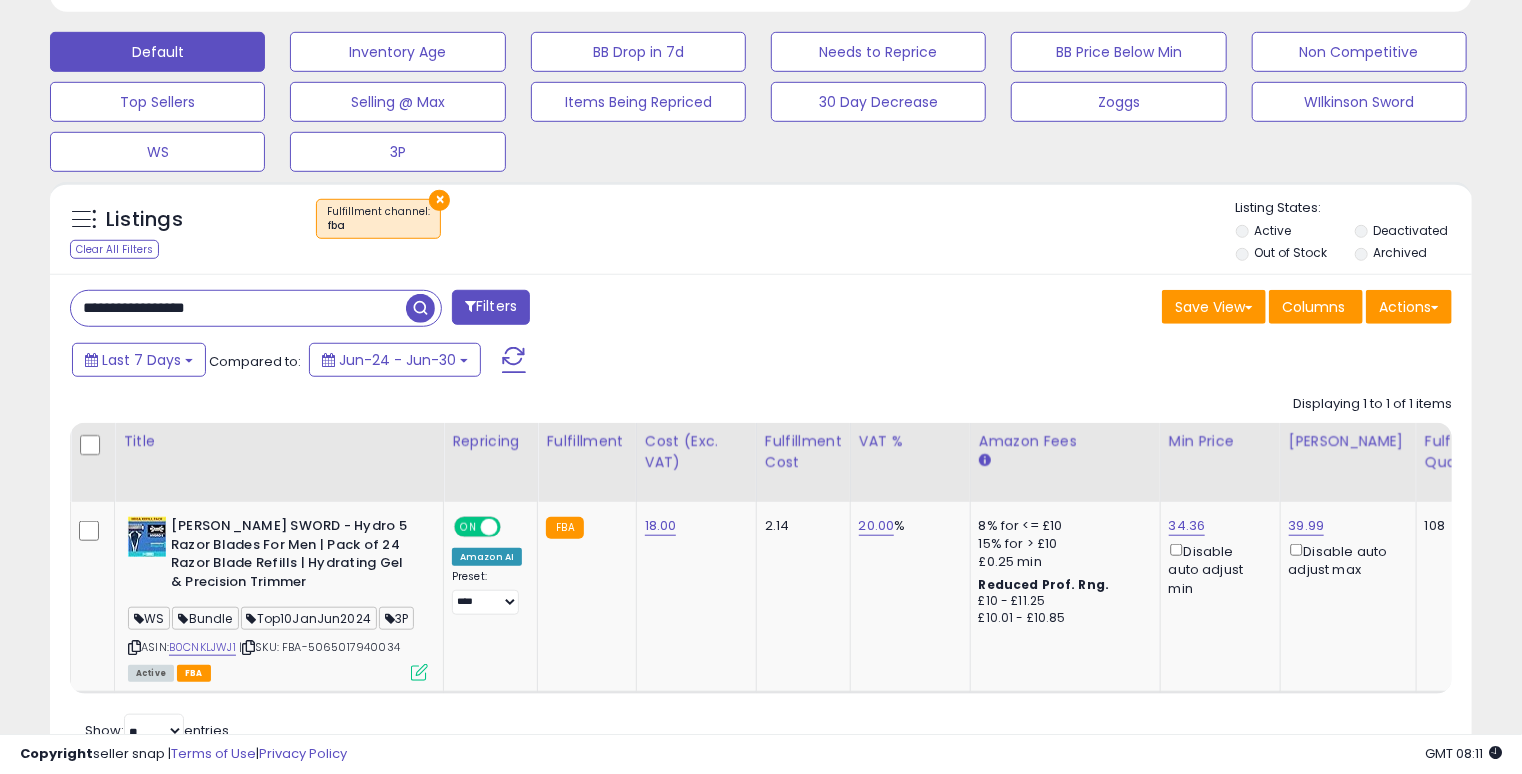 click on "**********" at bounding box center (238, 308) 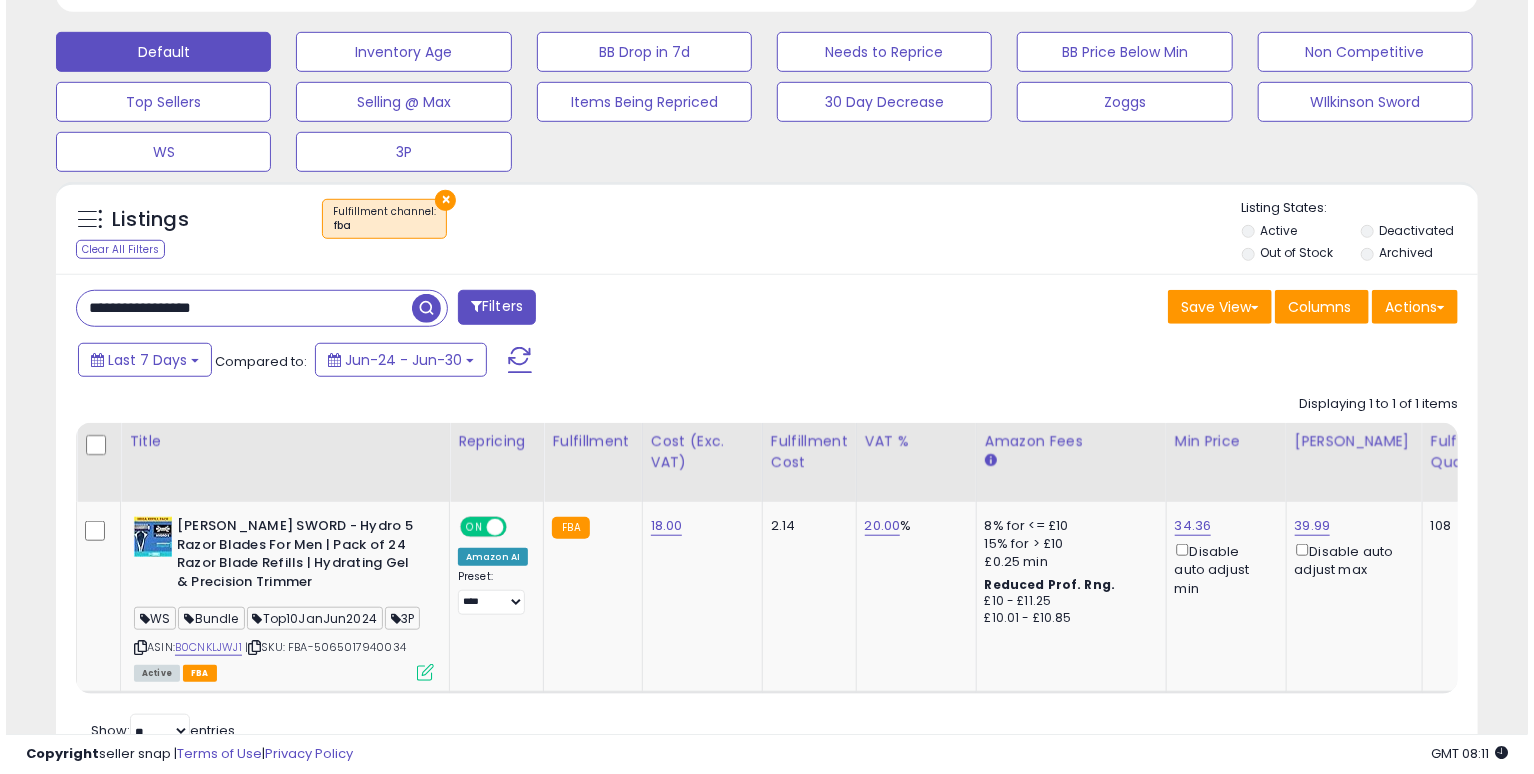scroll, scrollTop: 492, scrollLeft: 0, axis: vertical 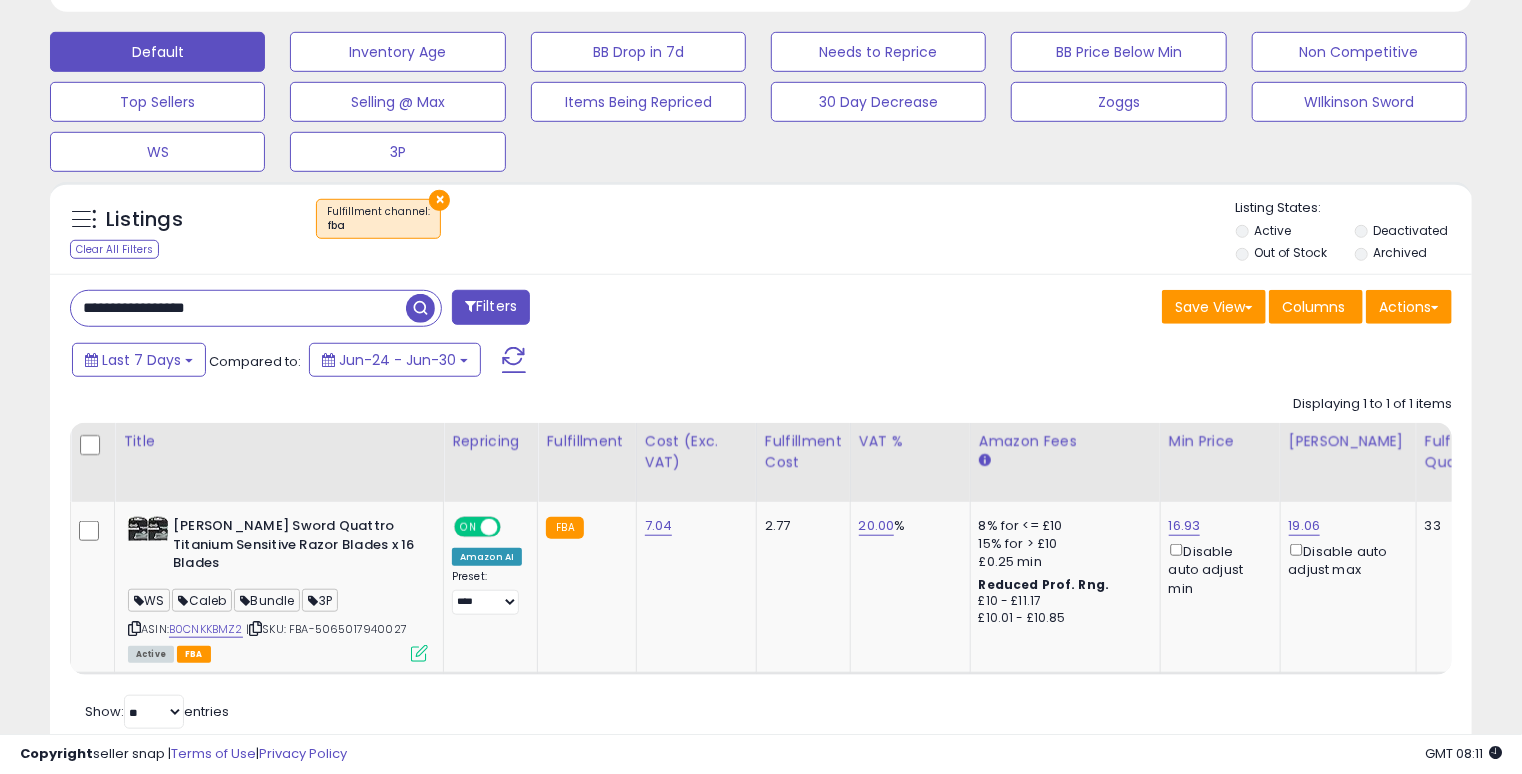click on "**********" at bounding box center (238, 308) 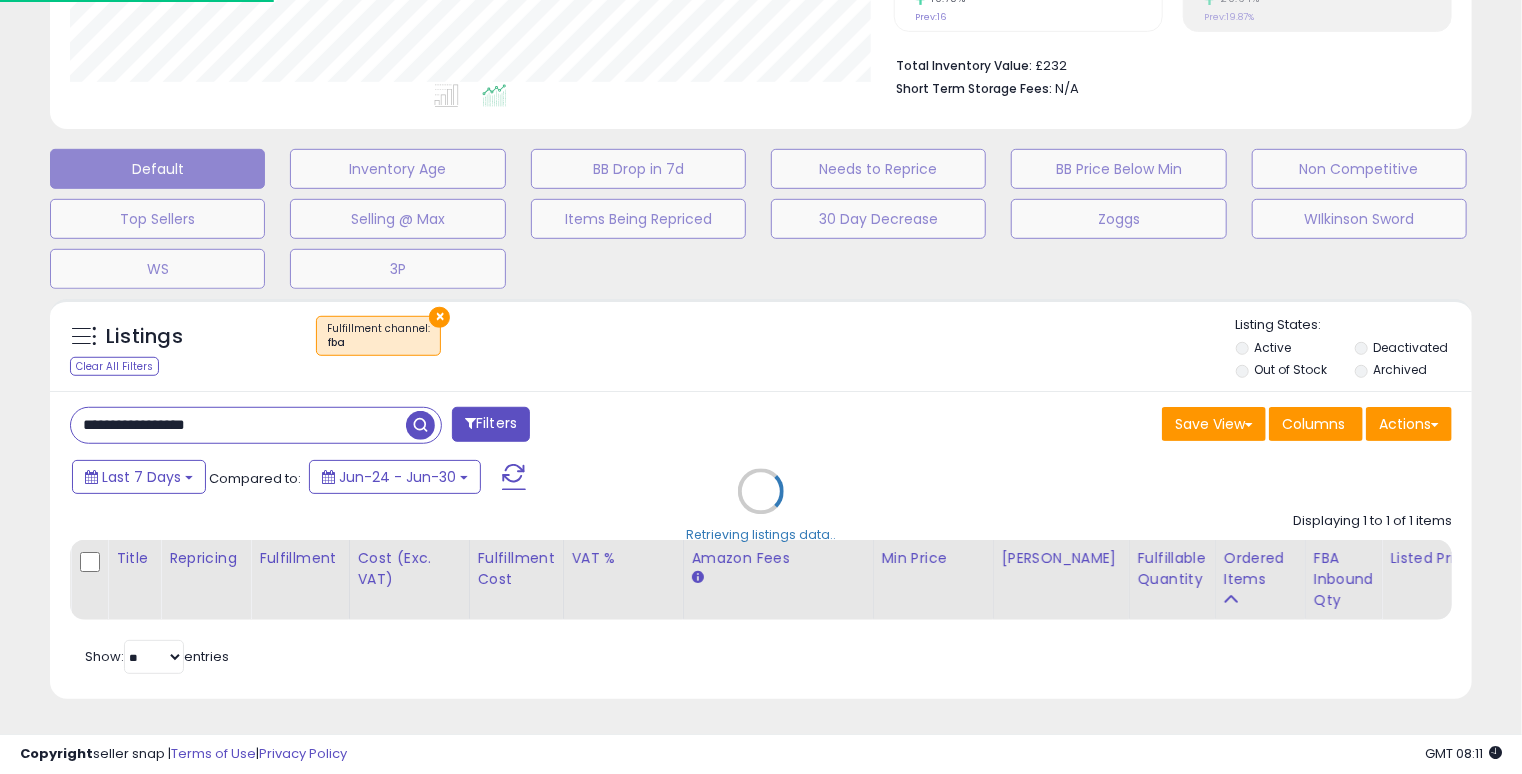 scroll, scrollTop: 999589, scrollLeft: 999168, axis: both 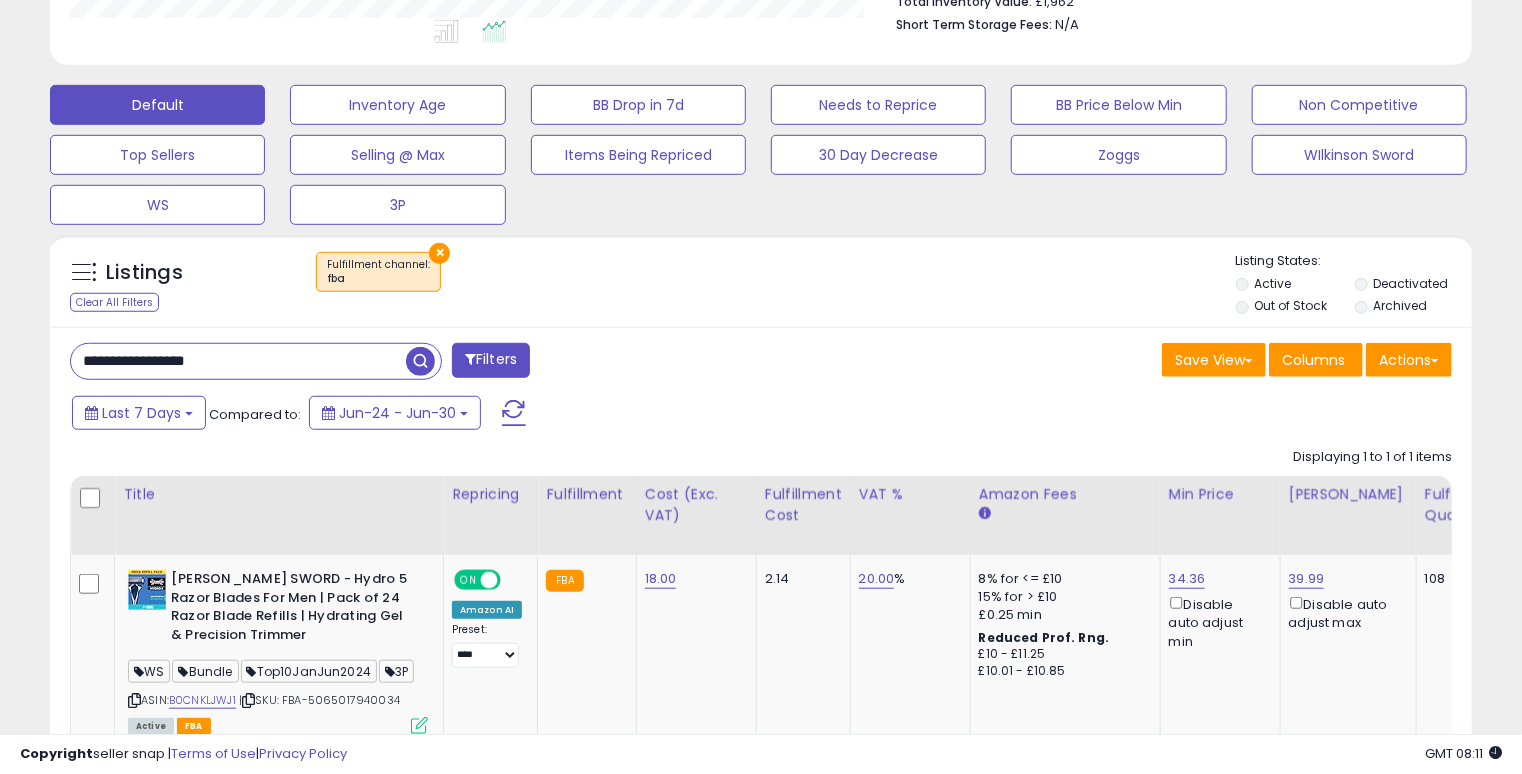 click on "**********" at bounding box center (761, 576) 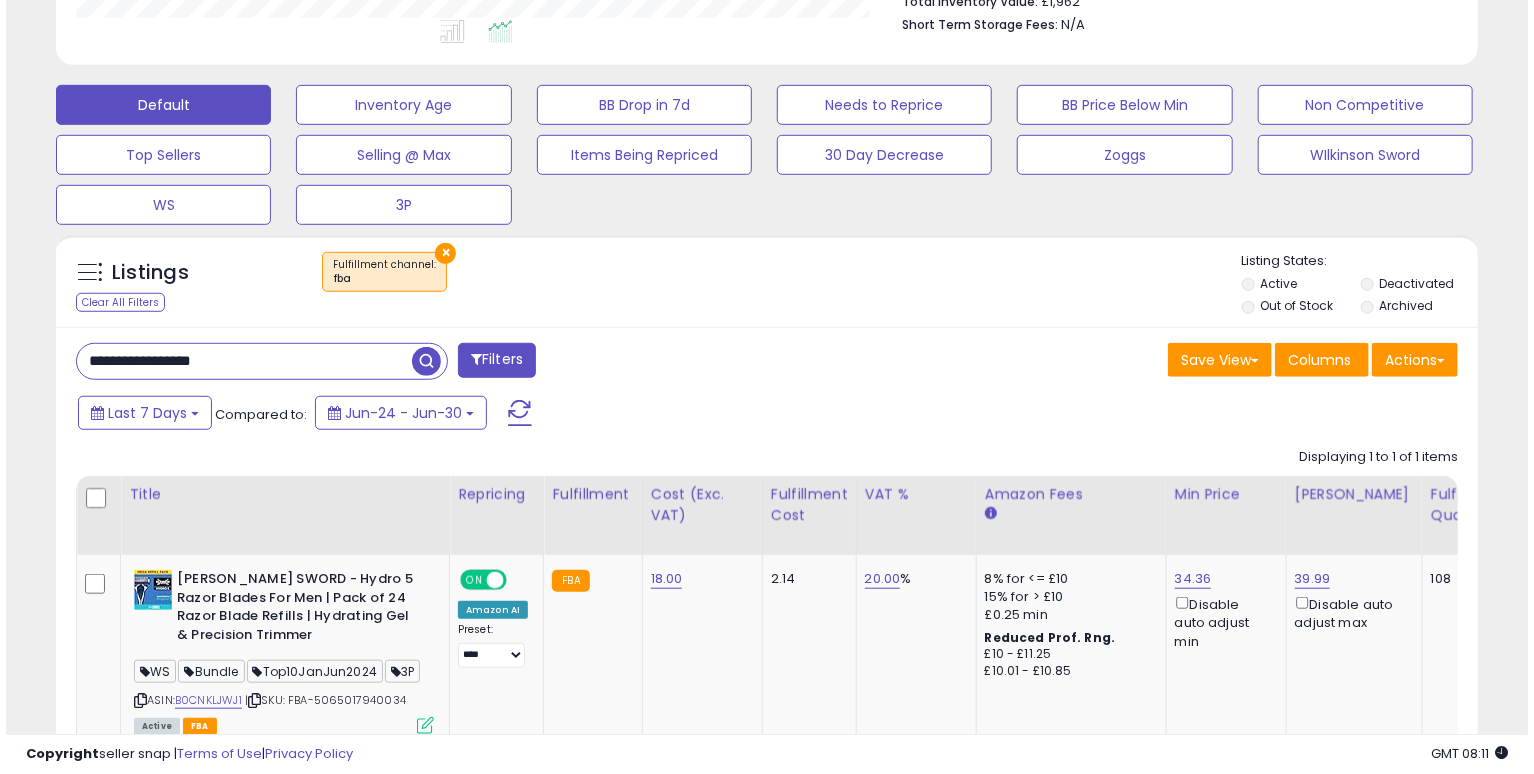 scroll, scrollTop: 492, scrollLeft: 0, axis: vertical 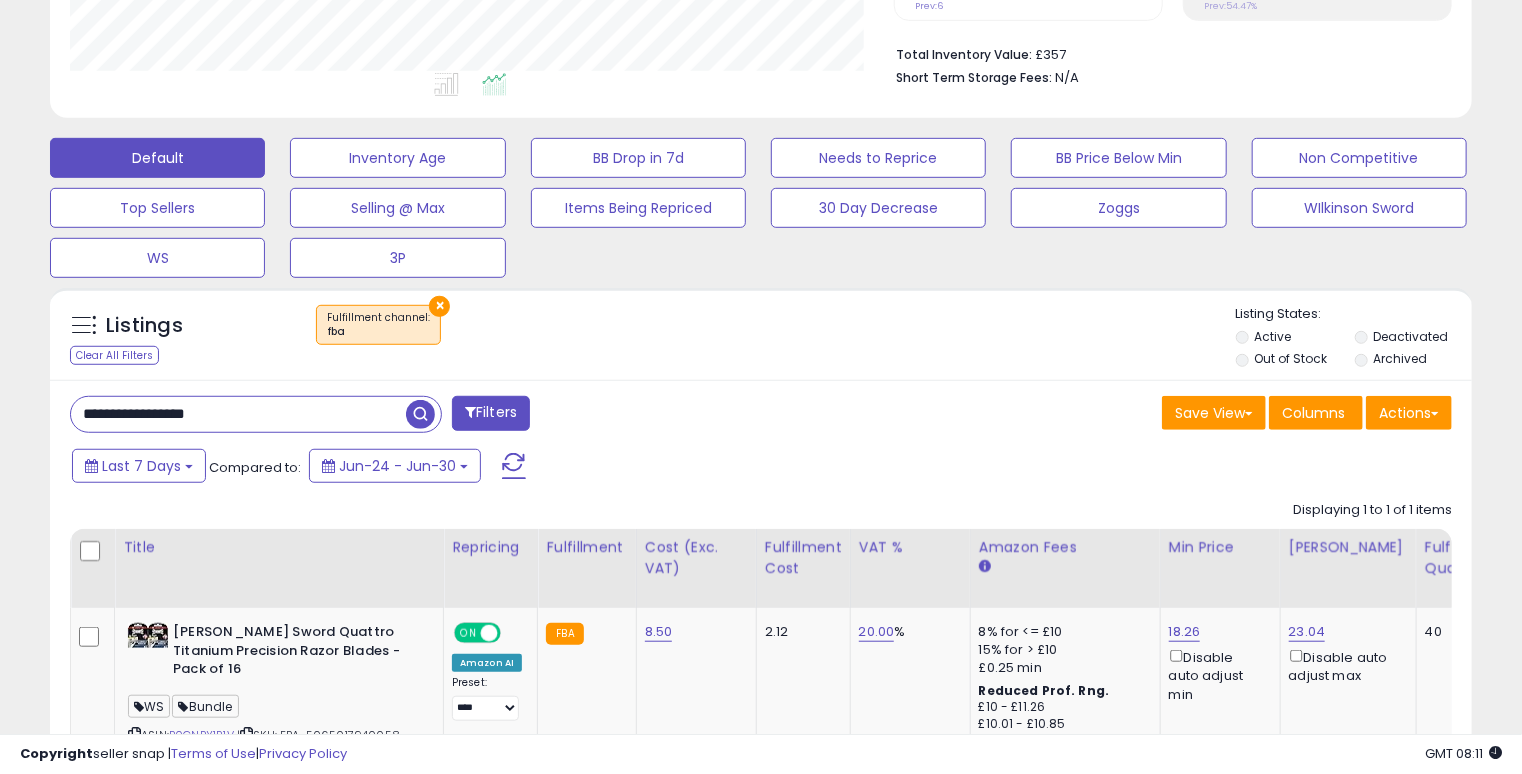 click on "**********" at bounding box center [238, 414] 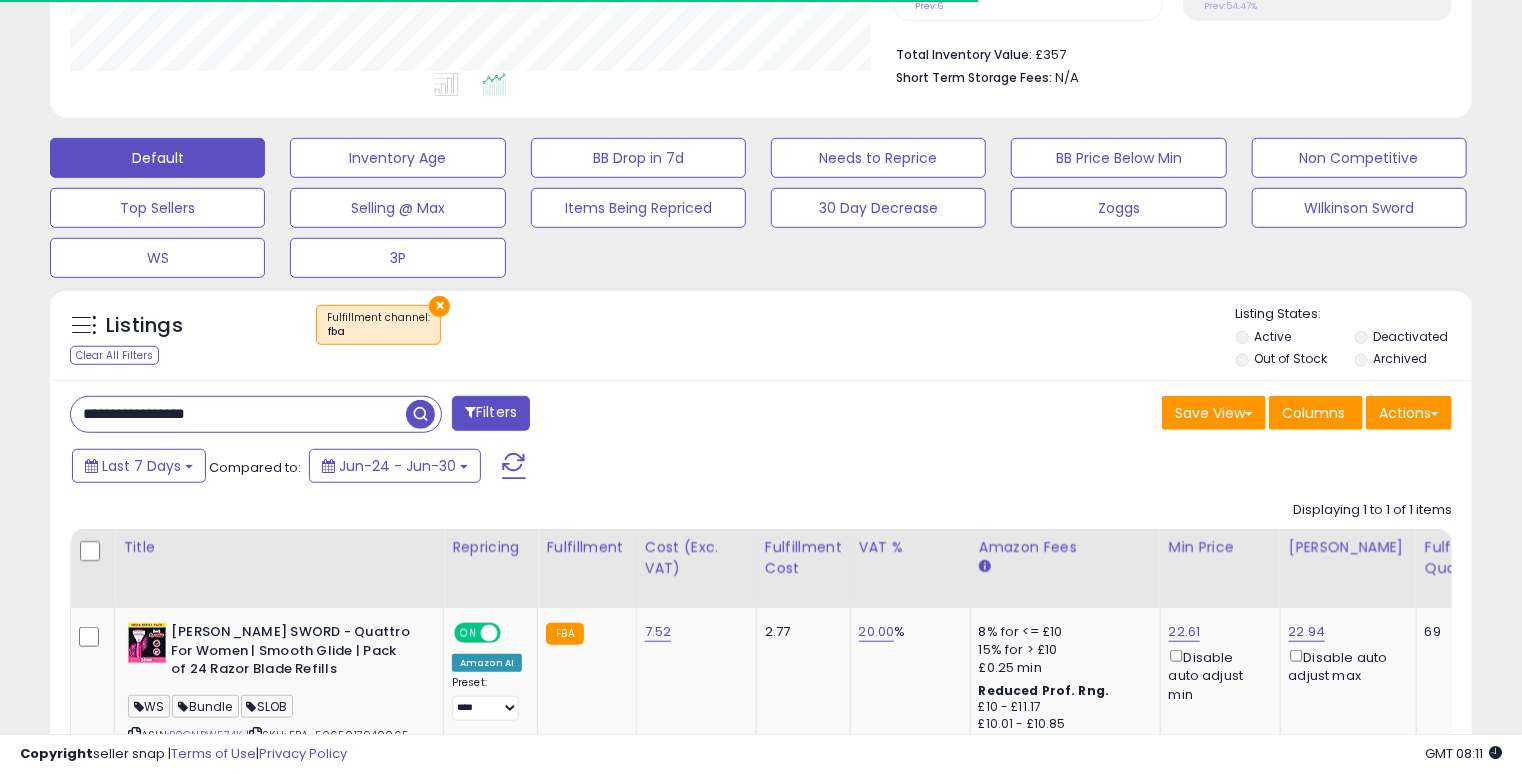 scroll, scrollTop: 409, scrollLeft: 824, axis: both 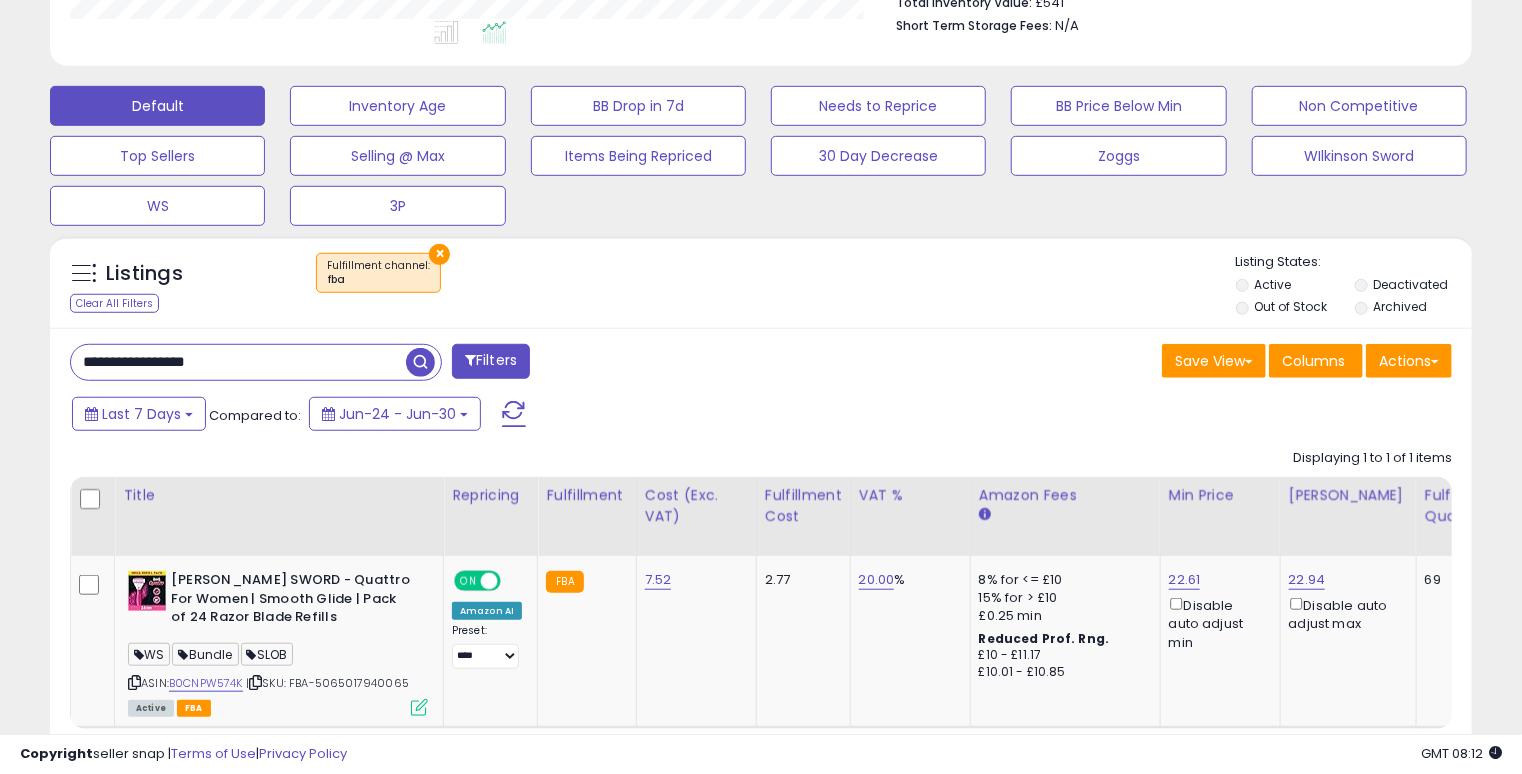 click on "**********" at bounding box center (238, 362) 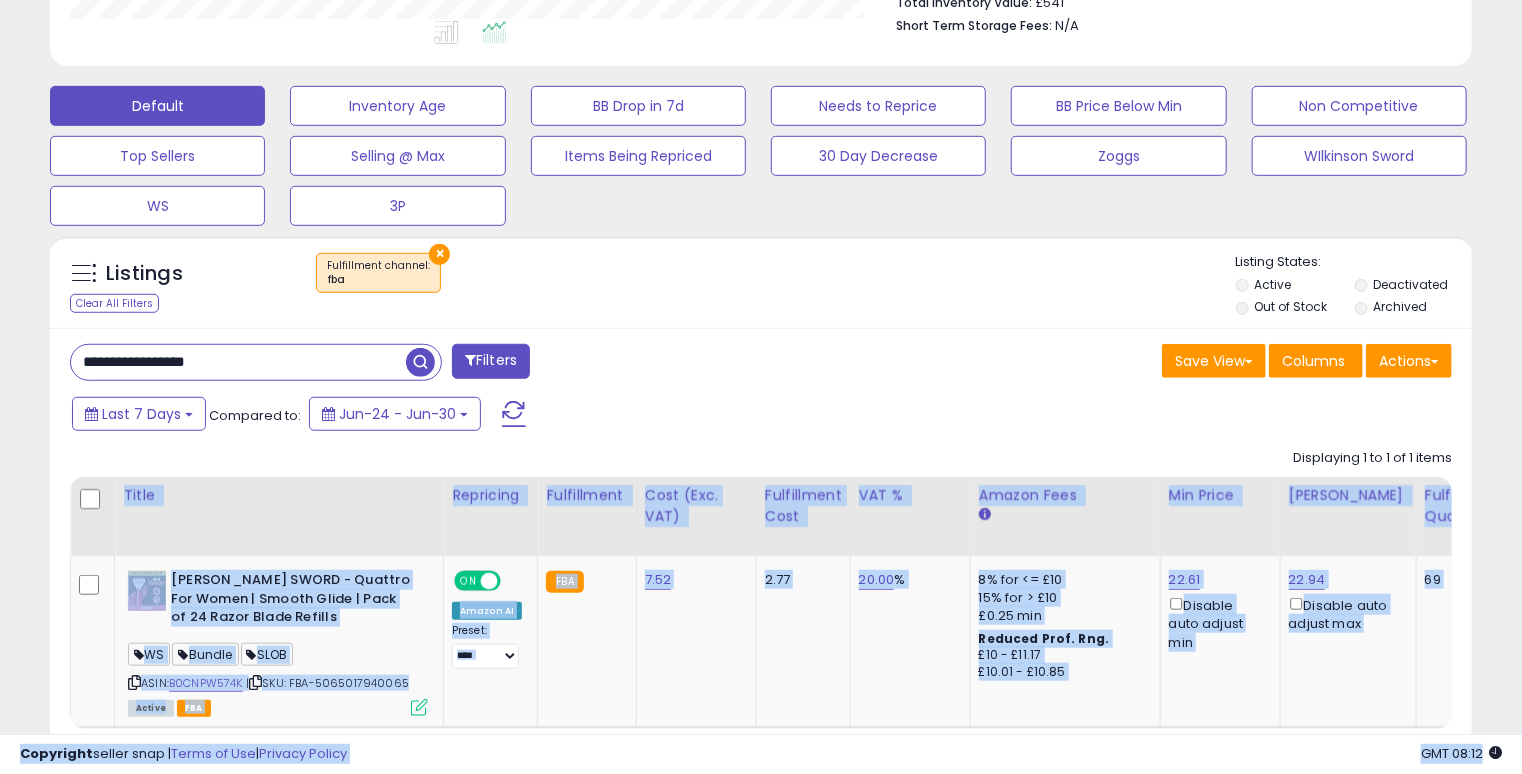 drag, startPoint x: 536, startPoint y: 734, endPoint x: 636, endPoint y: 732, distance: 100.02 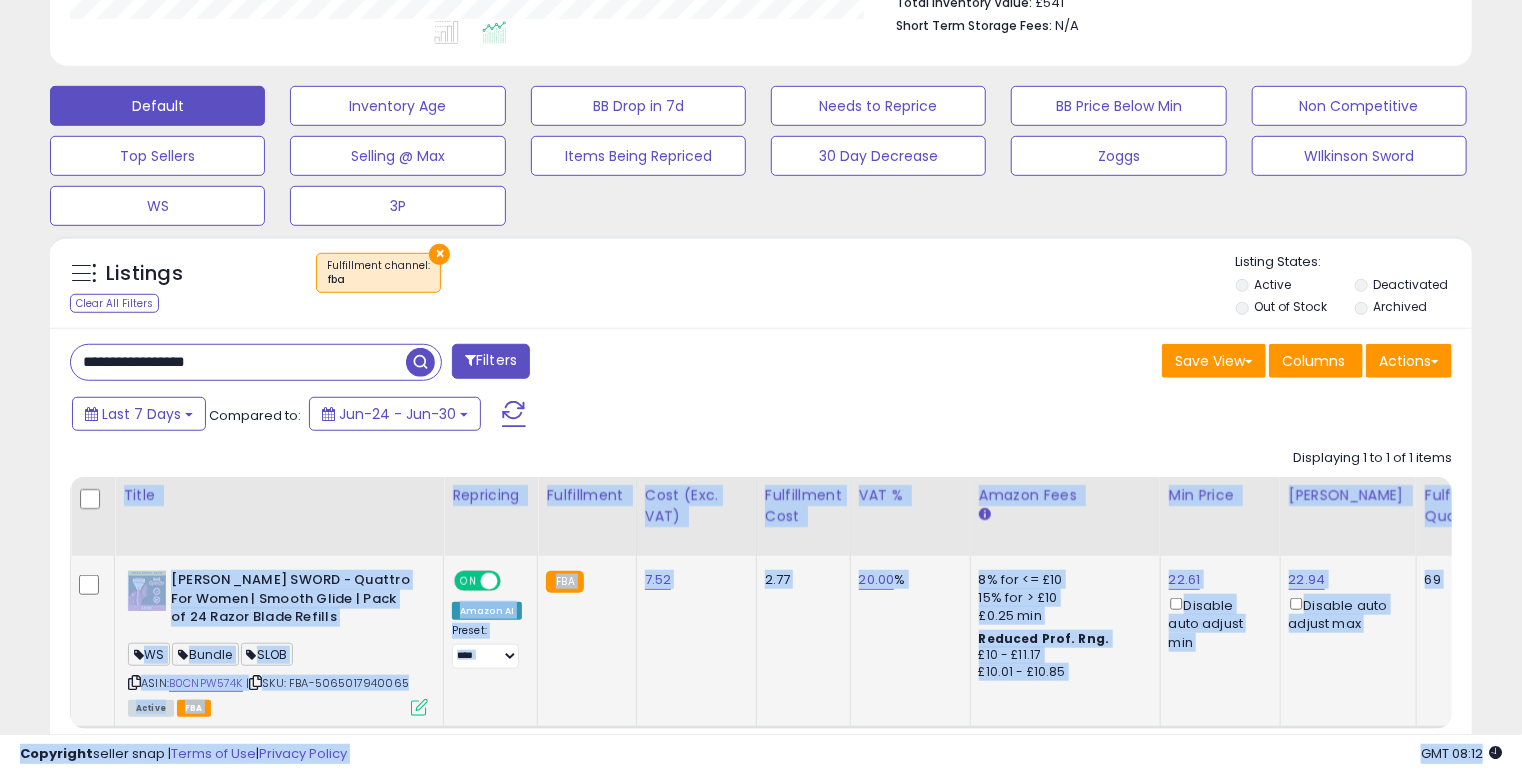 click on "7.52" 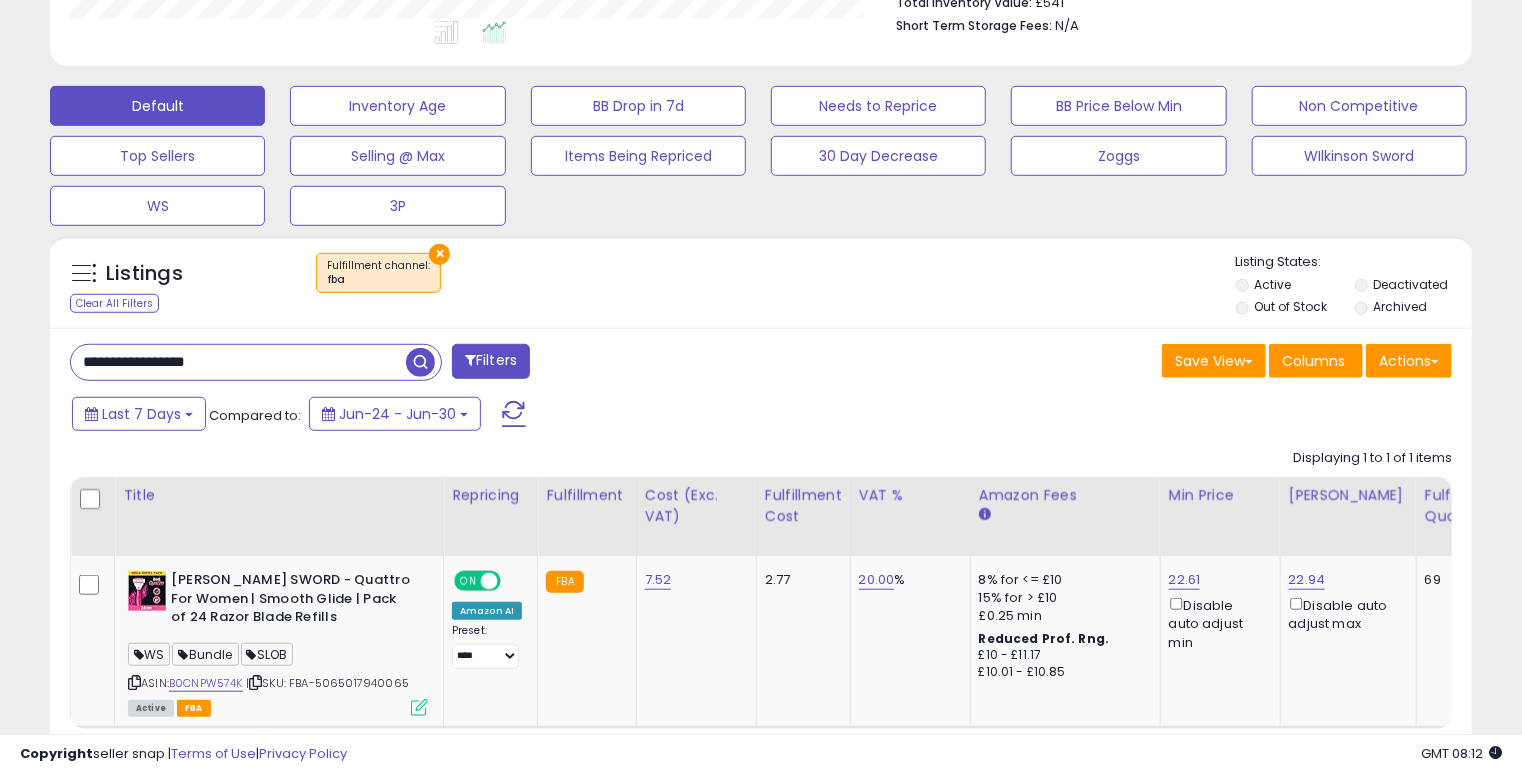 click on "**********" at bounding box center (238, 362) 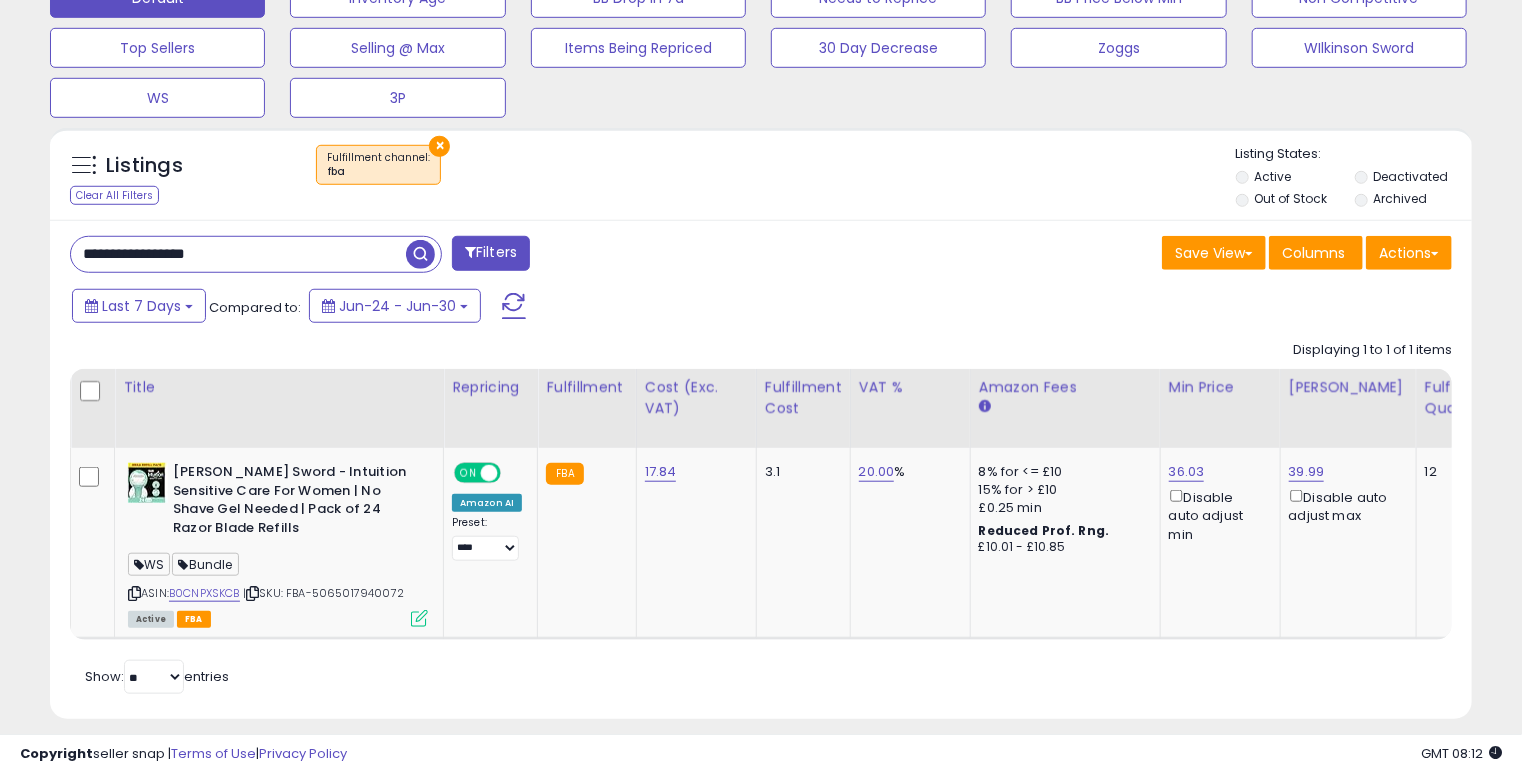click on "**********" at bounding box center (238, 254) 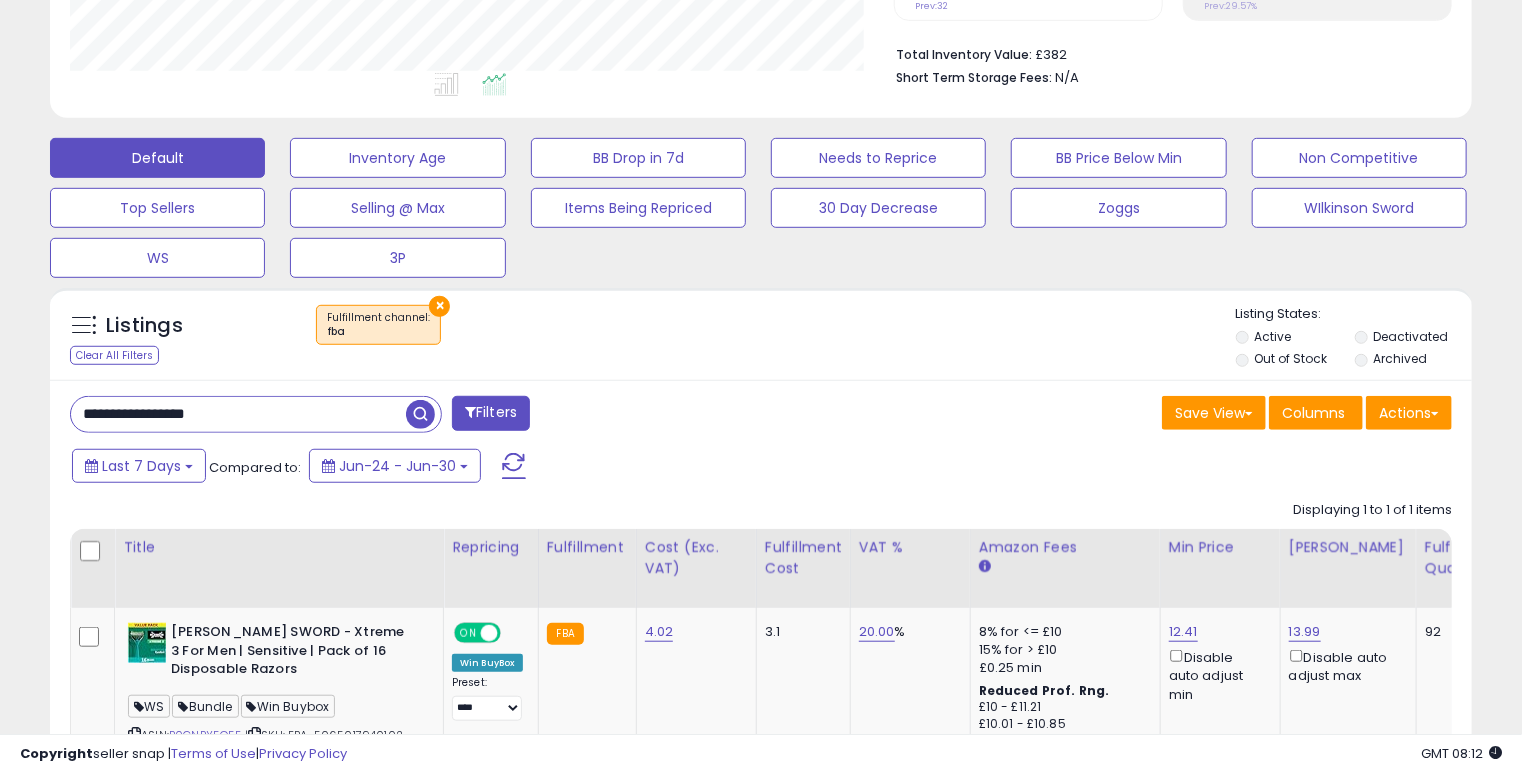 click on "**********" at bounding box center [761, 620] 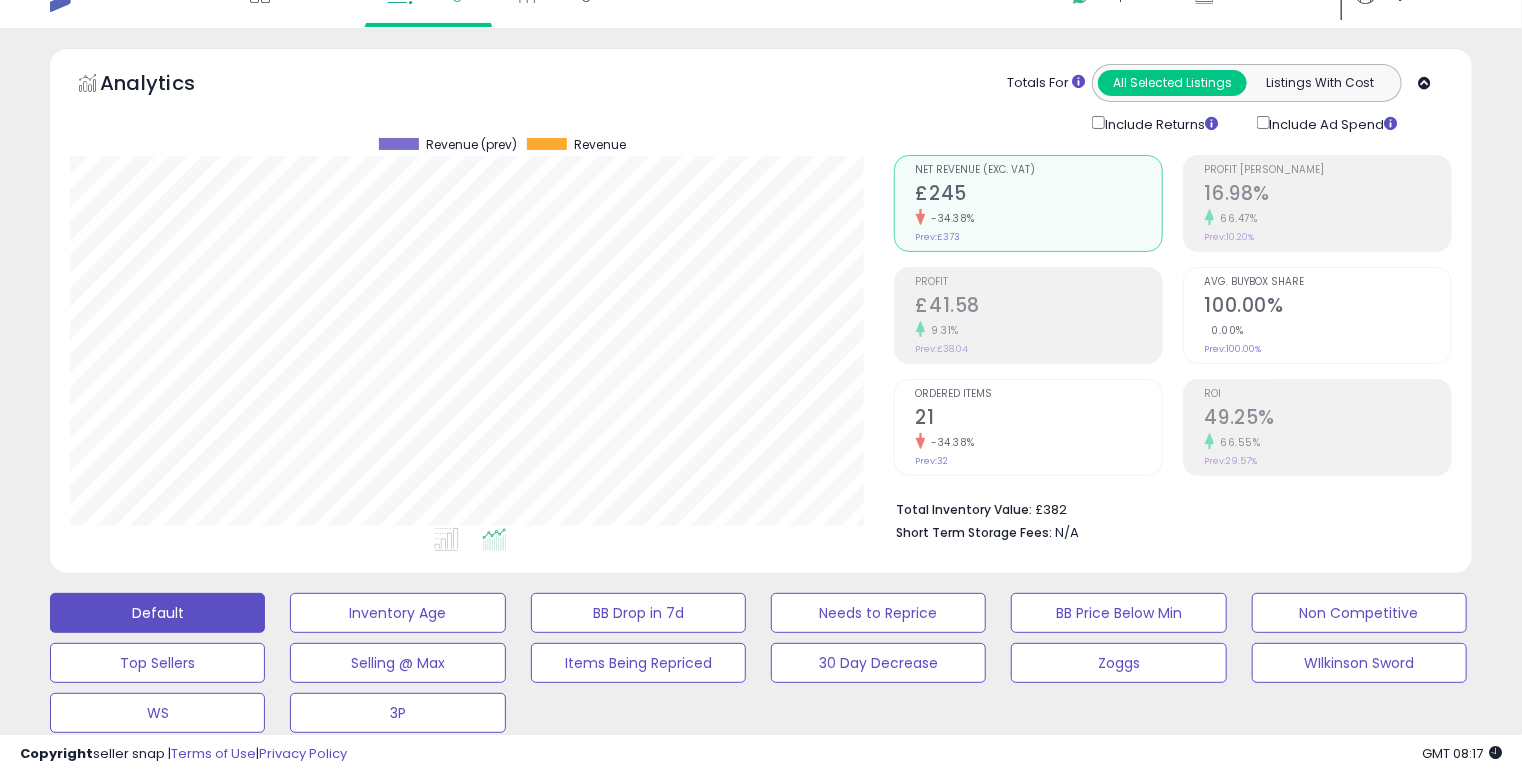 scroll, scrollTop: 0, scrollLeft: 0, axis: both 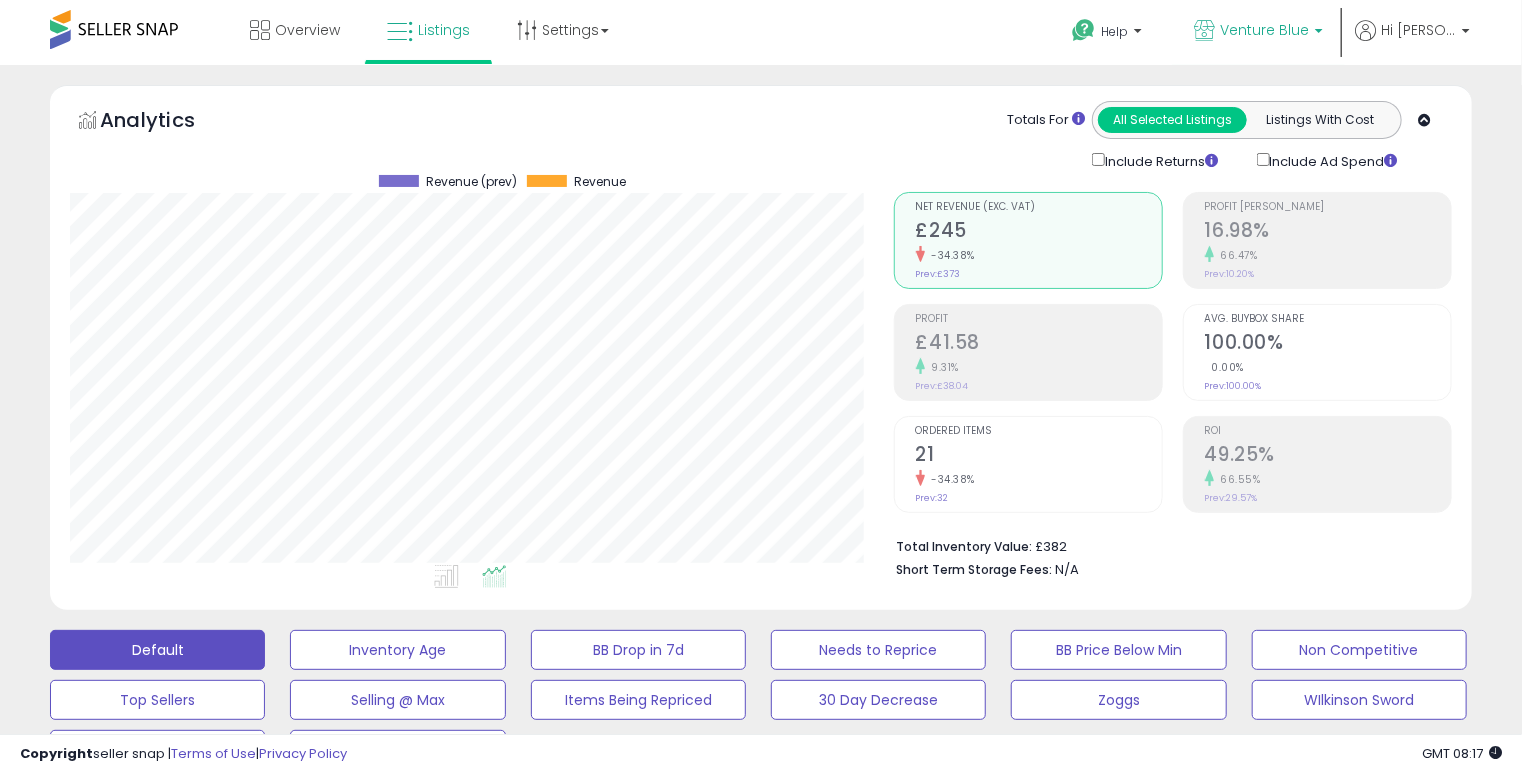 click on "Venture Blue" at bounding box center (1264, 30) 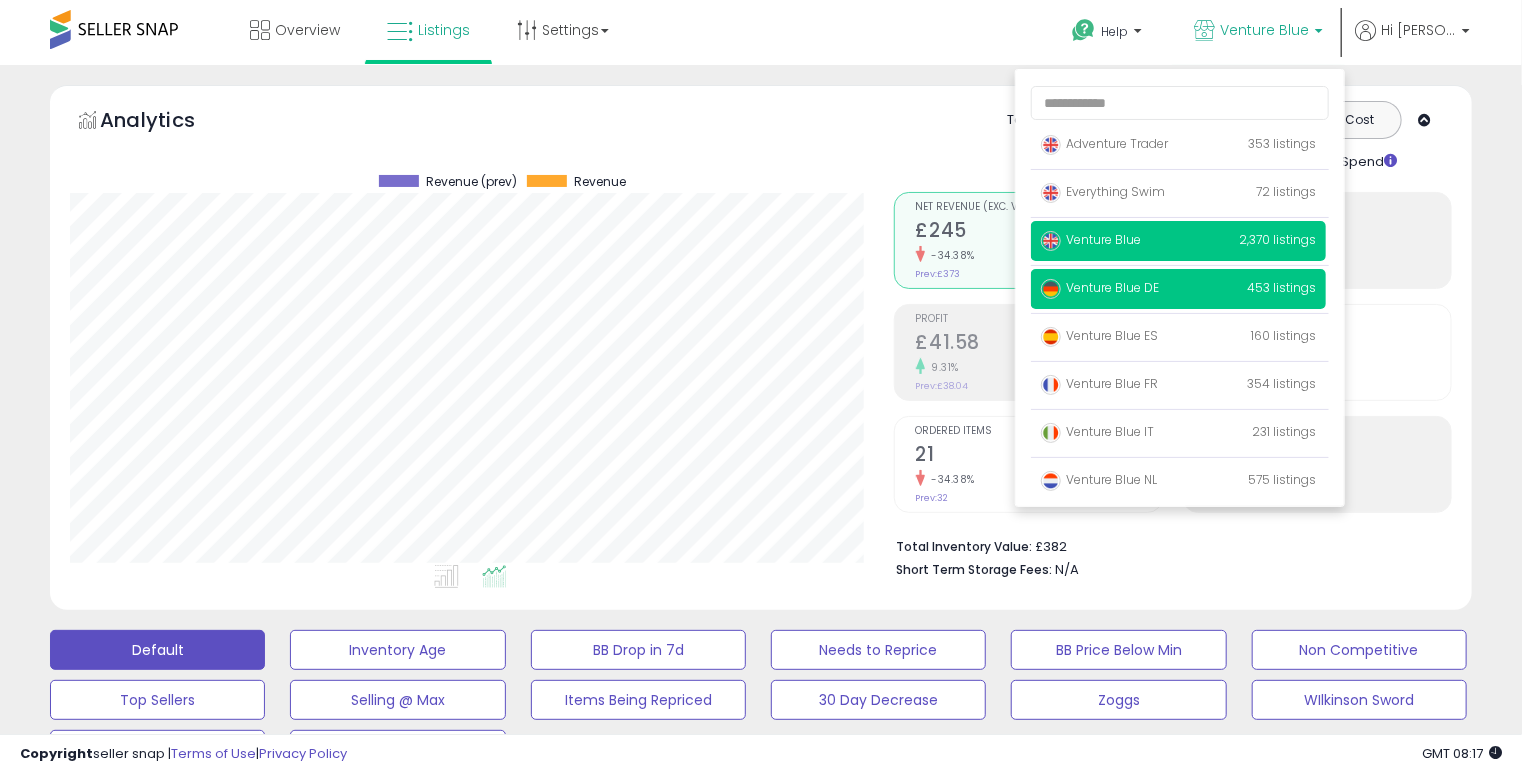 click on "Venture Blue DE" at bounding box center [1100, 287] 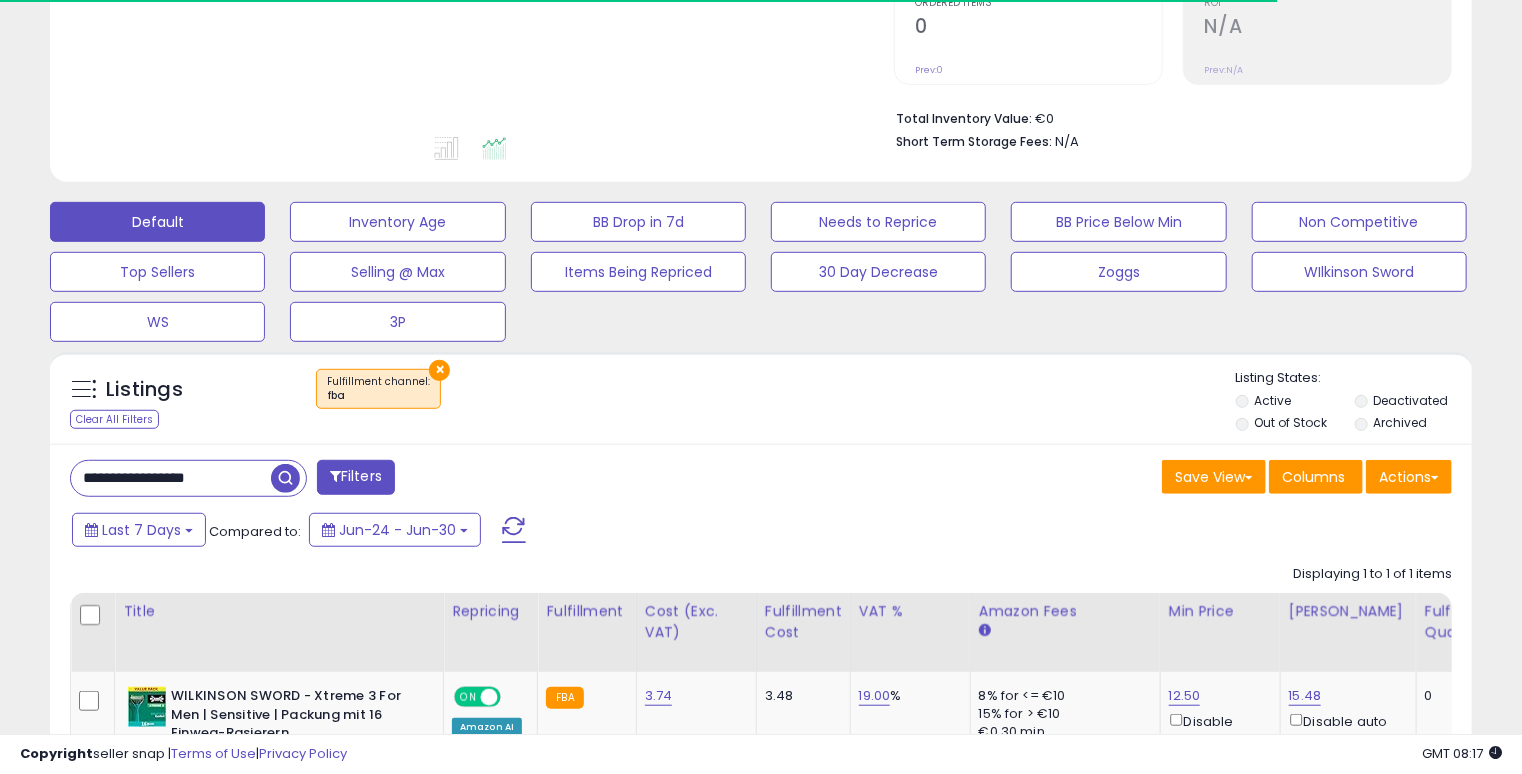 scroll, scrollTop: 440, scrollLeft: 0, axis: vertical 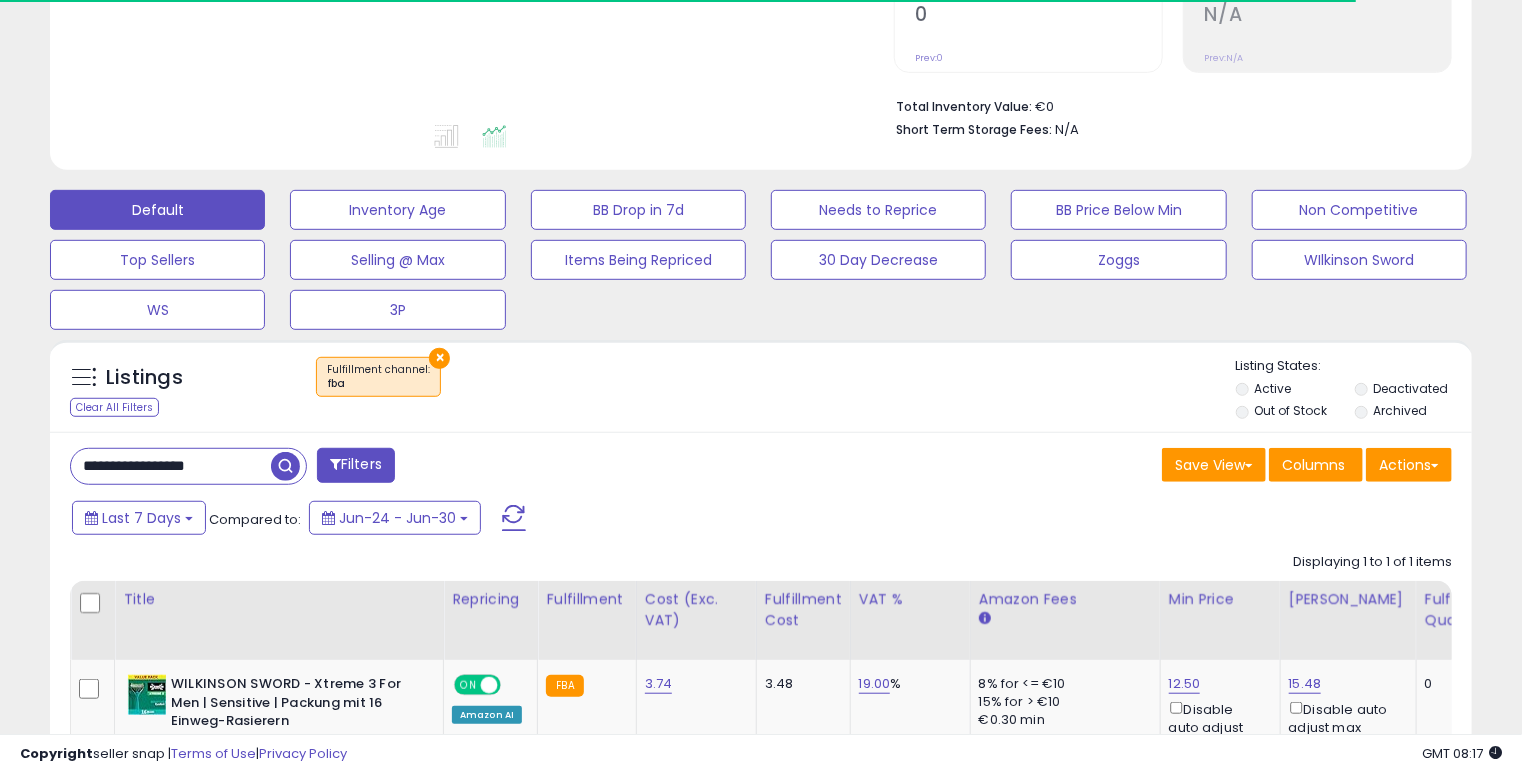 click on "**********" at bounding box center [171, 466] 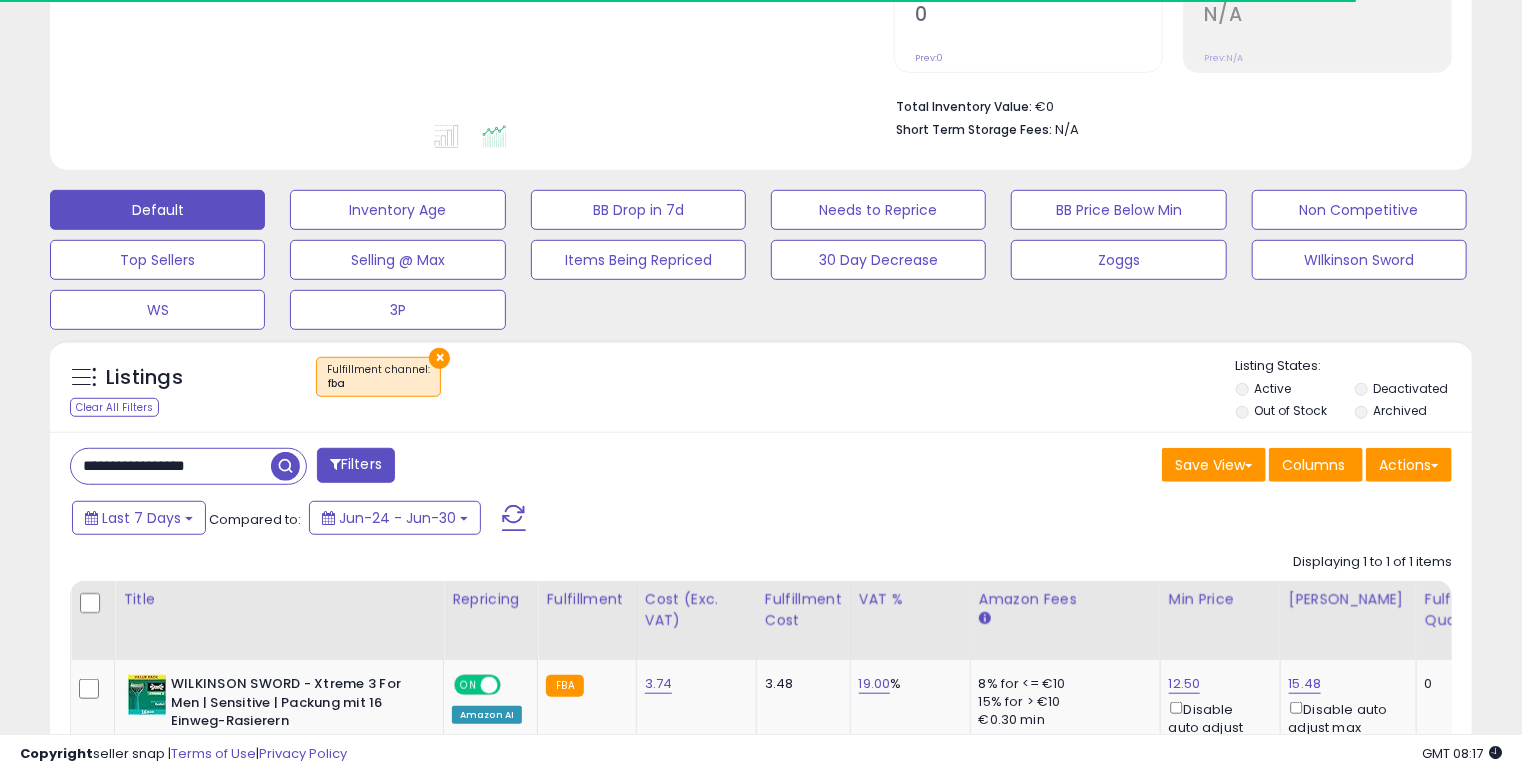 paste 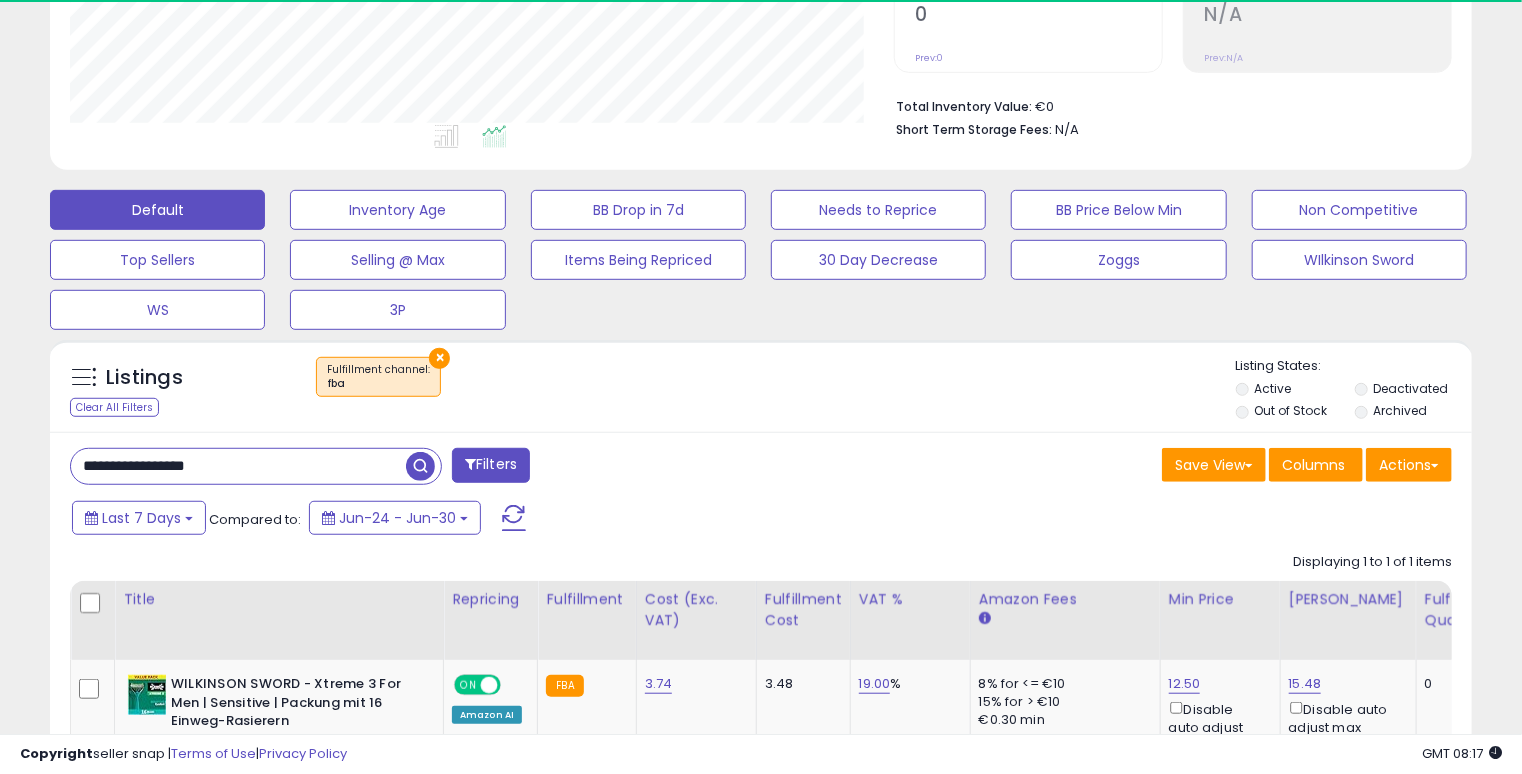 scroll, scrollTop: 999589, scrollLeft: 999176, axis: both 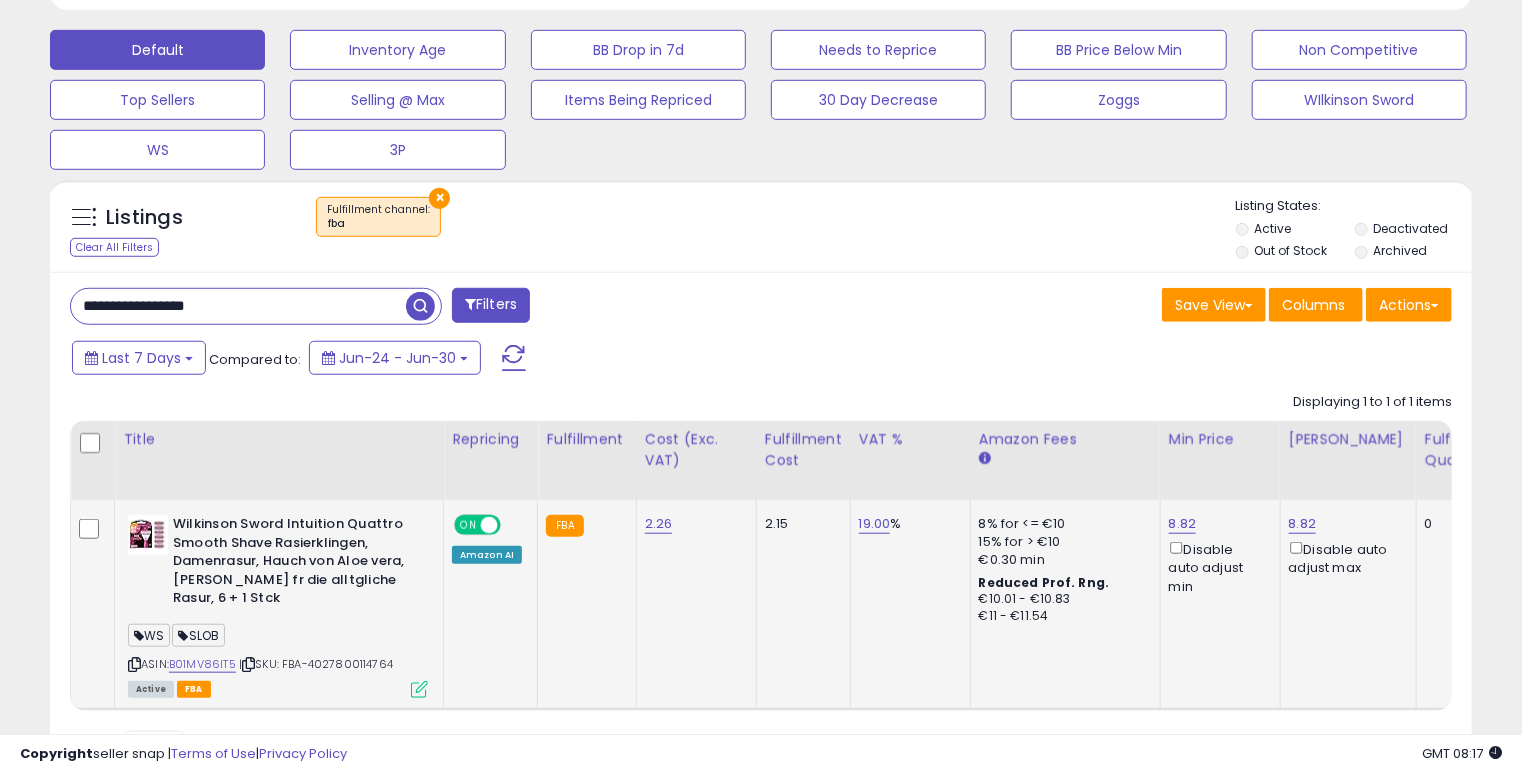 drag, startPoint x: 245, startPoint y: 654, endPoint x: 179, endPoint y: 657, distance: 66.068146 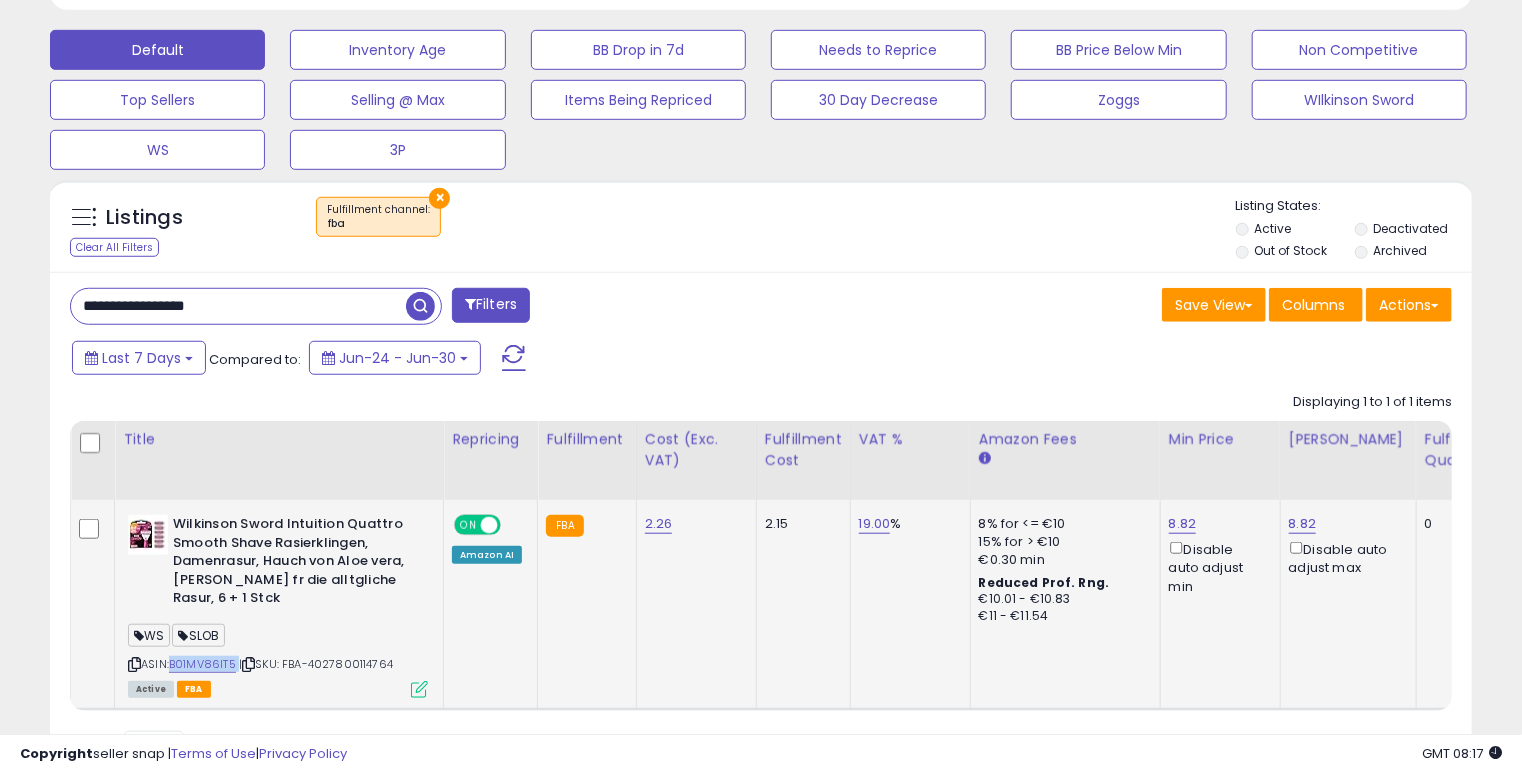drag, startPoint x: 240, startPoint y: 659, endPoint x: 172, endPoint y: 660, distance: 68.007355 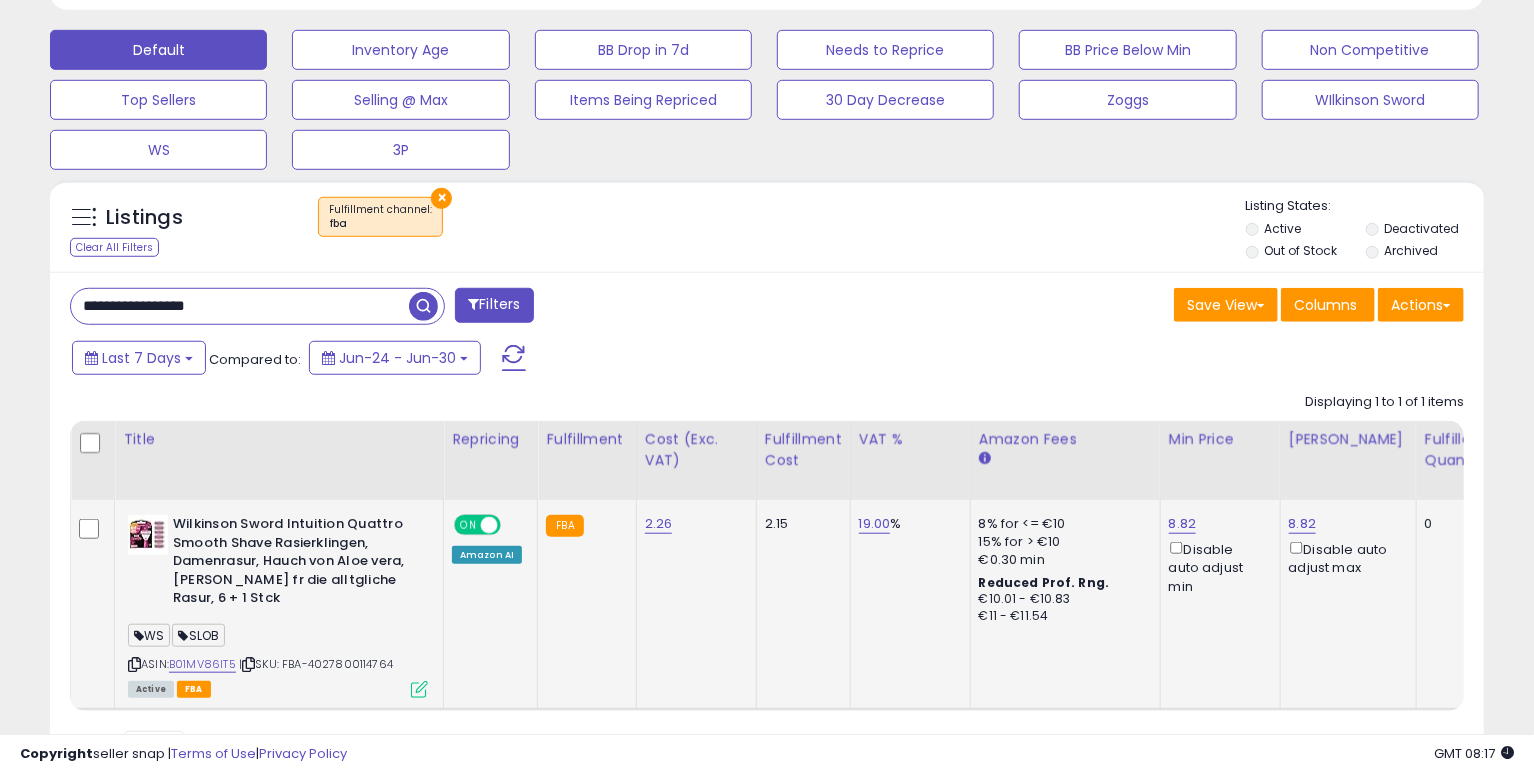 scroll, scrollTop: 999589, scrollLeft: 999168, axis: both 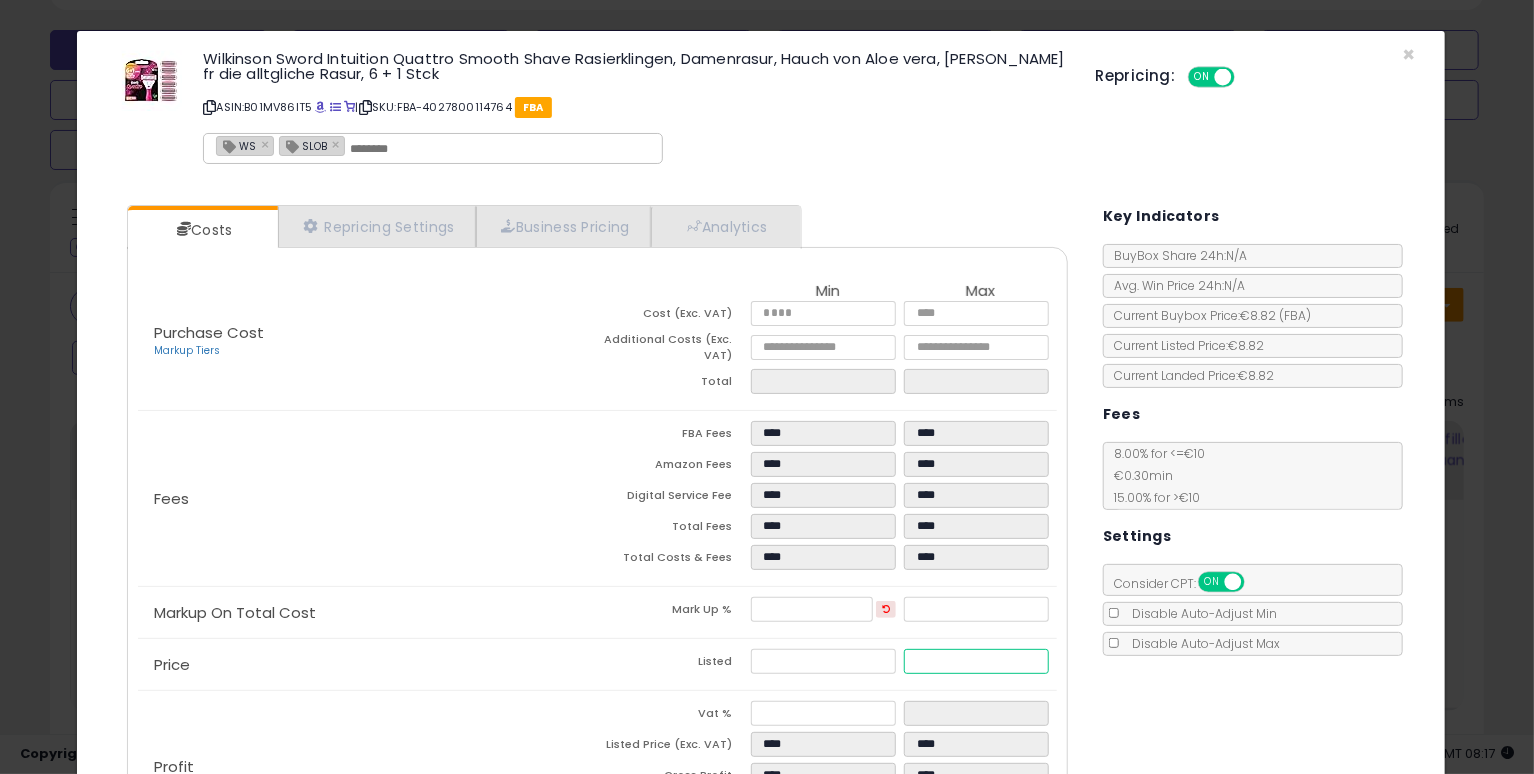 click on "****" at bounding box center (976, 661) 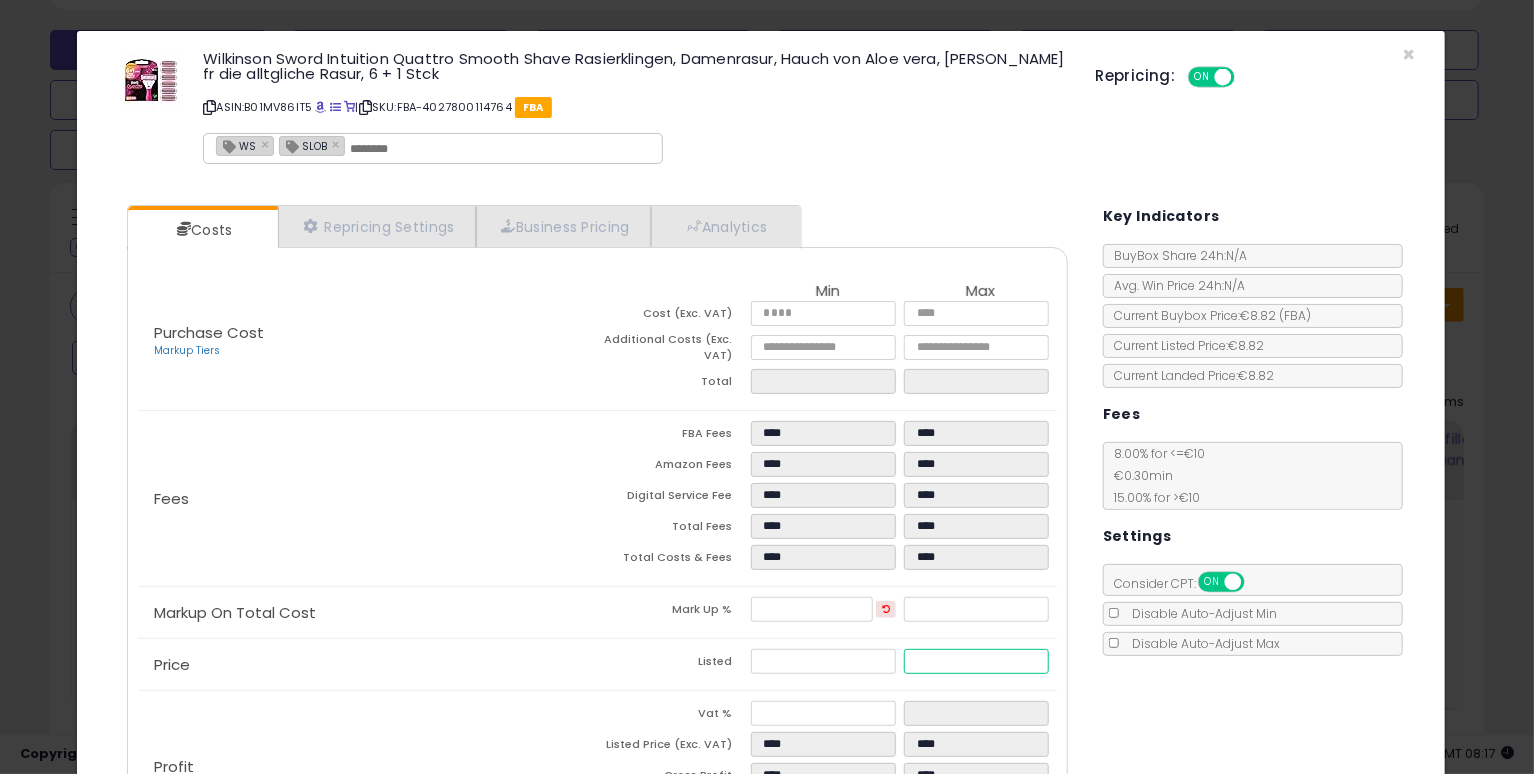 type on "*****" 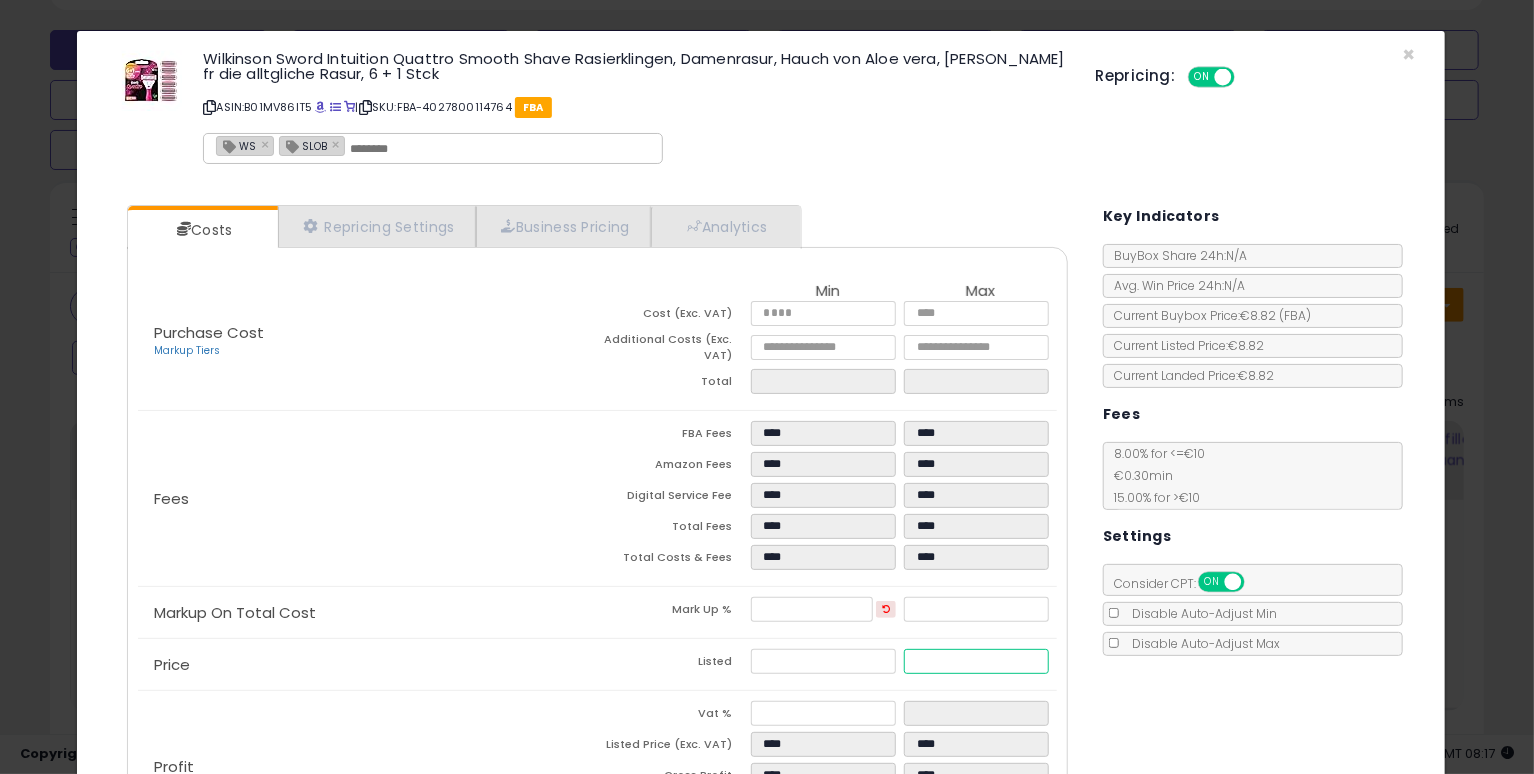 type on "****" 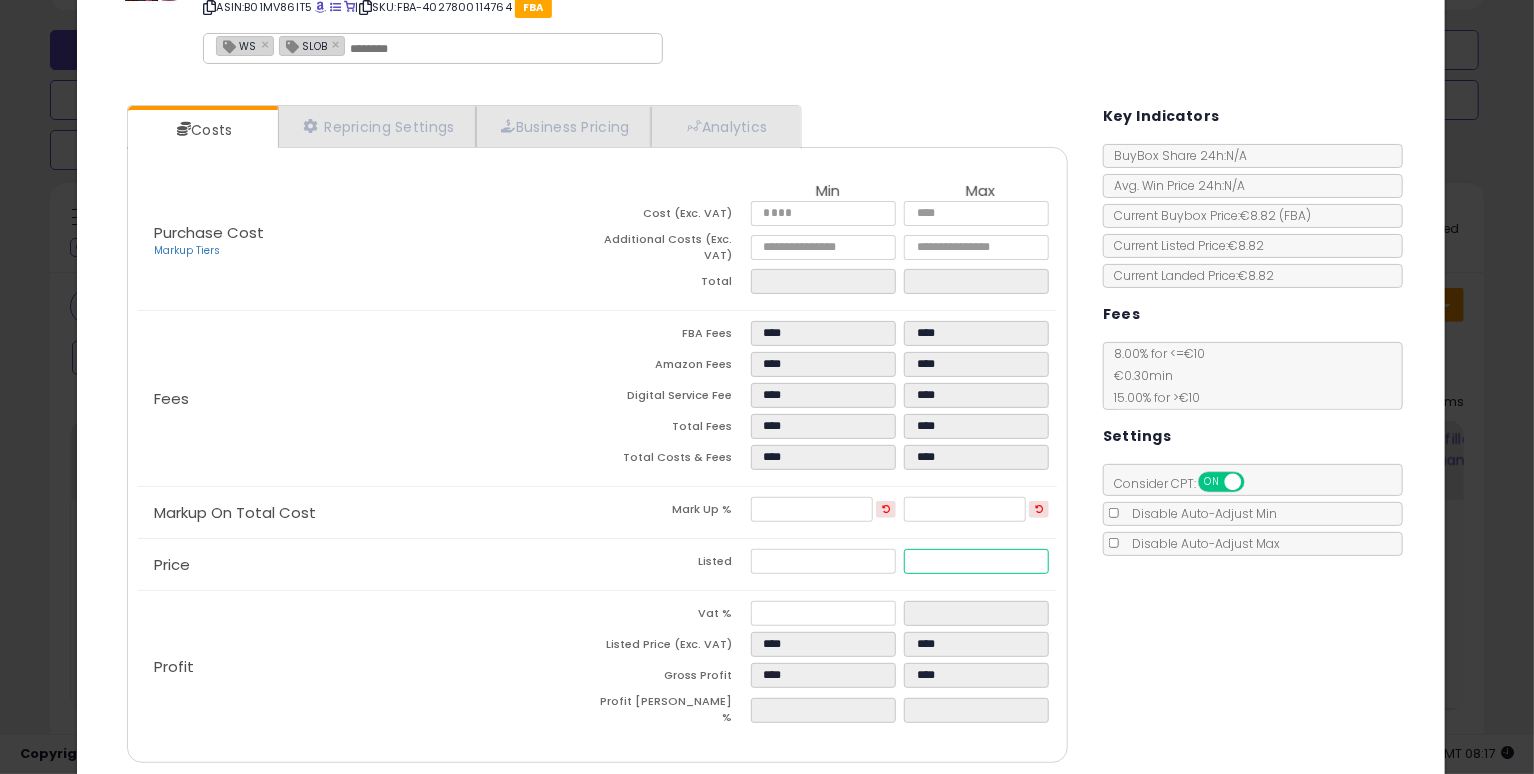 scroll, scrollTop: 164, scrollLeft: 0, axis: vertical 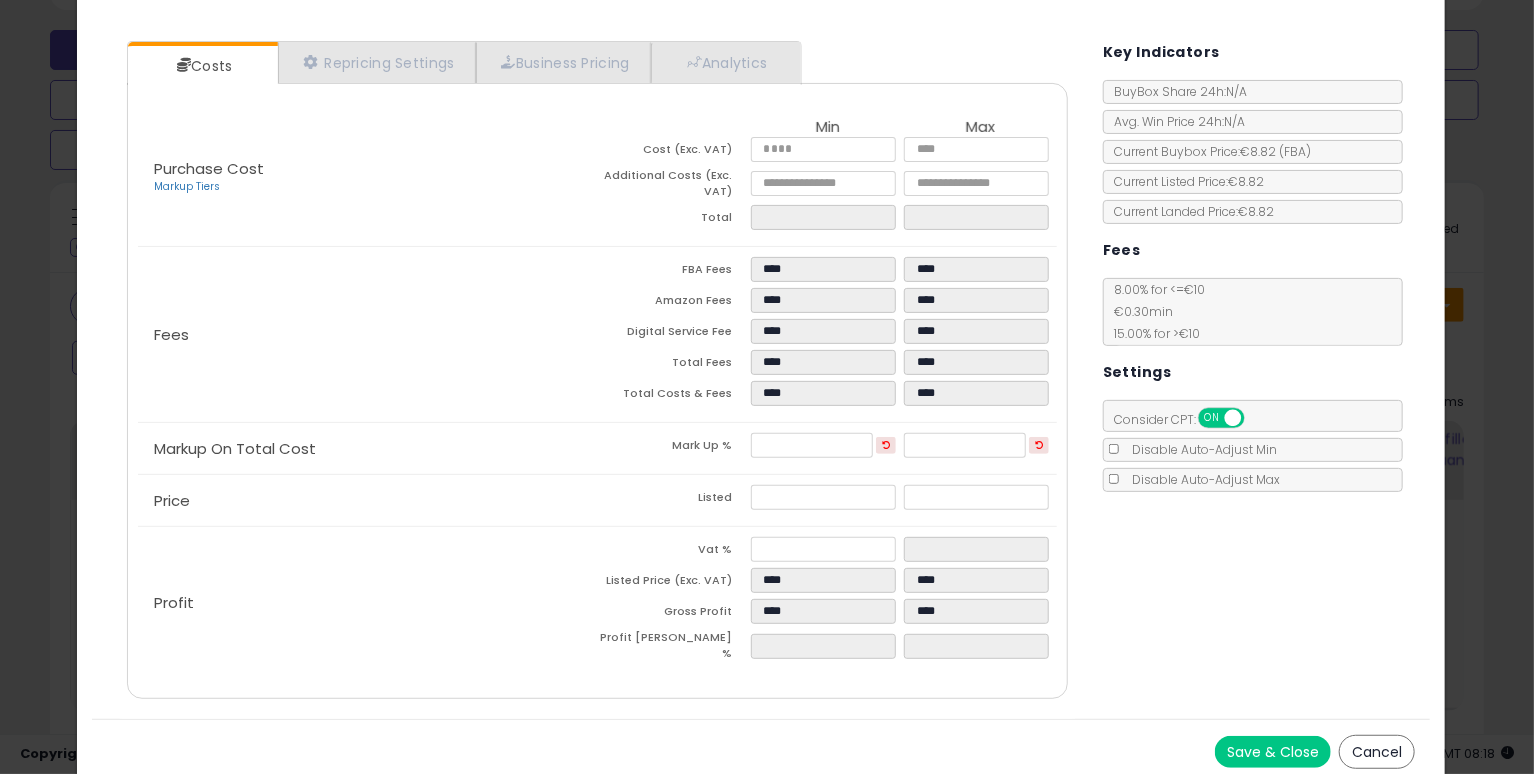 click on "Save & Close" at bounding box center [1273, 752] 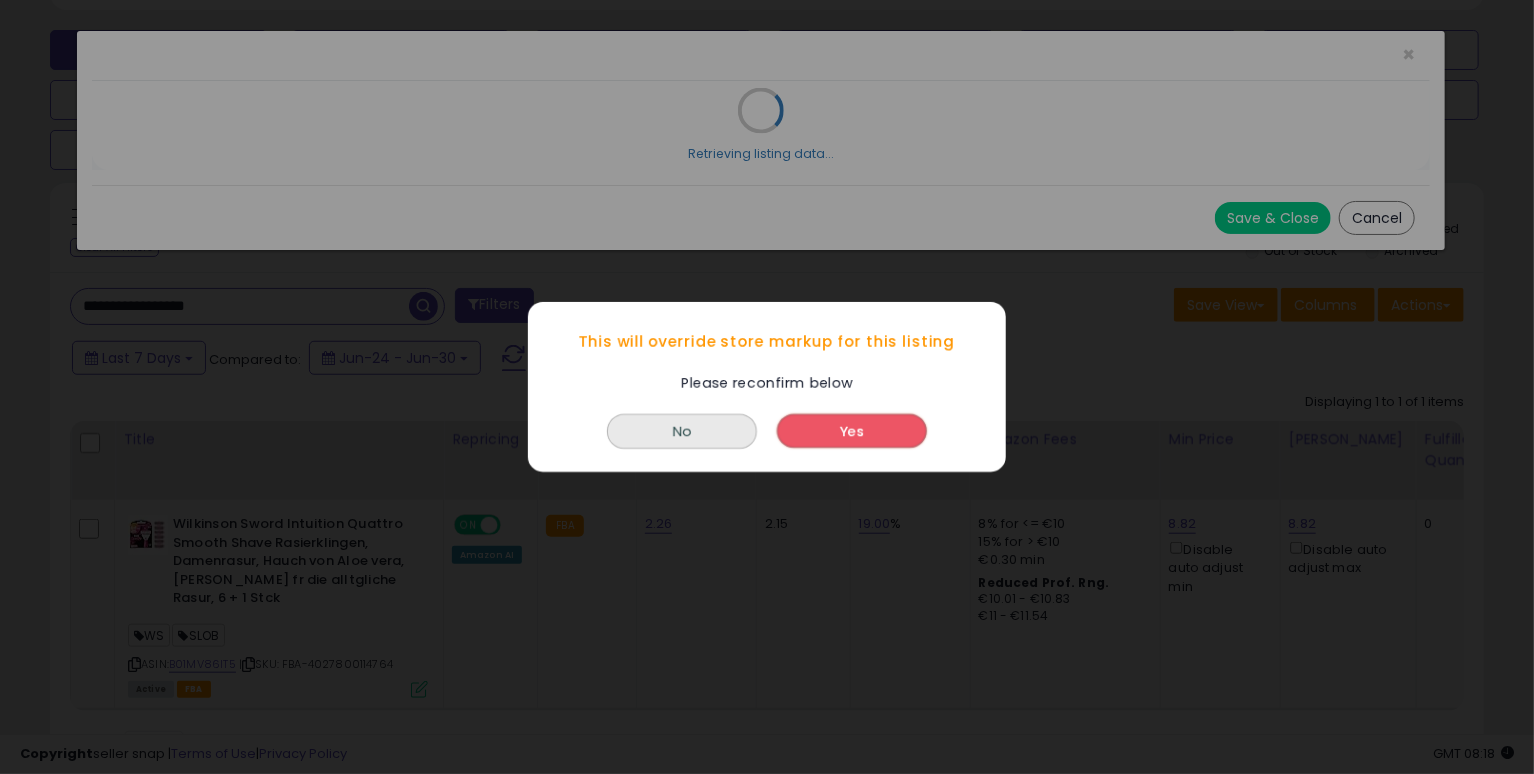 drag, startPoint x: 861, startPoint y: 427, endPoint x: 873, endPoint y: 428, distance: 12.0415945 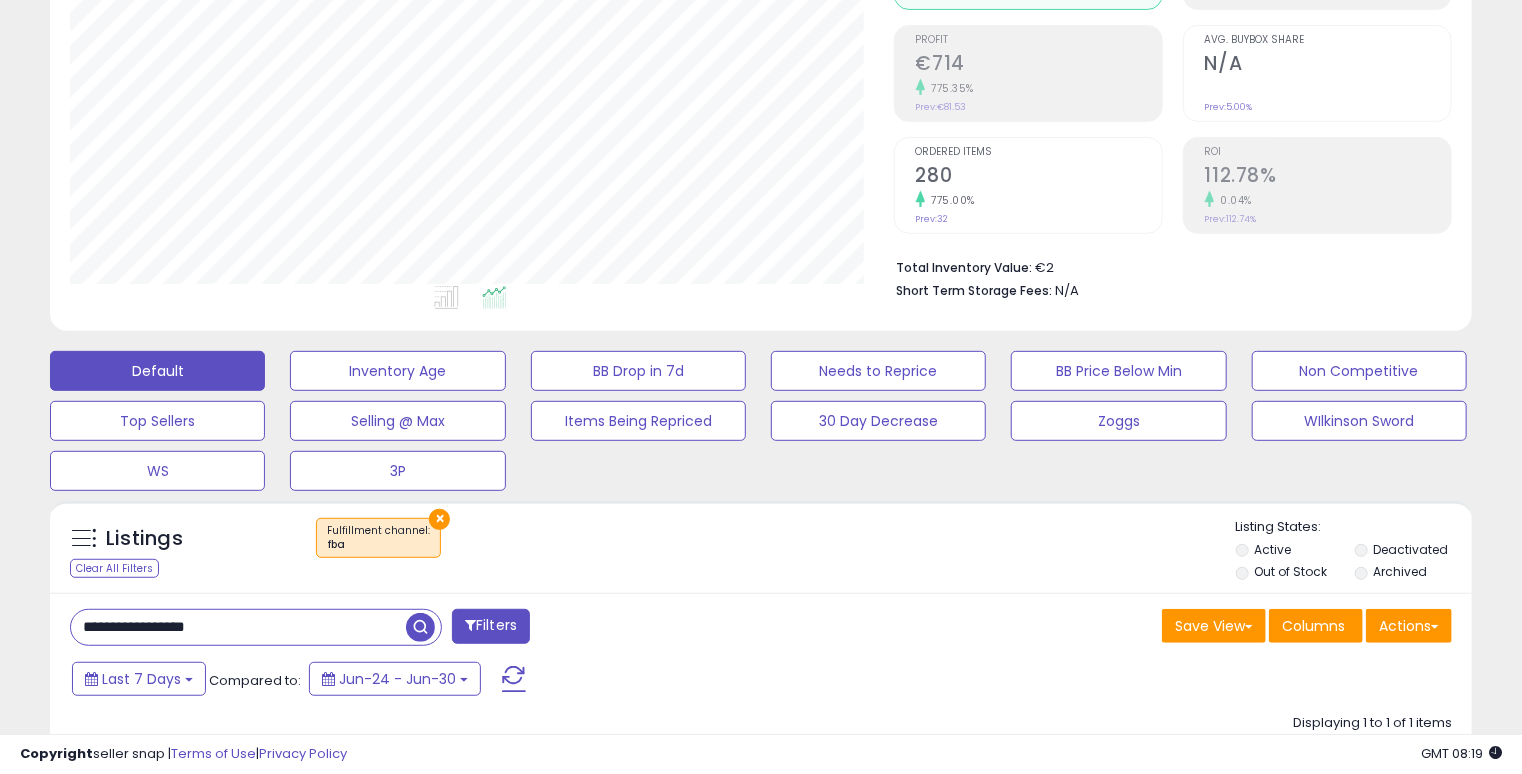 scroll, scrollTop: 280, scrollLeft: 0, axis: vertical 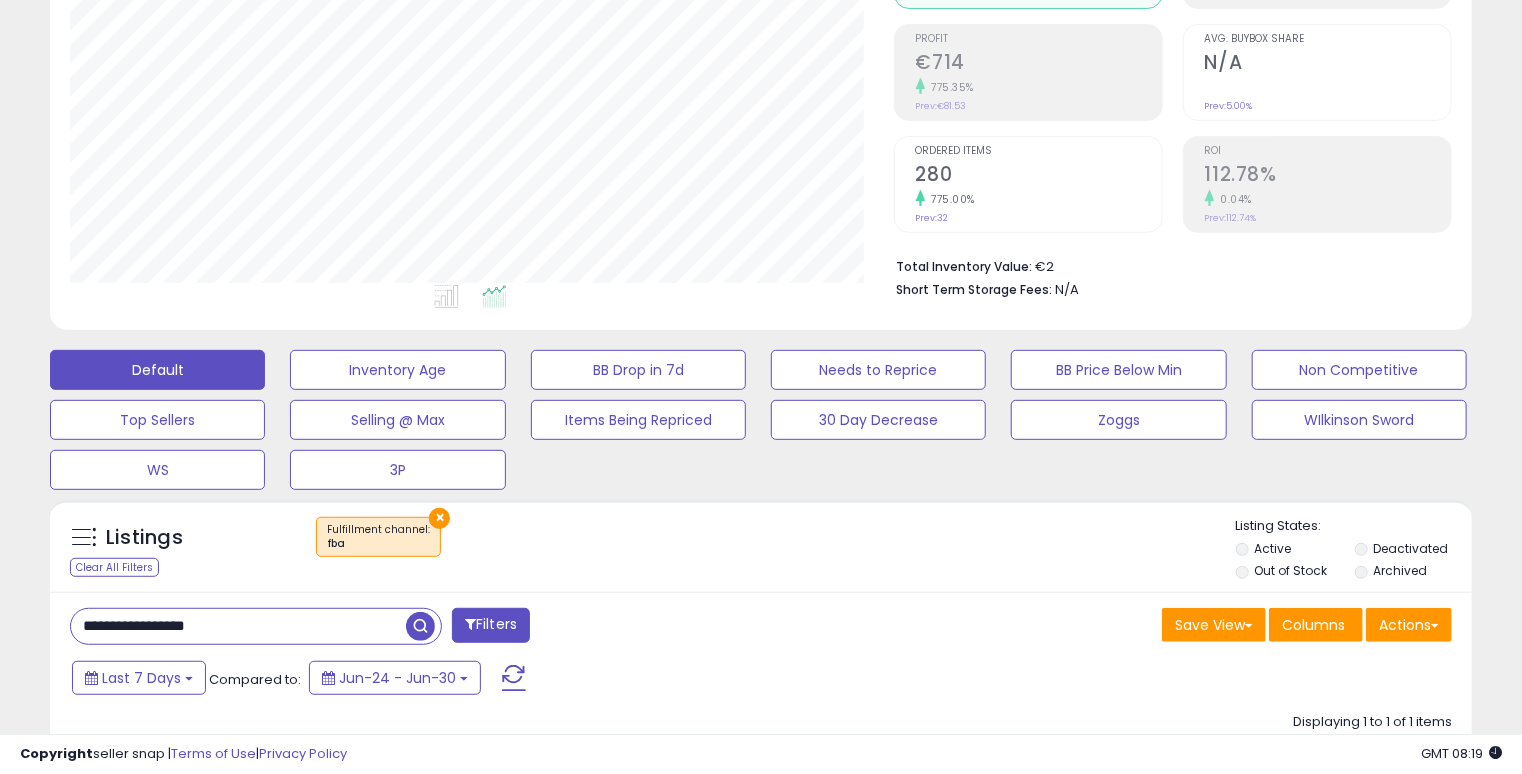 click on "**********" at bounding box center (238, 626) 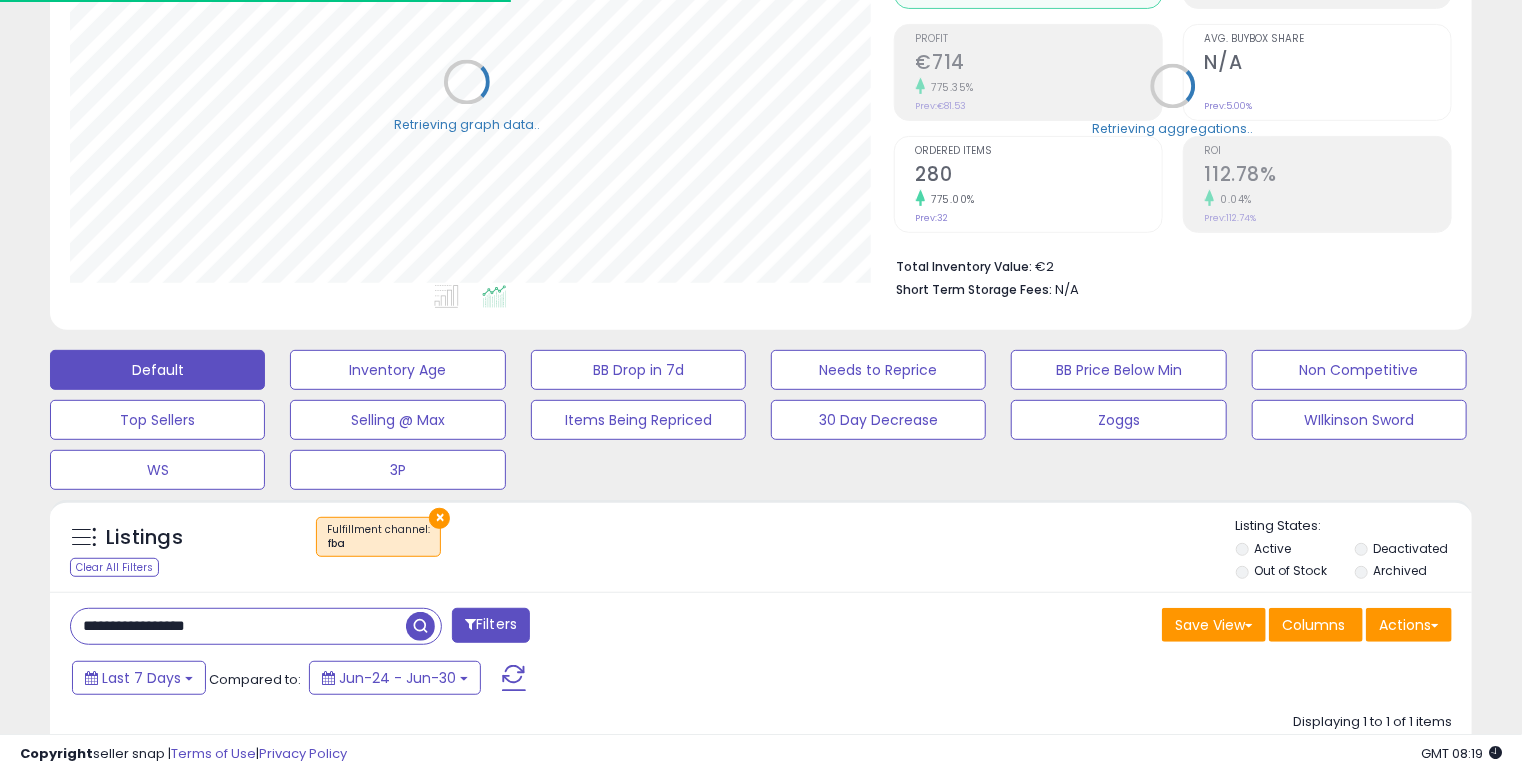 scroll, scrollTop: 409, scrollLeft: 824, axis: both 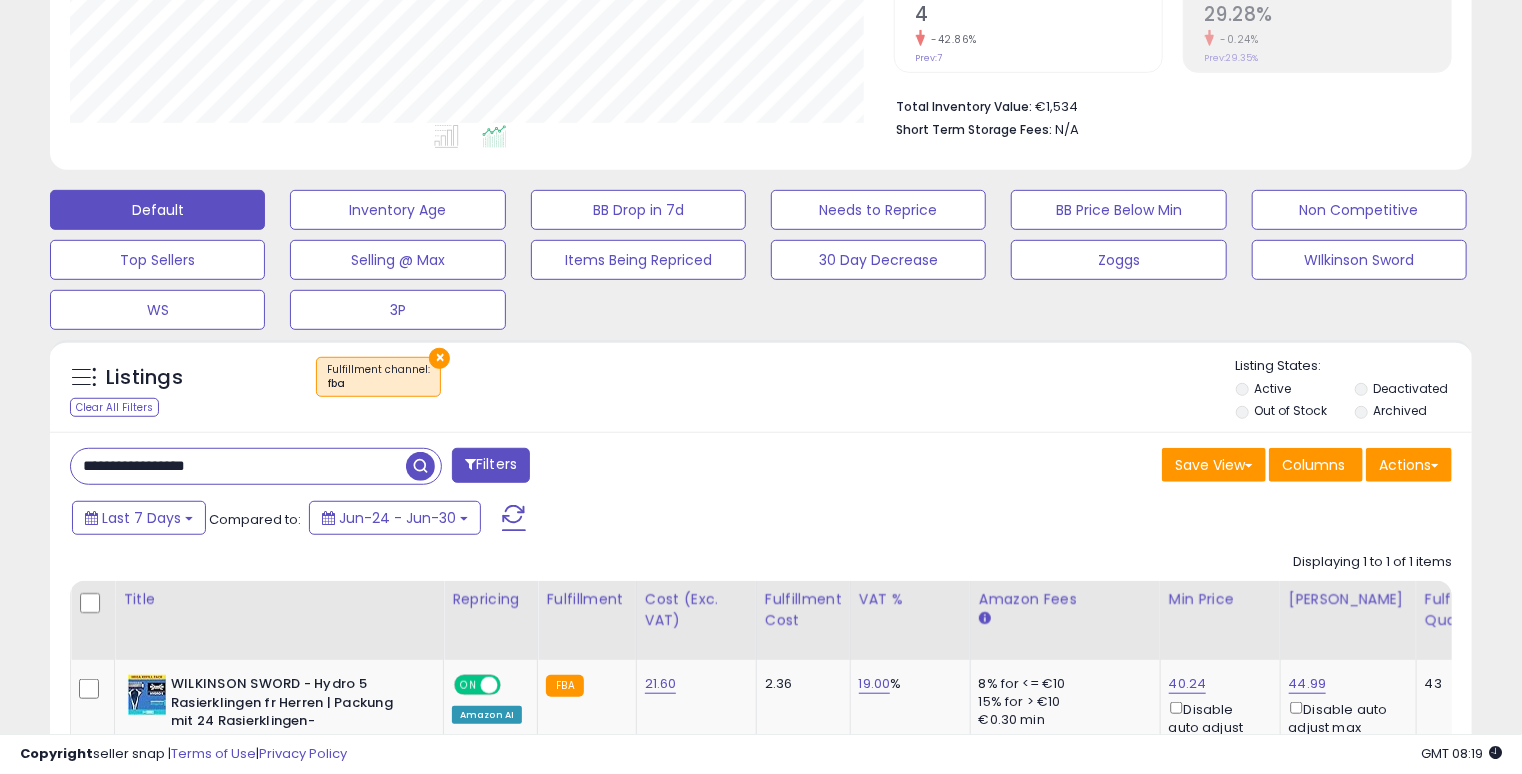 click on "**********" at bounding box center [238, 466] 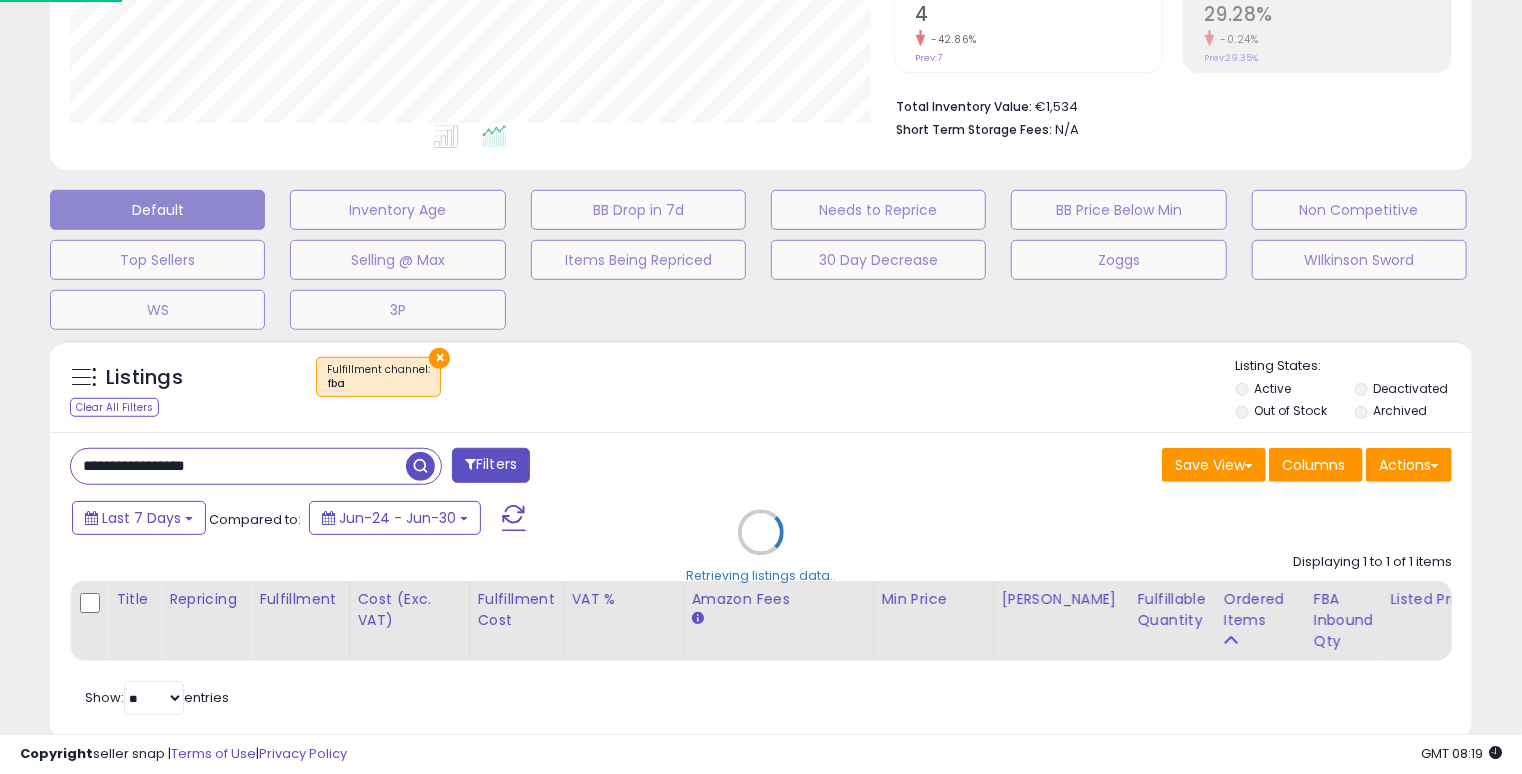 scroll, scrollTop: 999589, scrollLeft: 999168, axis: both 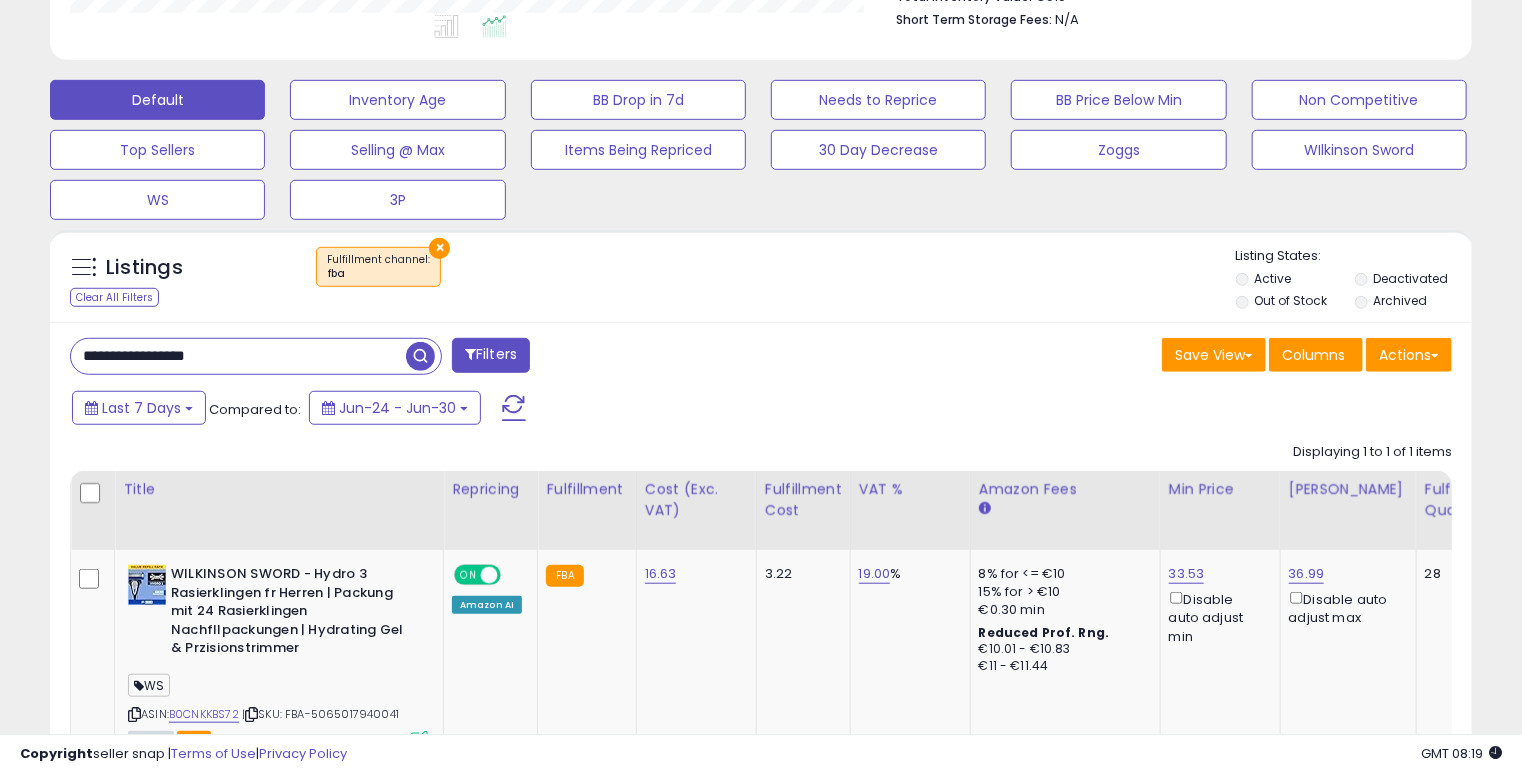 click on "**********" at bounding box center (238, 356) 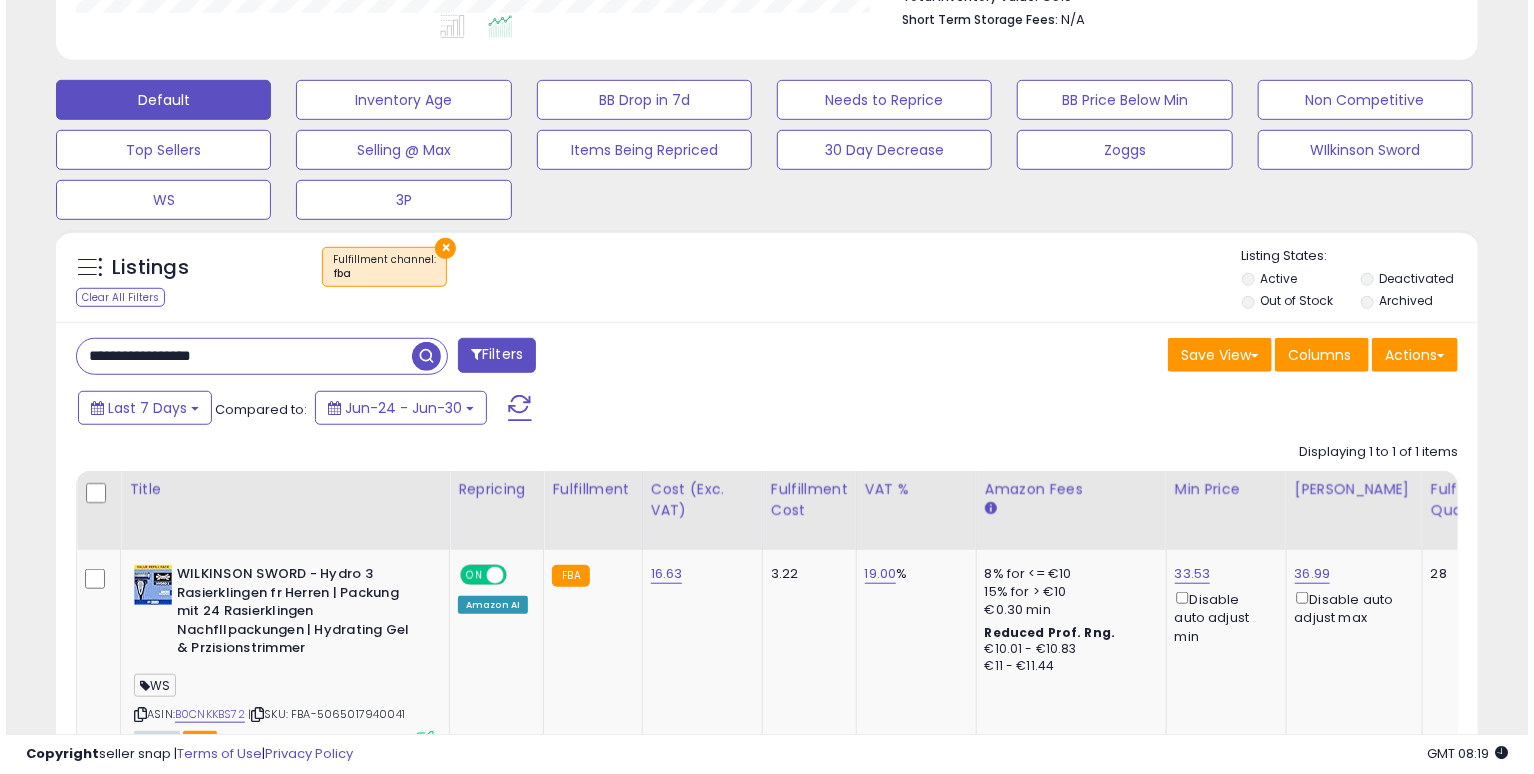 scroll, scrollTop: 492, scrollLeft: 0, axis: vertical 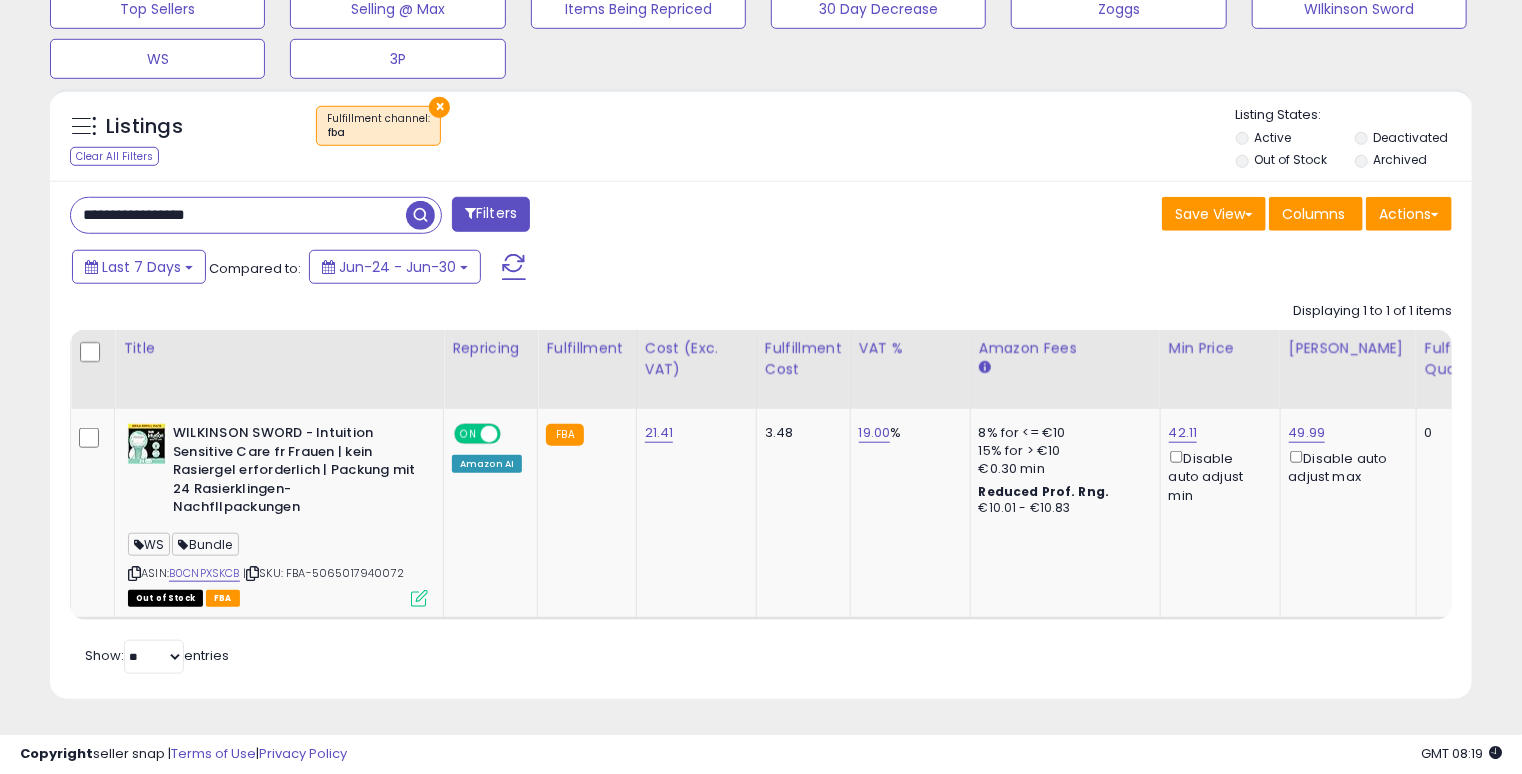 drag, startPoint x: 594, startPoint y: 621, endPoint x: 613, endPoint y: 619, distance: 19.104973 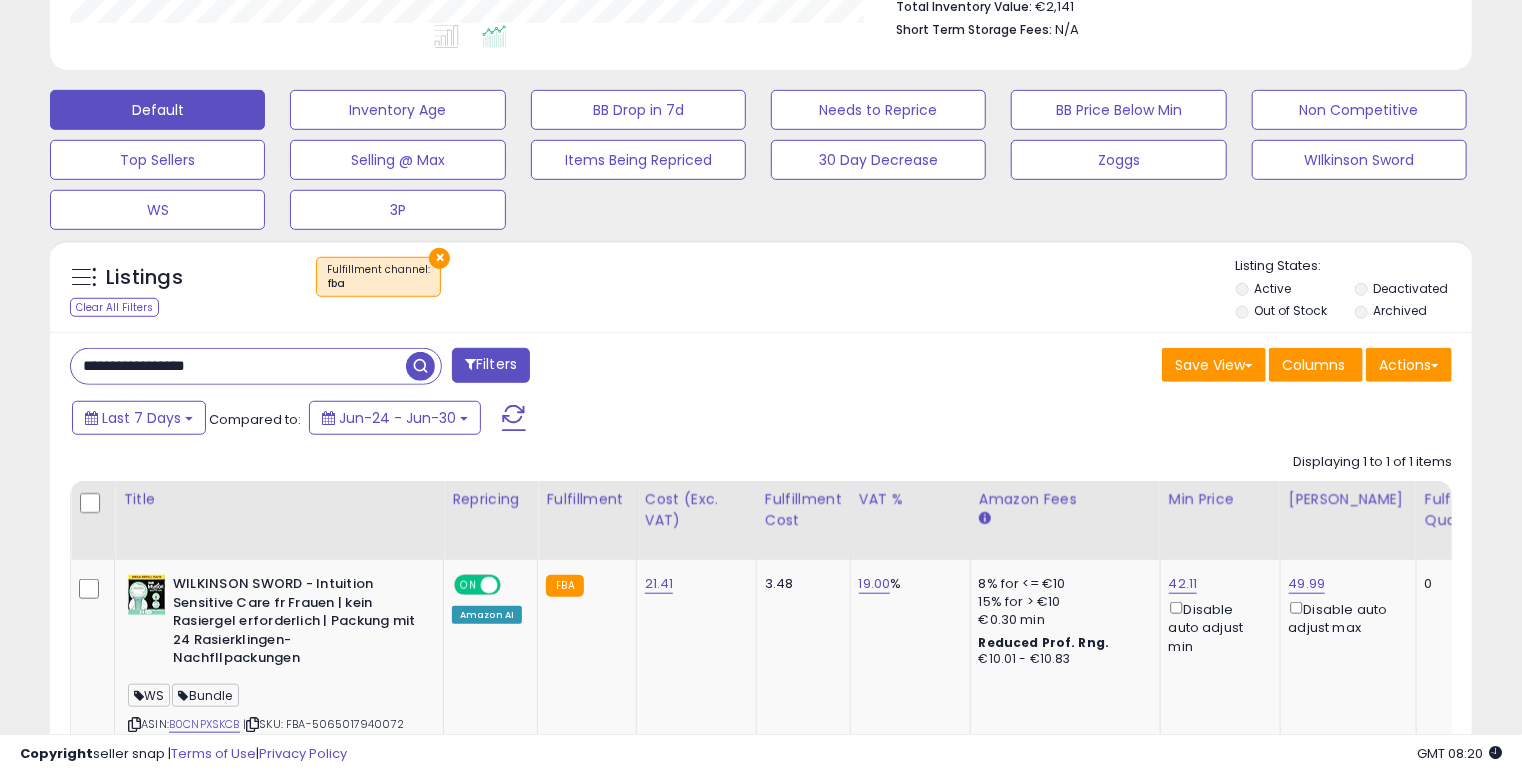 click on "**********" at bounding box center [238, 366] 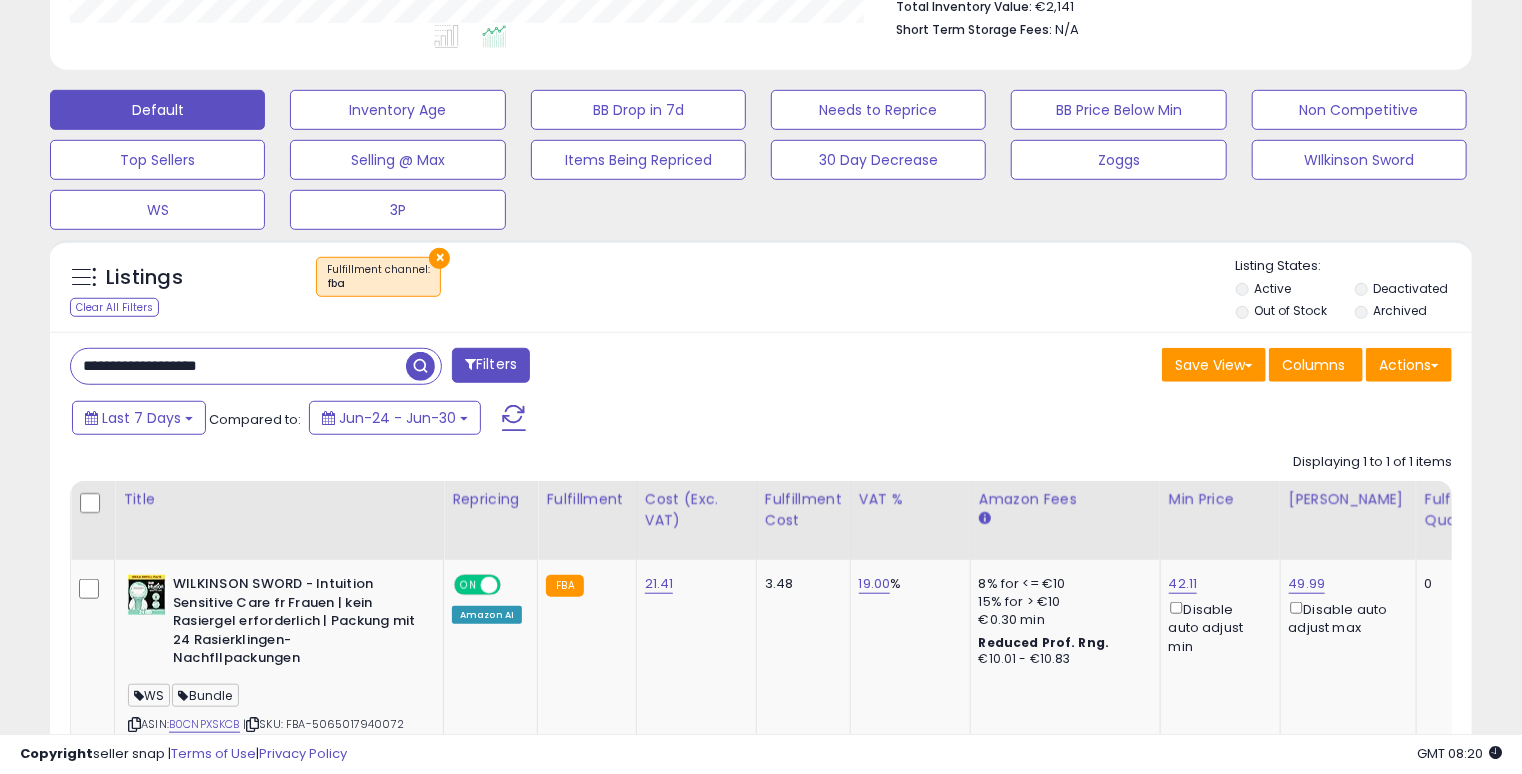 paste on "**********" 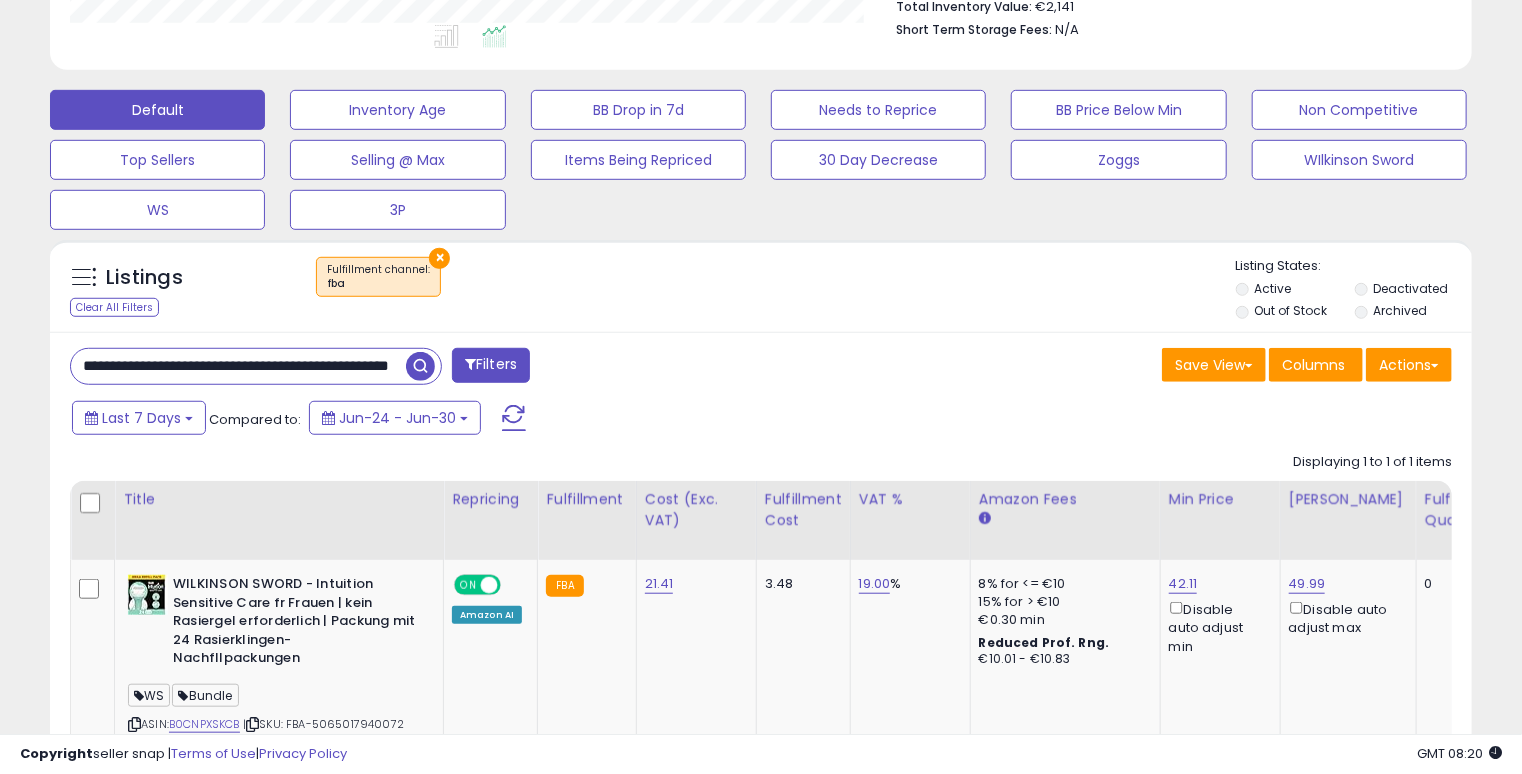 scroll, scrollTop: 0, scrollLeft: 128, axis: horizontal 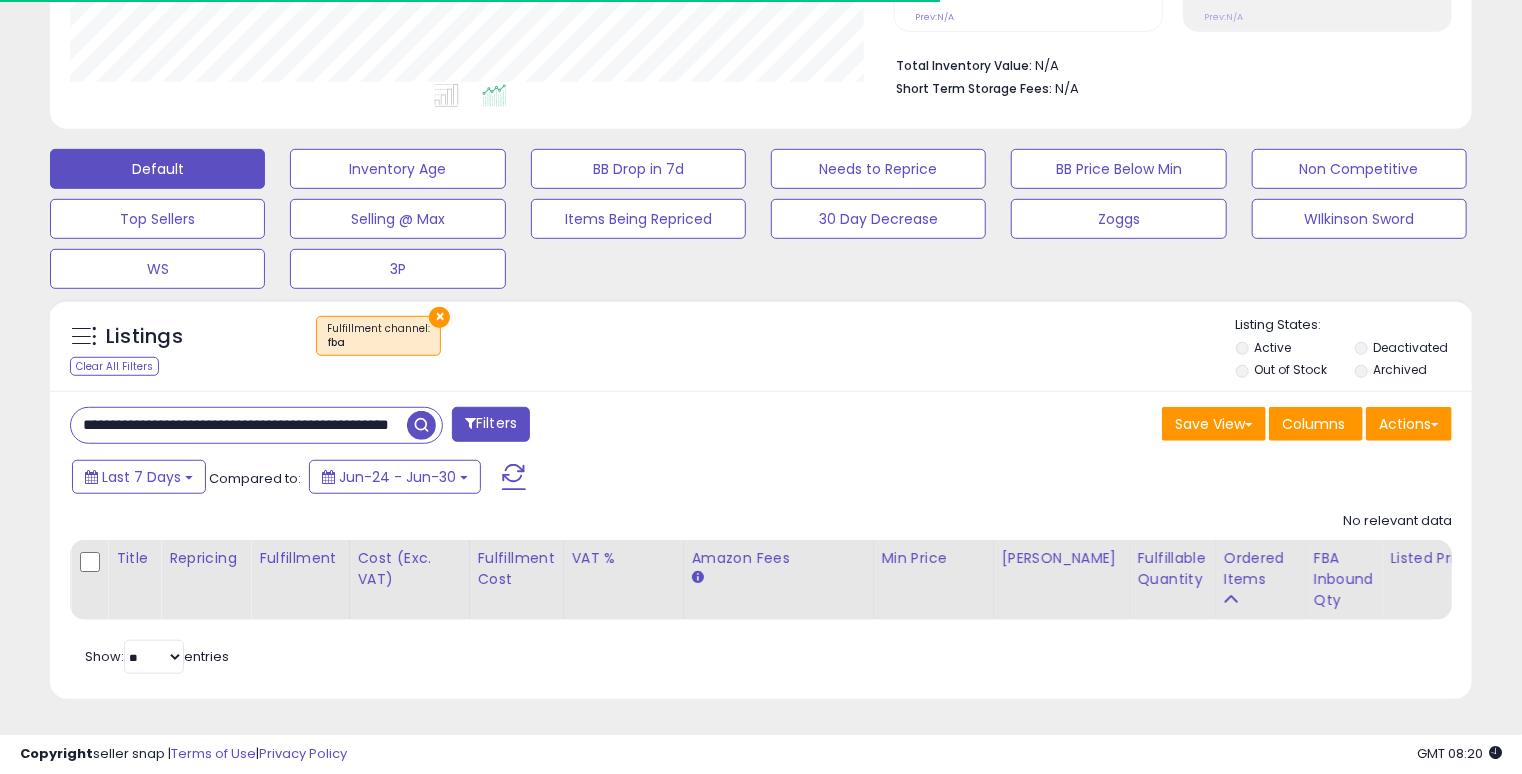 paste 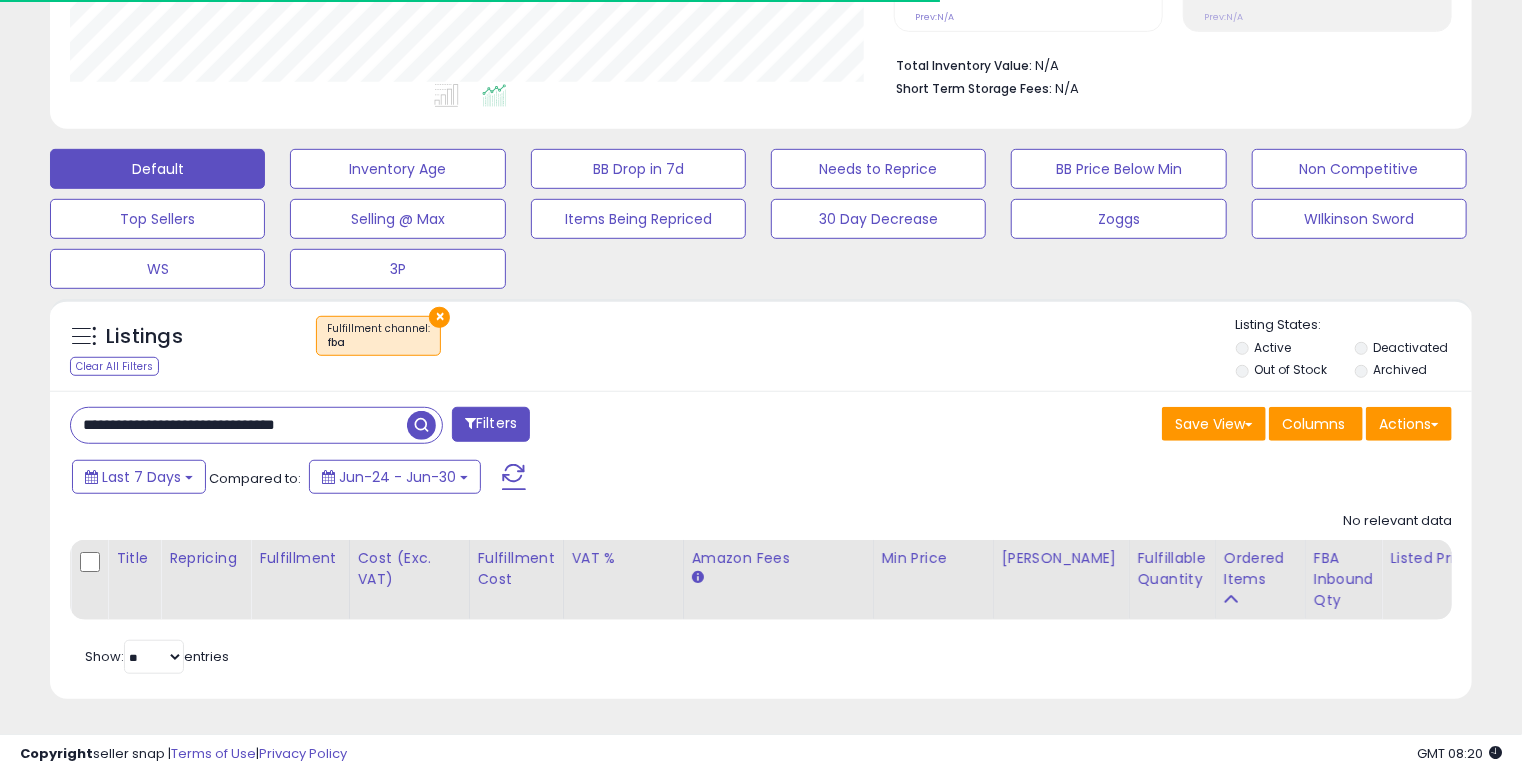 scroll, scrollTop: 0, scrollLeft: 0, axis: both 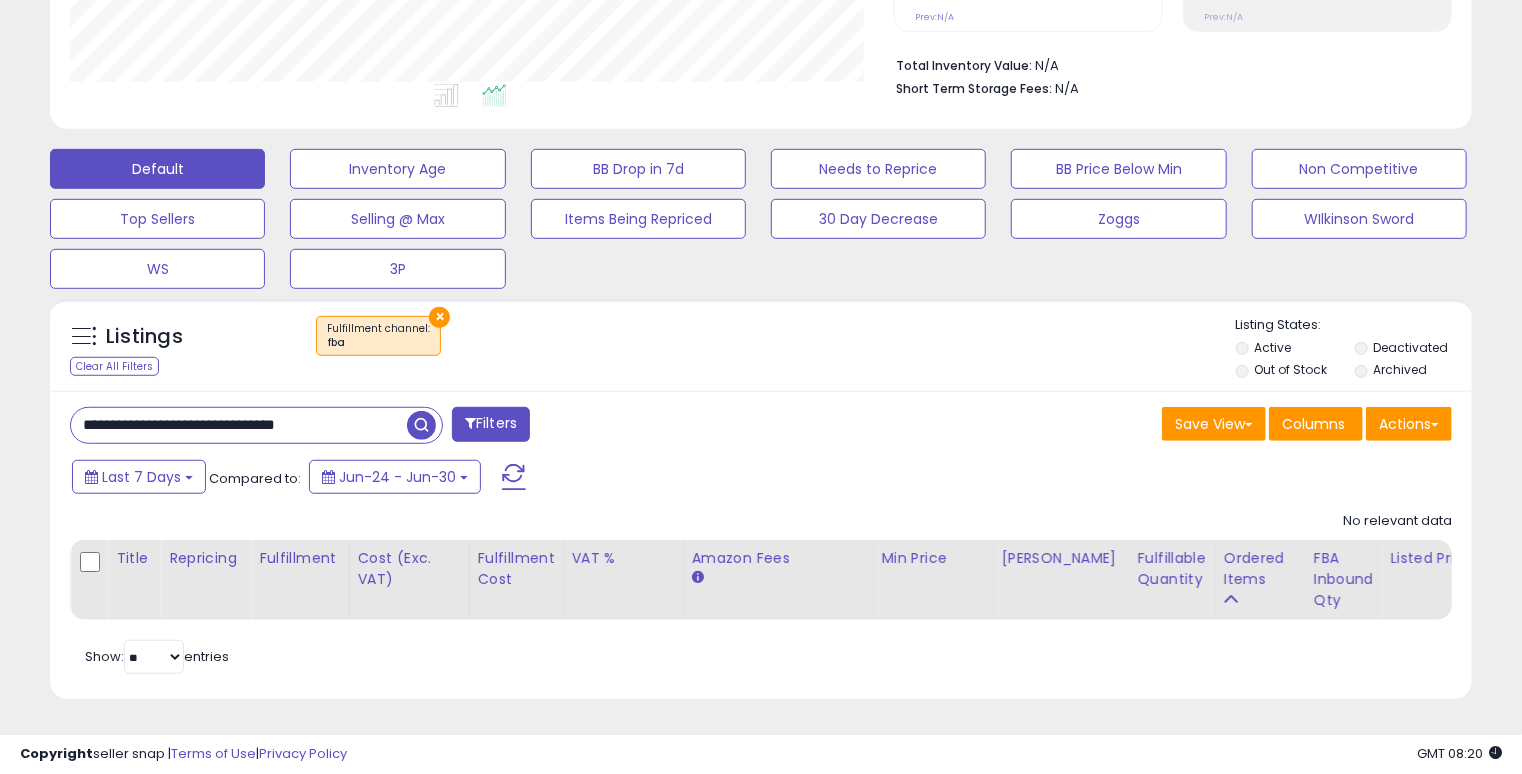 type on "**********" 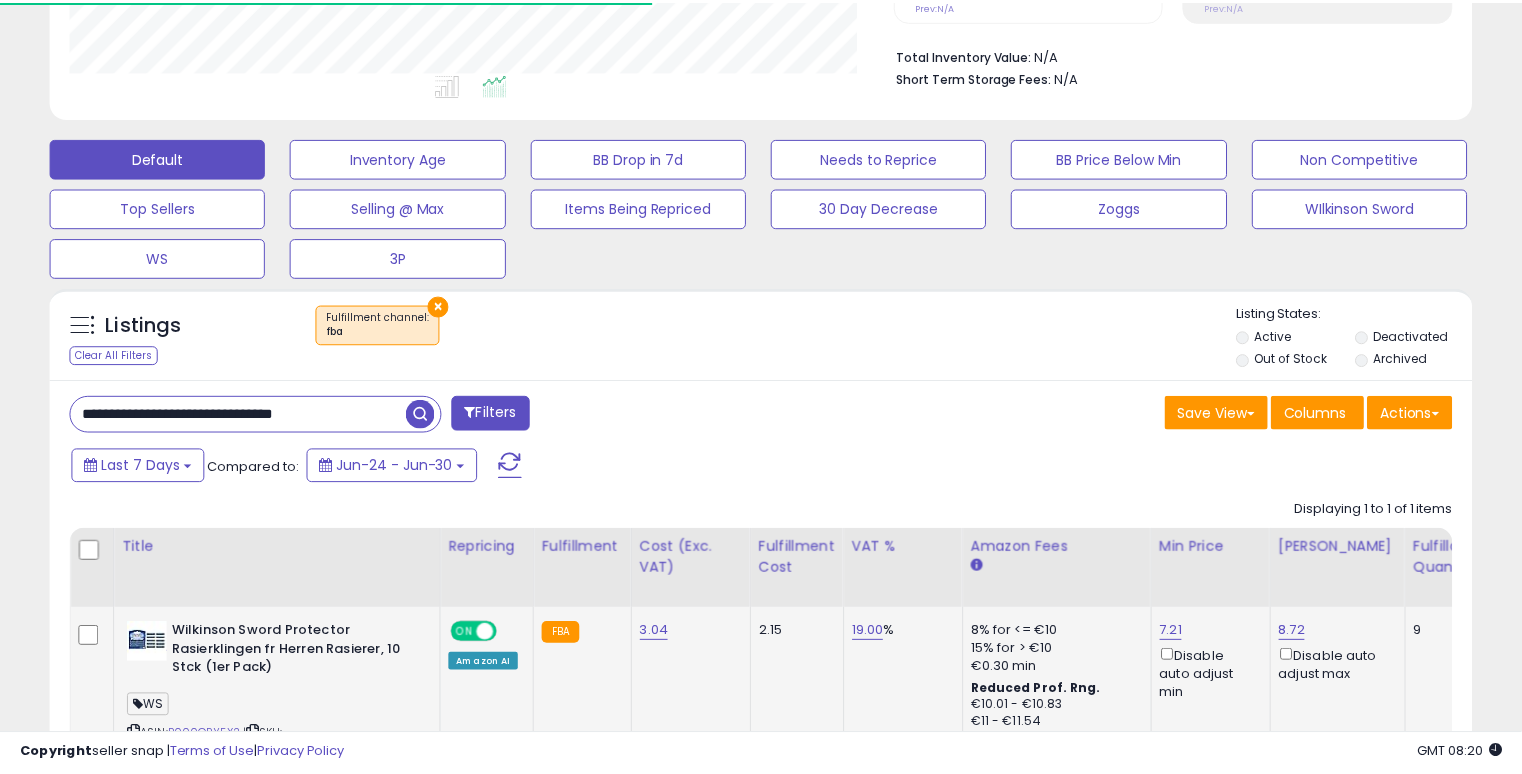 scroll, scrollTop: 409, scrollLeft: 824, axis: both 